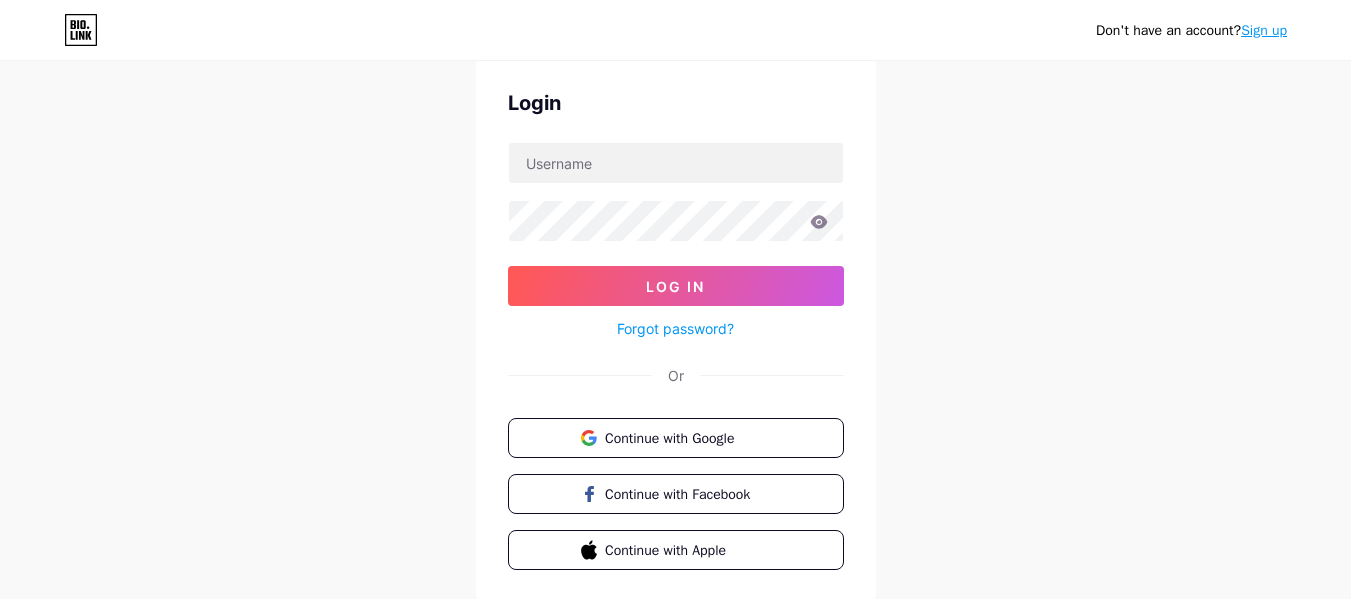 scroll, scrollTop: 73, scrollLeft: 0, axis: vertical 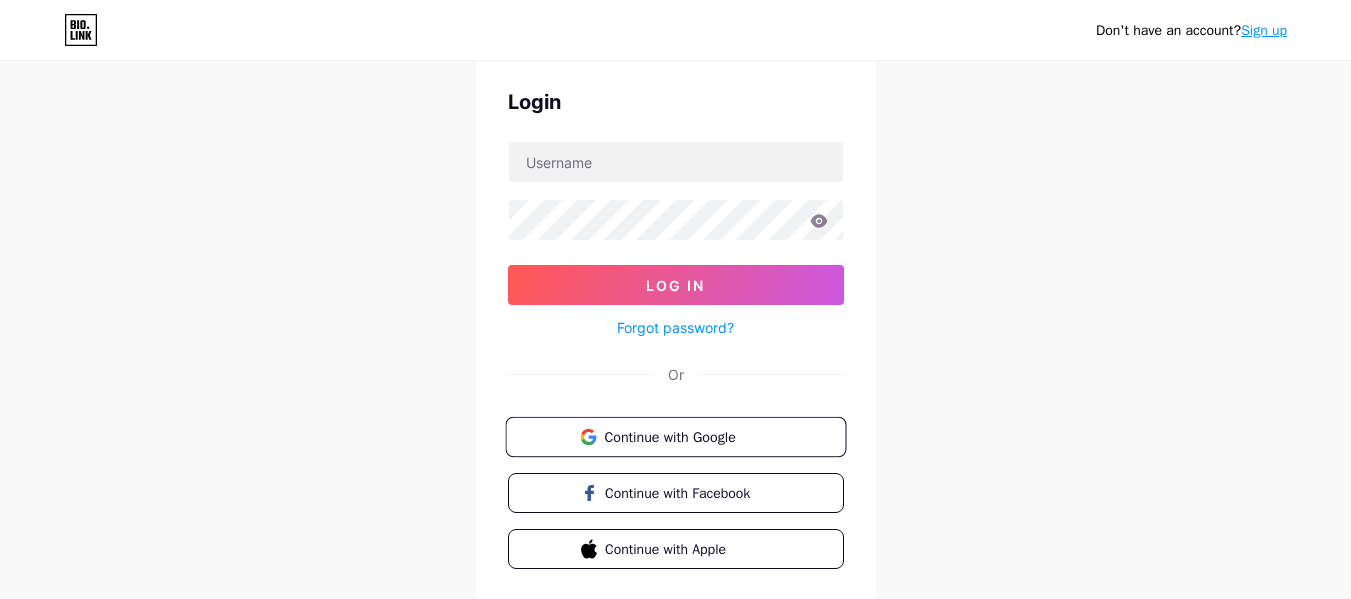 click on "Continue with Google" at bounding box center (675, 437) 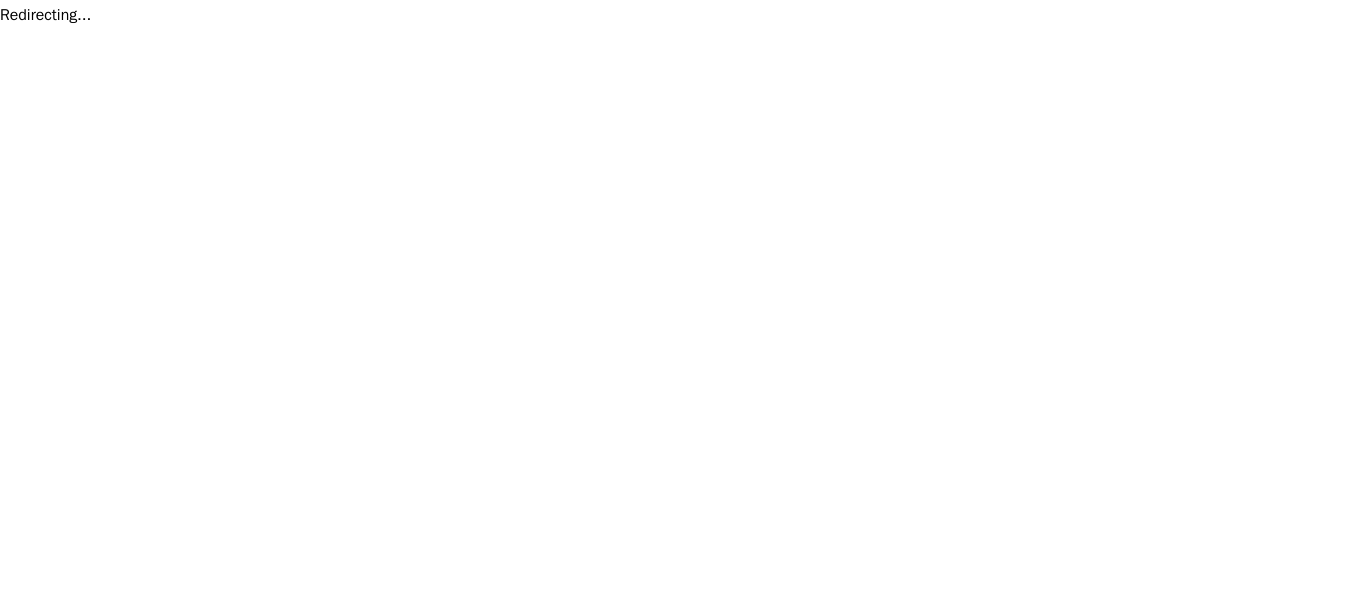 scroll, scrollTop: 0, scrollLeft: 0, axis: both 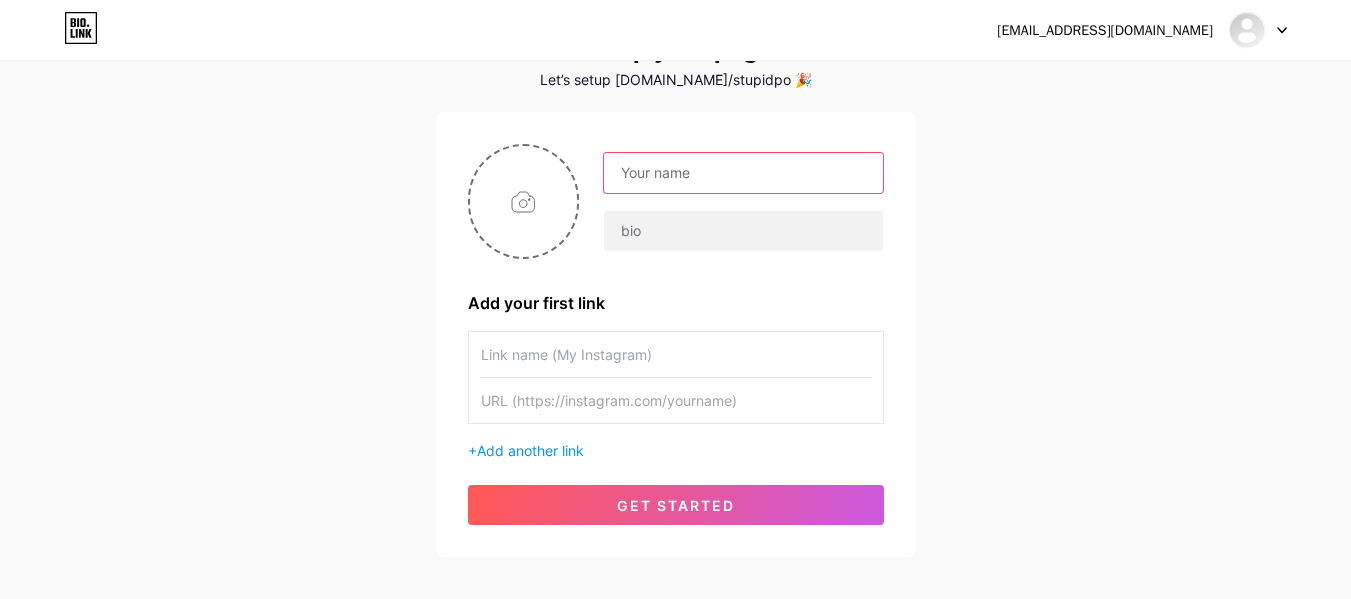 click at bounding box center (743, 173) 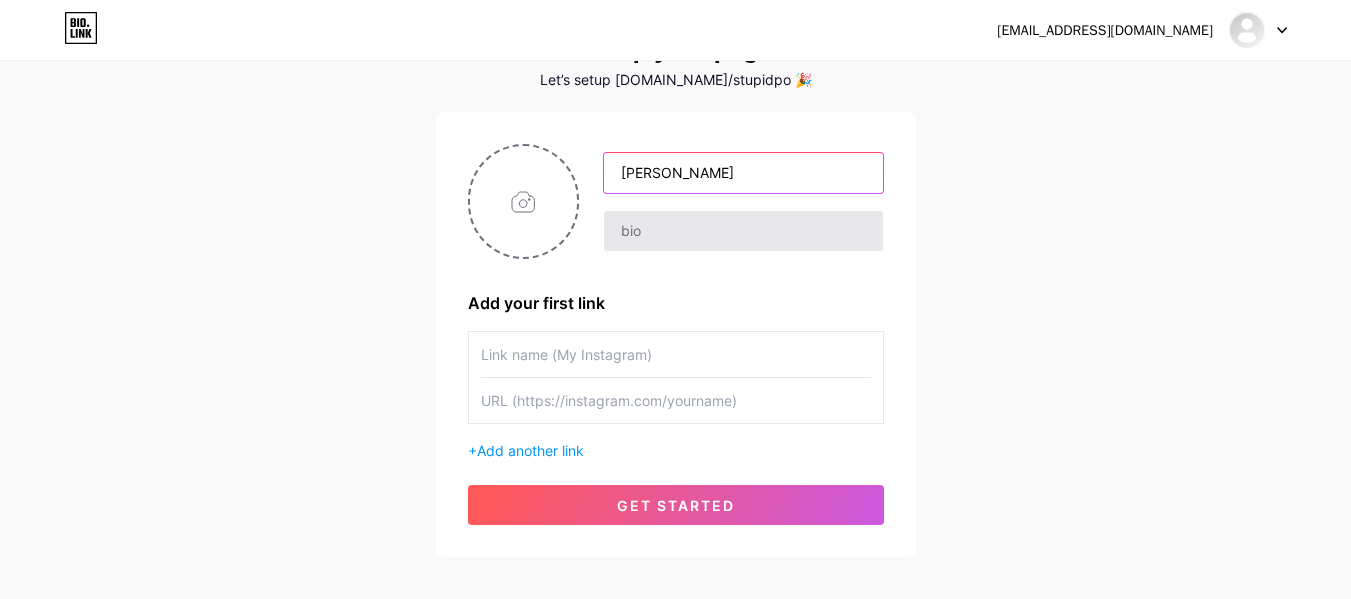 type on "Milo" 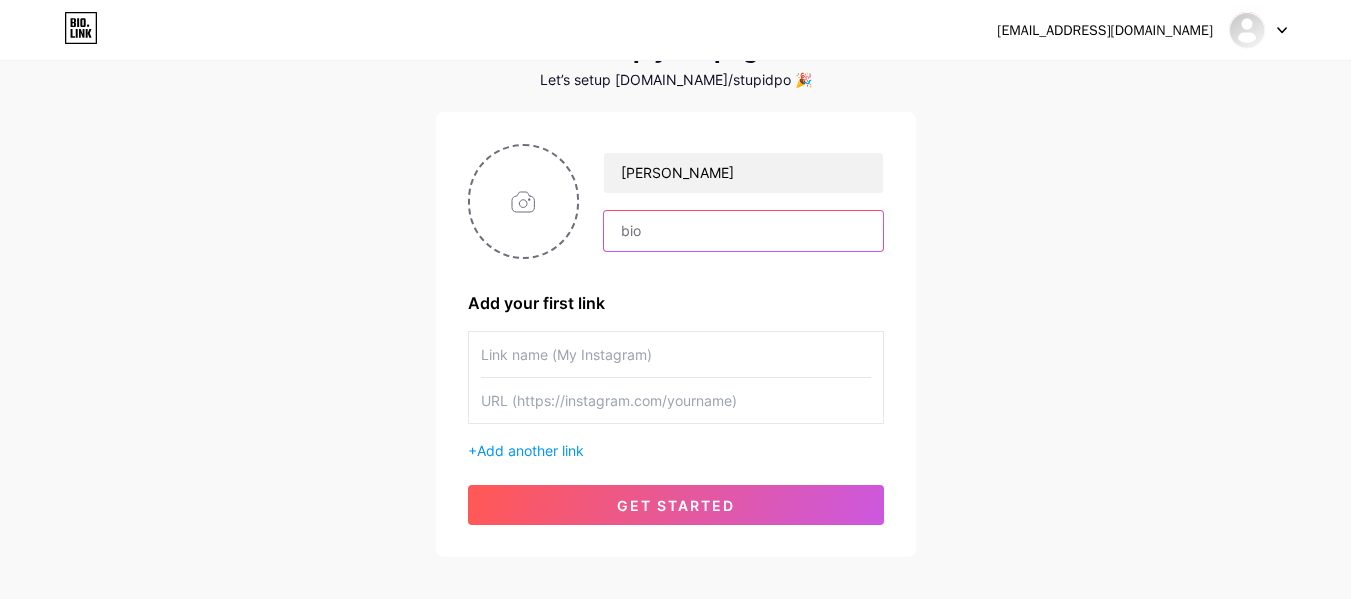 click at bounding box center (743, 231) 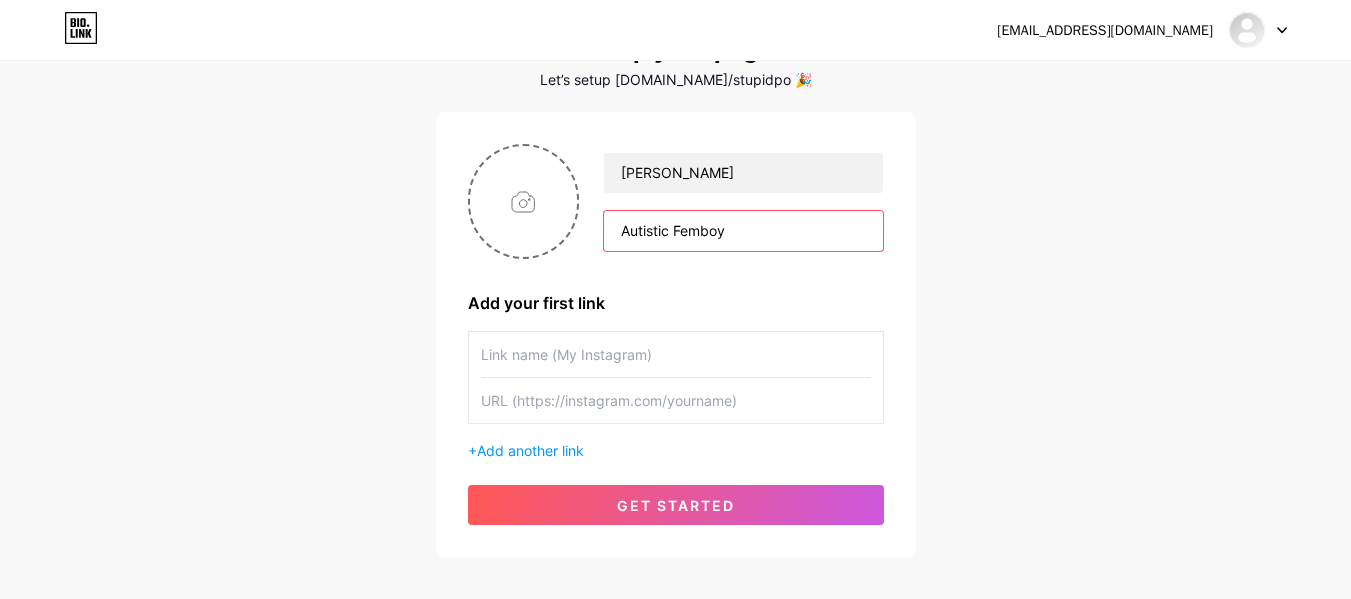 type on "Autistic Femboy" 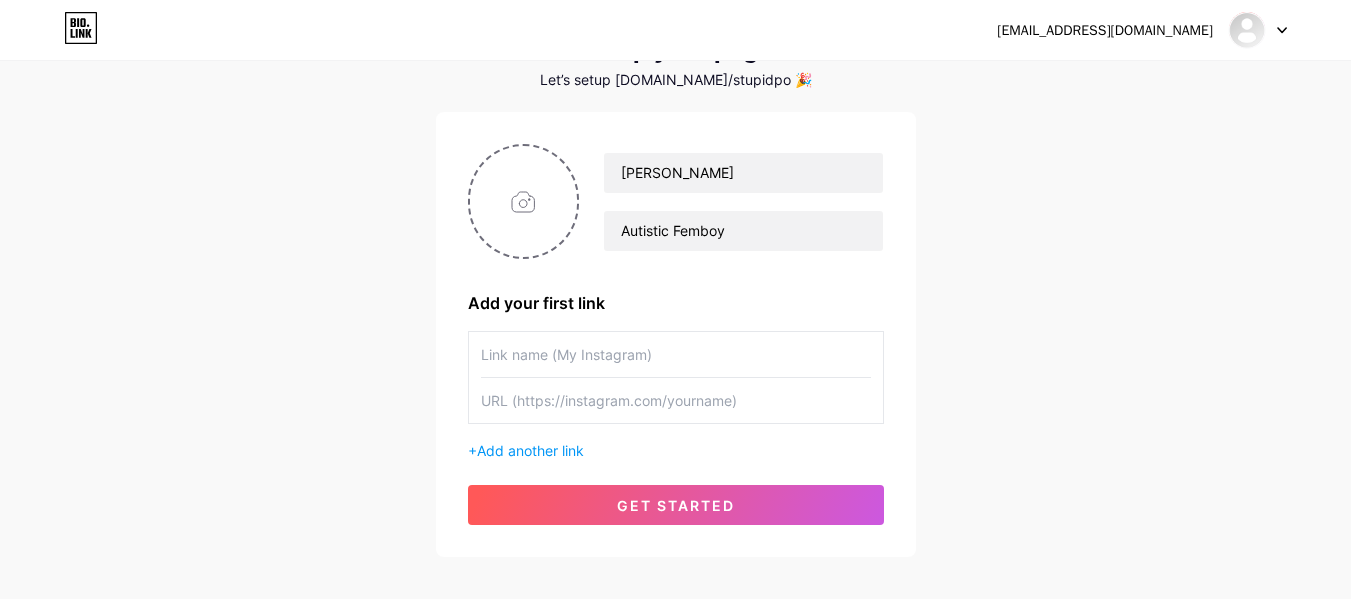 click on "jskyreese2009@gmail.com           Dashboard     Logout" at bounding box center [675, 30] 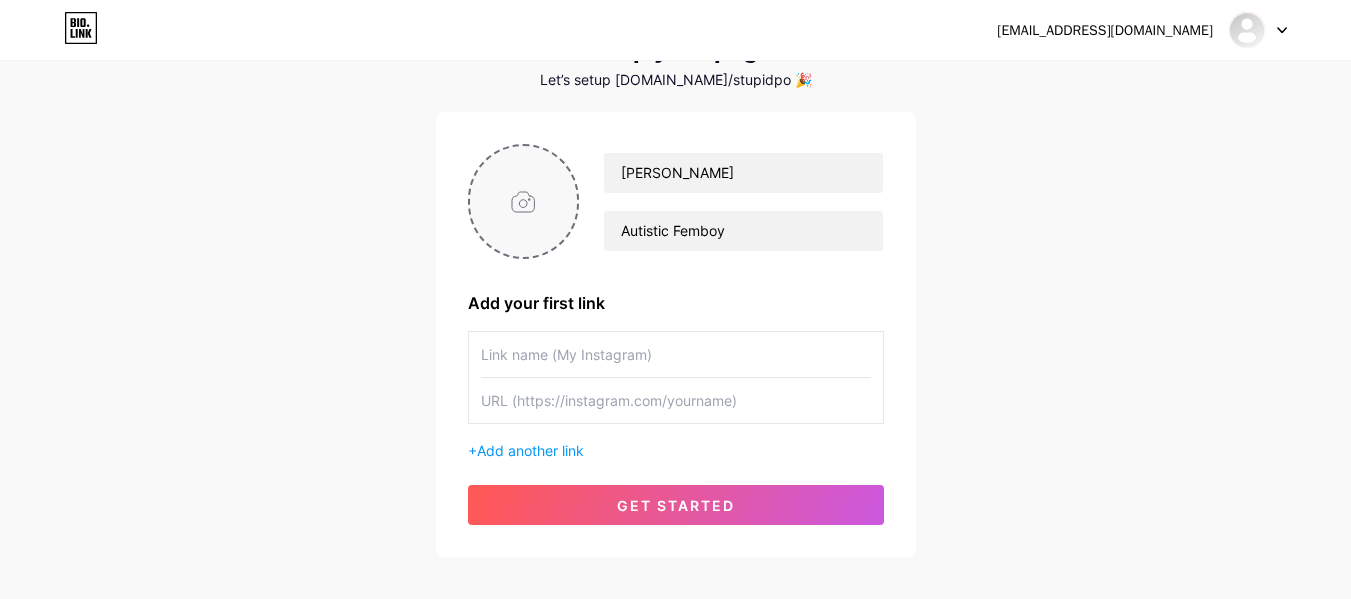 click at bounding box center [524, 201] 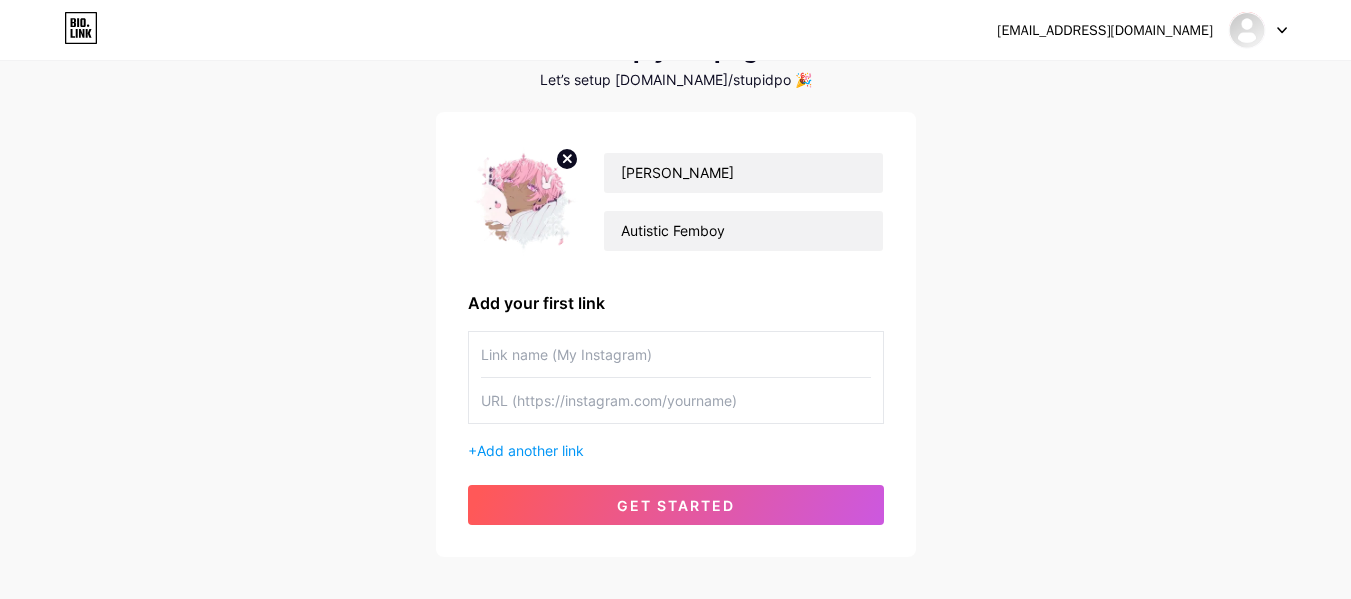 click at bounding box center [676, 354] 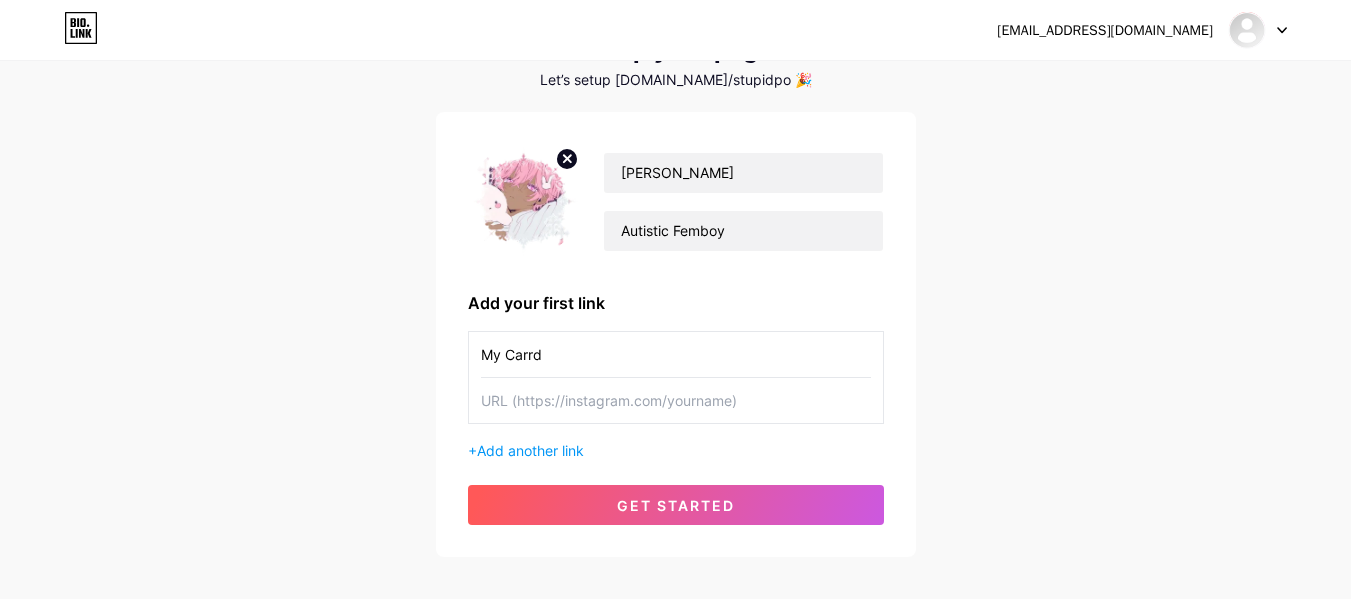 type on "My Carrd" 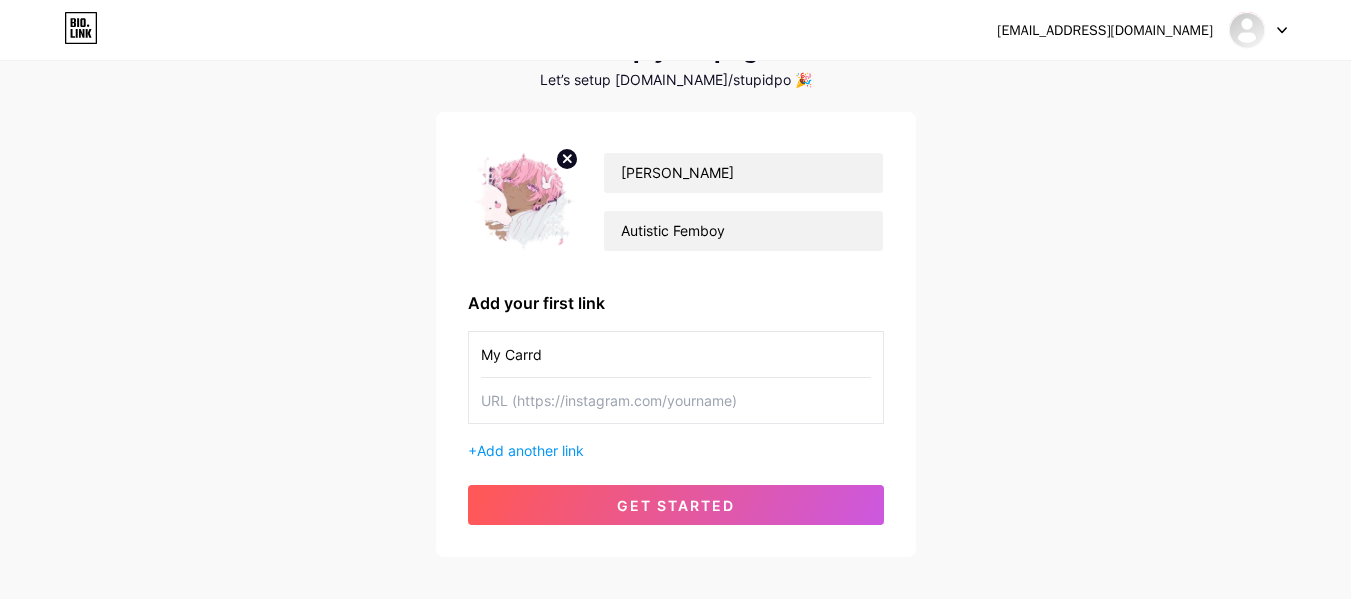 click at bounding box center (676, 400) 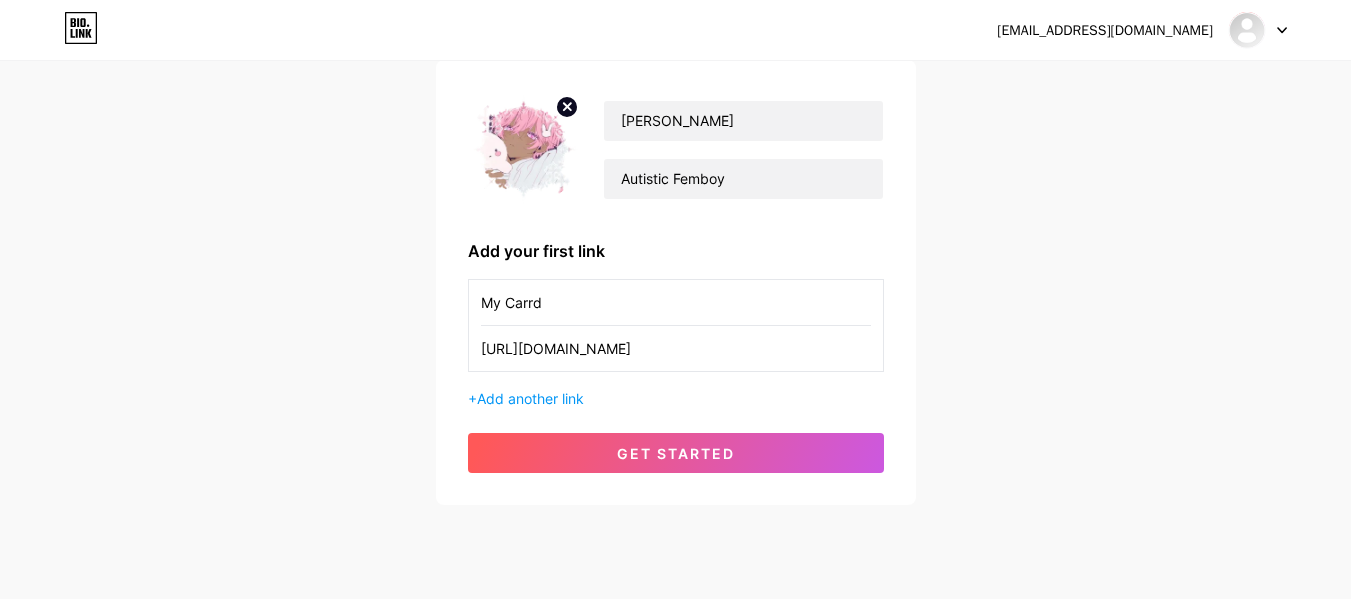 scroll, scrollTop: 148, scrollLeft: 0, axis: vertical 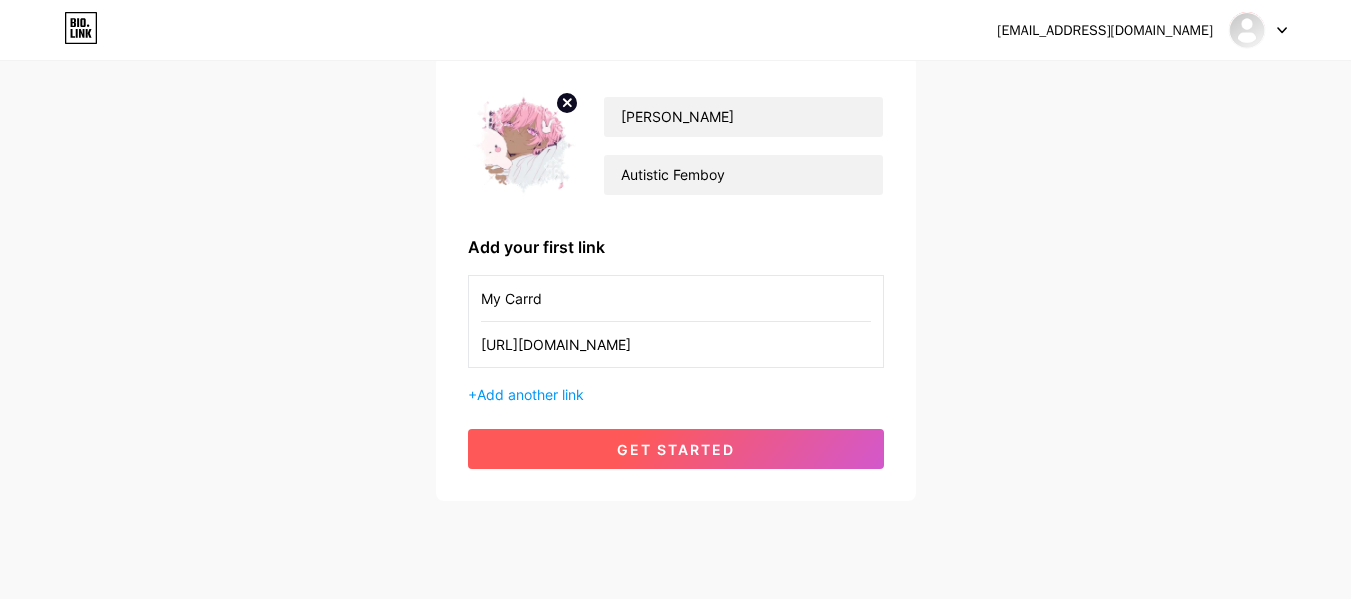 type on "https://milokittyhello.carrd.co" 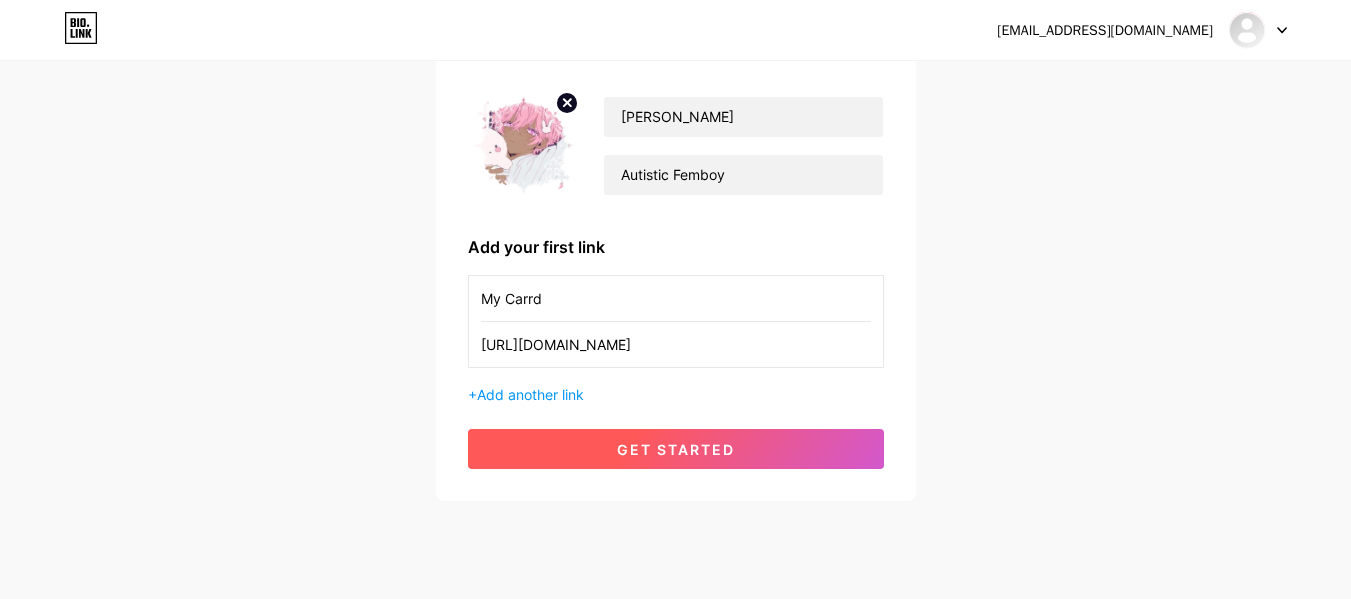 click on "get started" at bounding box center [676, 449] 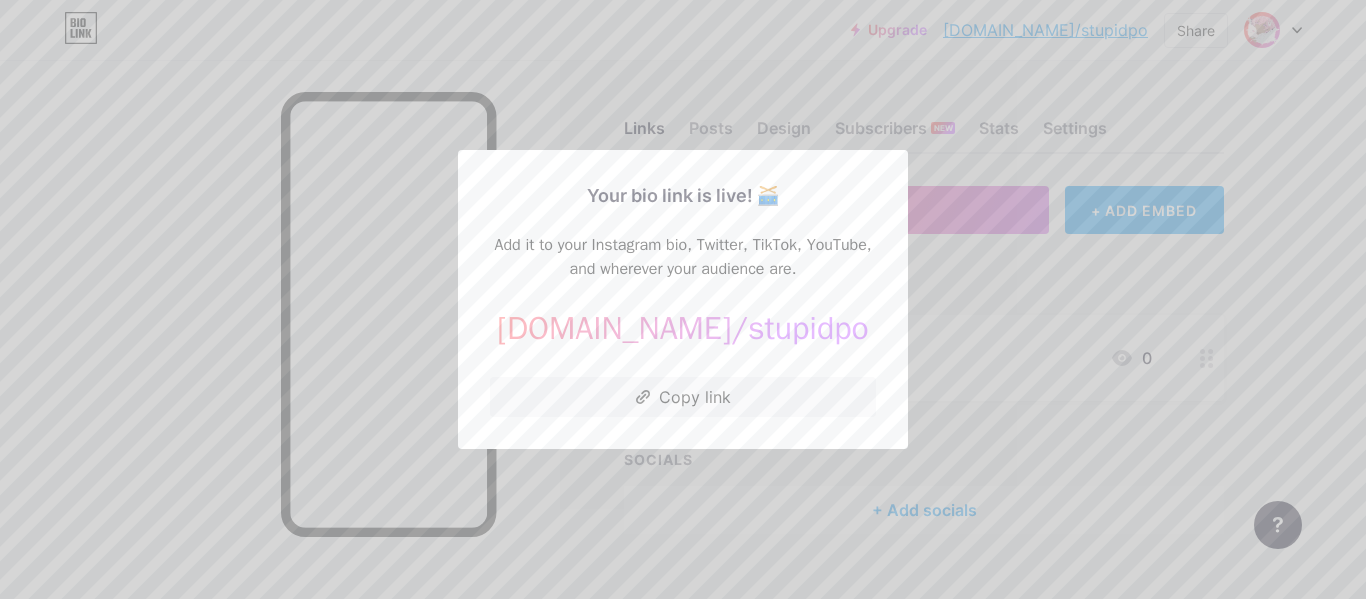 click at bounding box center (683, 299) 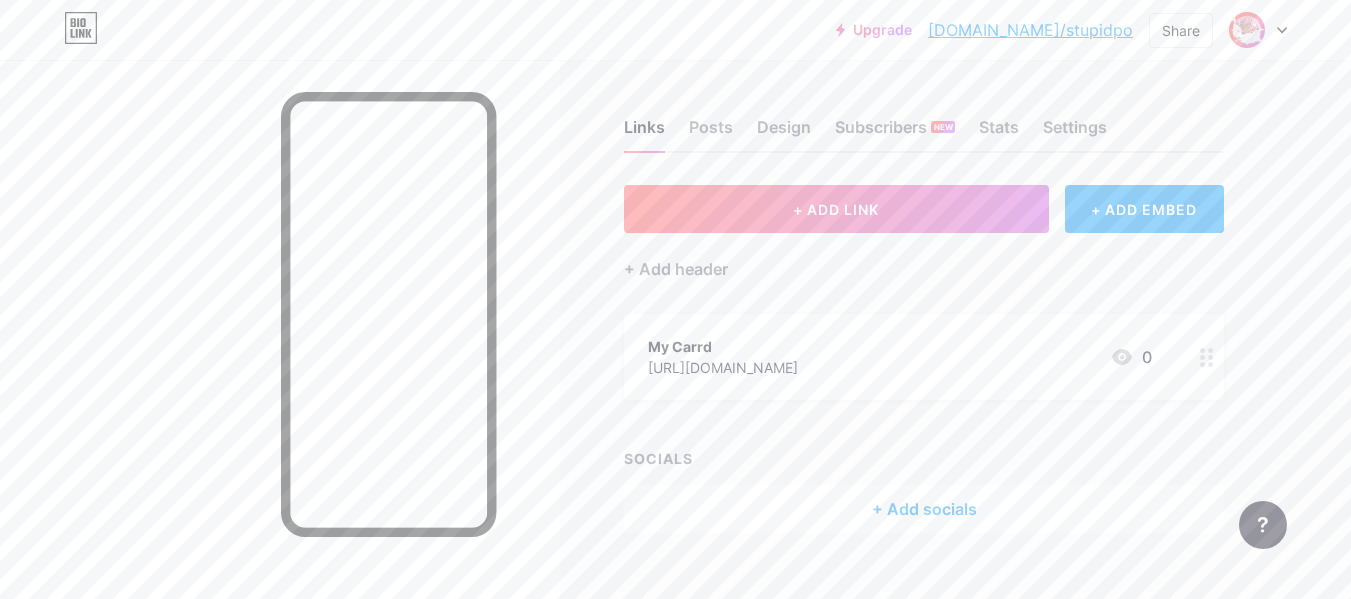 scroll, scrollTop: 34, scrollLeft: 0, axis: vertical 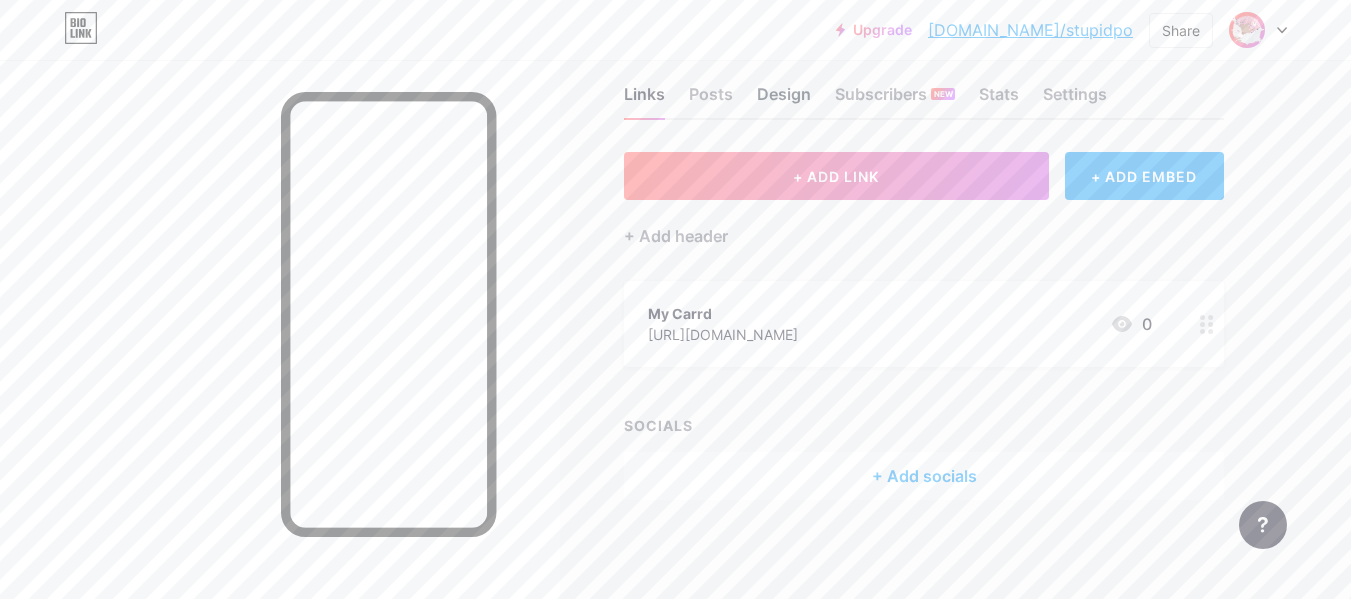 click on "Design" at bounding box center [784, 100] 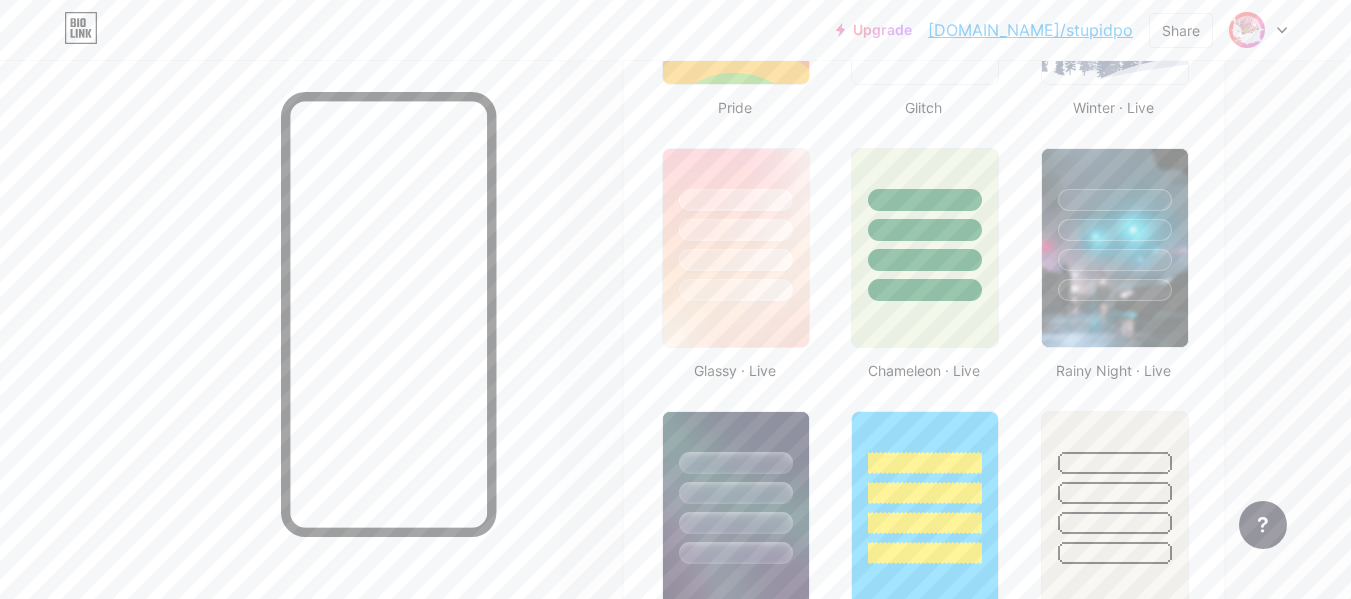 scroll, scrollTop: 1006, scrollLeft: 0, axis: vertical 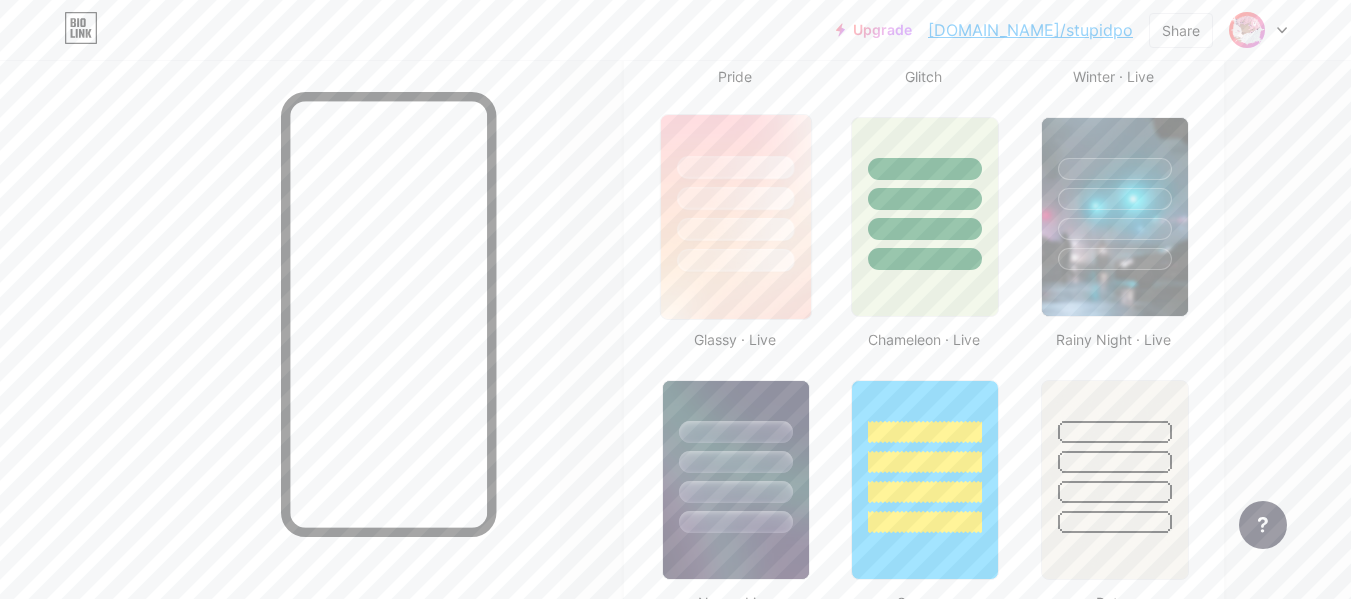 click at bounding box center (735, 260) 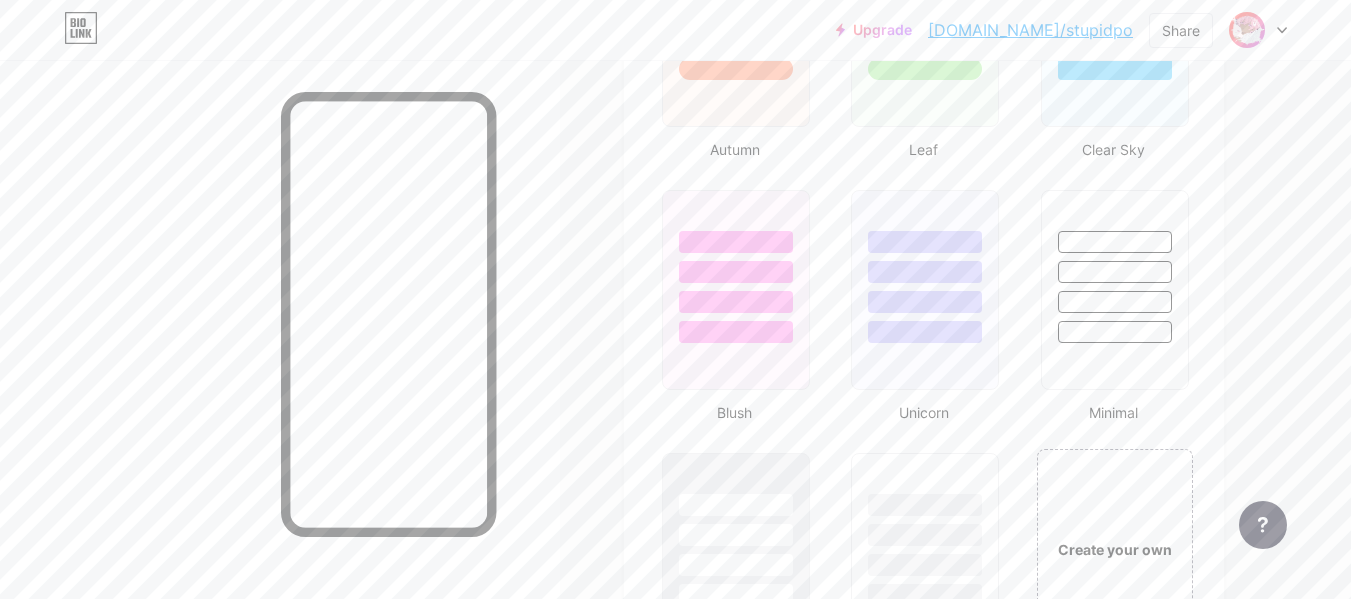 scroll, scrollTop: 1982, scrollLeft: 0, axis: vertical 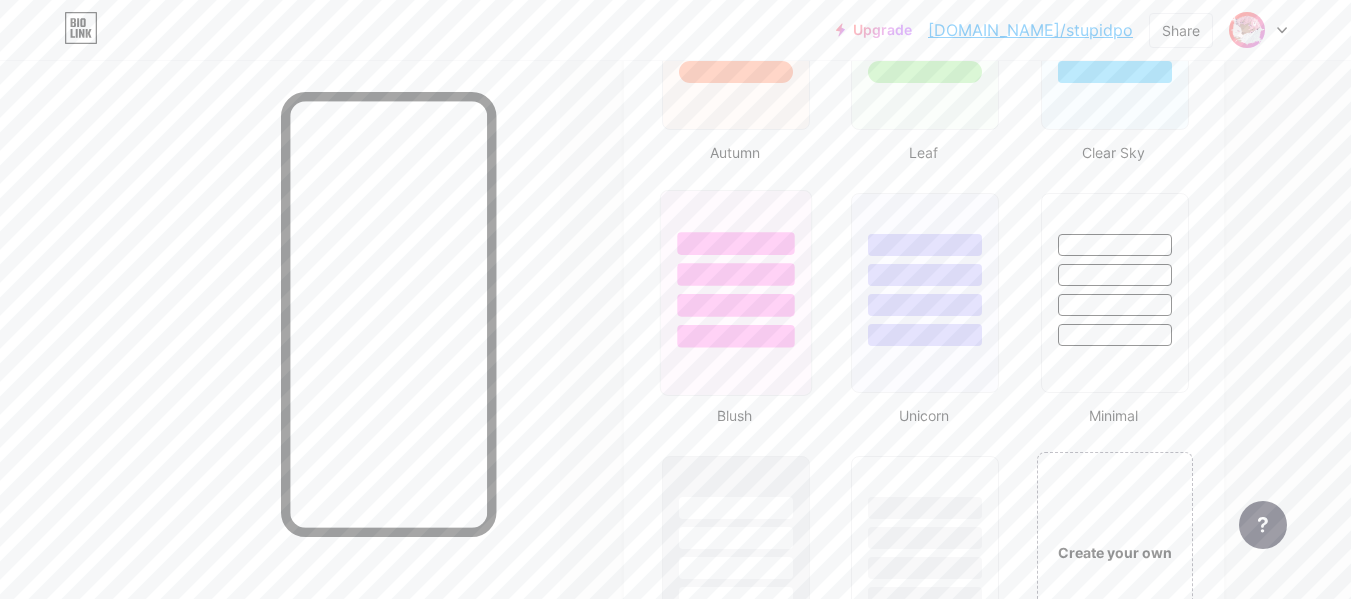 click at bounding box center (736, 269) 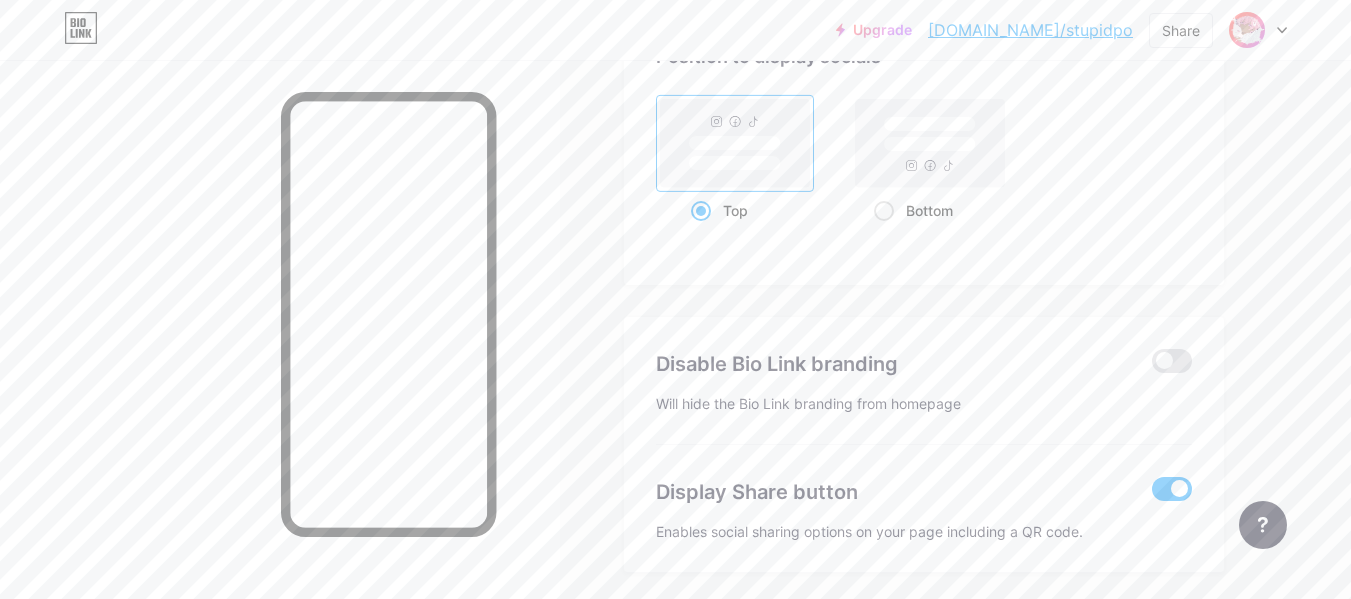 scroll, scrollTop: 2726, scrollLeft: 0, axis: vertical 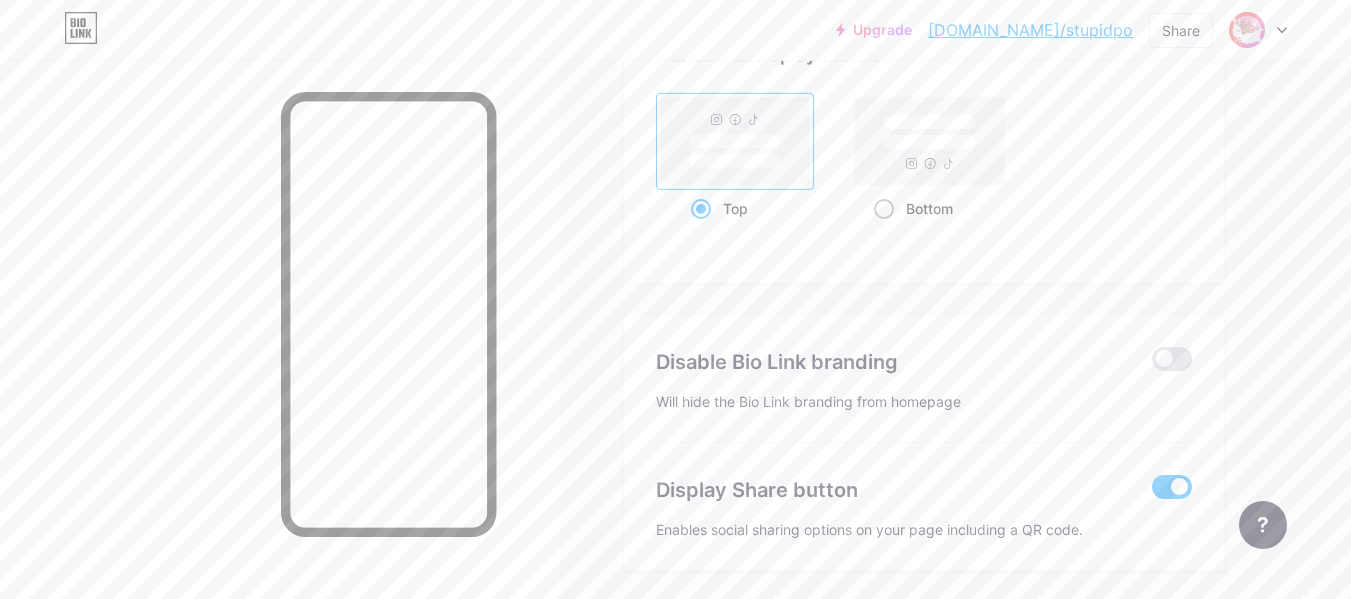 click at bounding box center (884, 209) 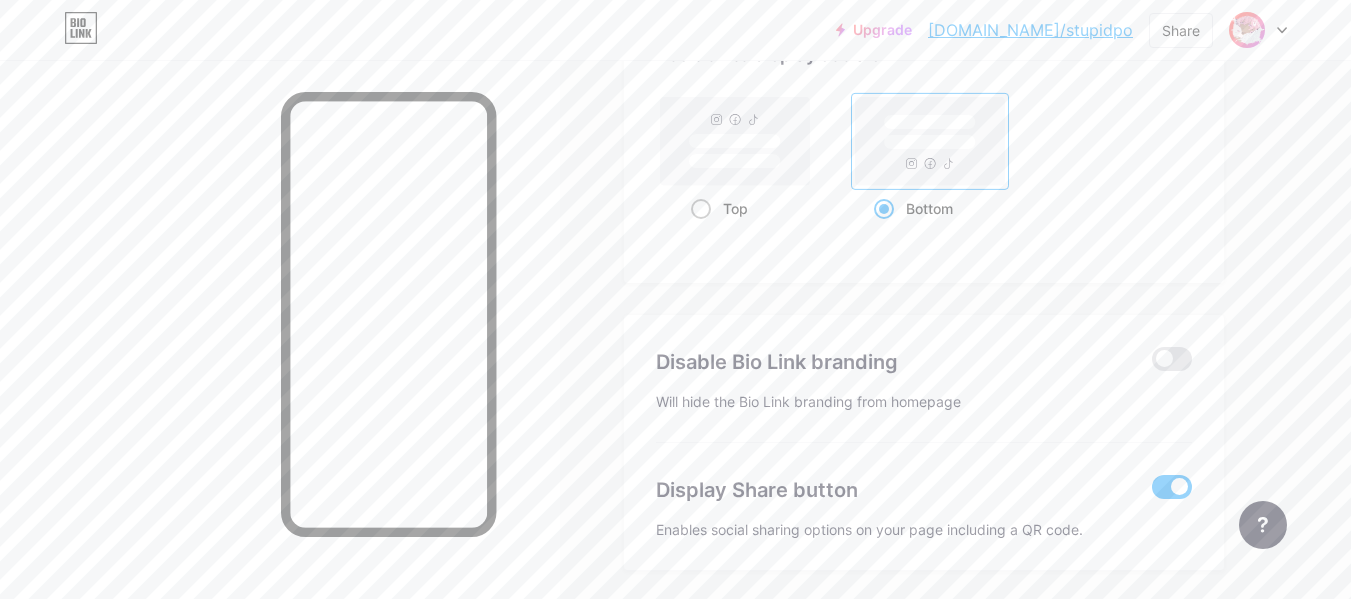 click at bounding box center (701, 209) 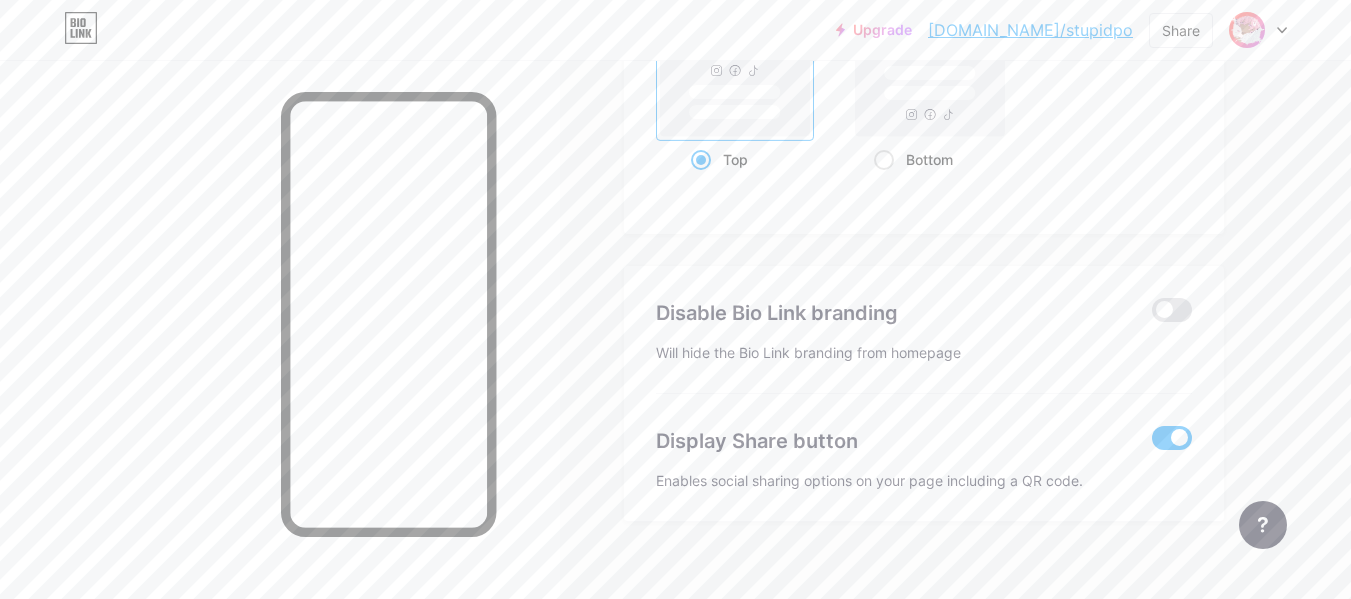 scroll, scrollTop: 2776, scrollLeft: 0, axis: vertical 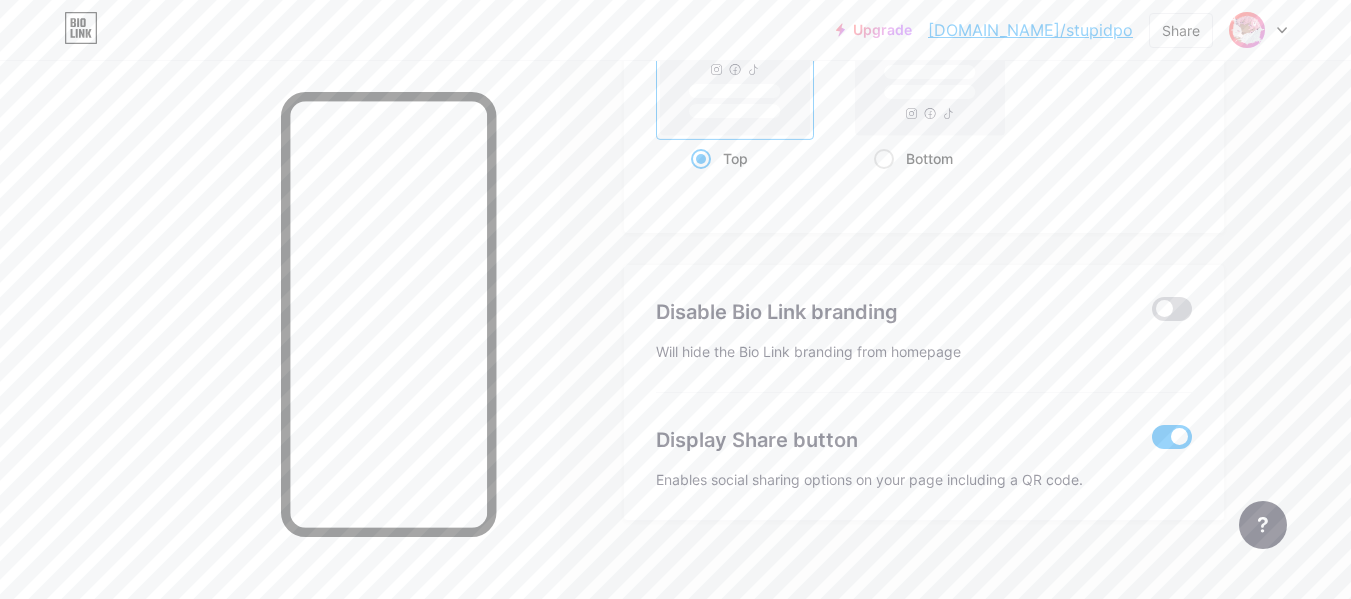 click at bounding box center [1172, 309] 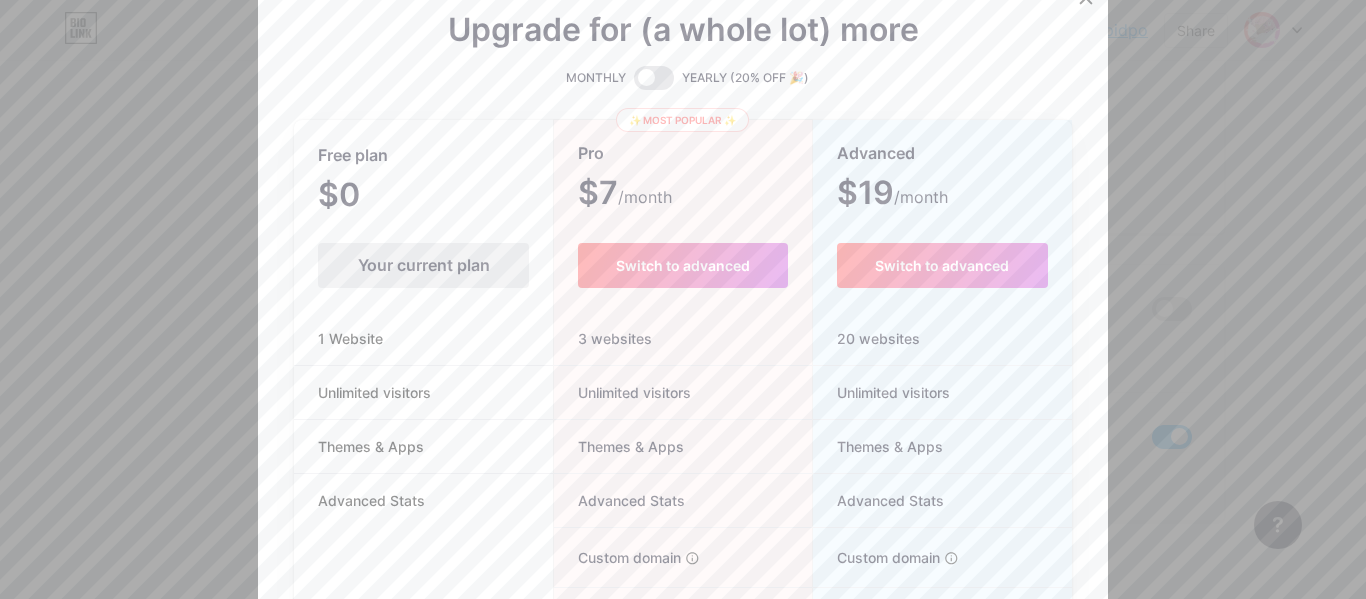click at bounding box center [683, 299] 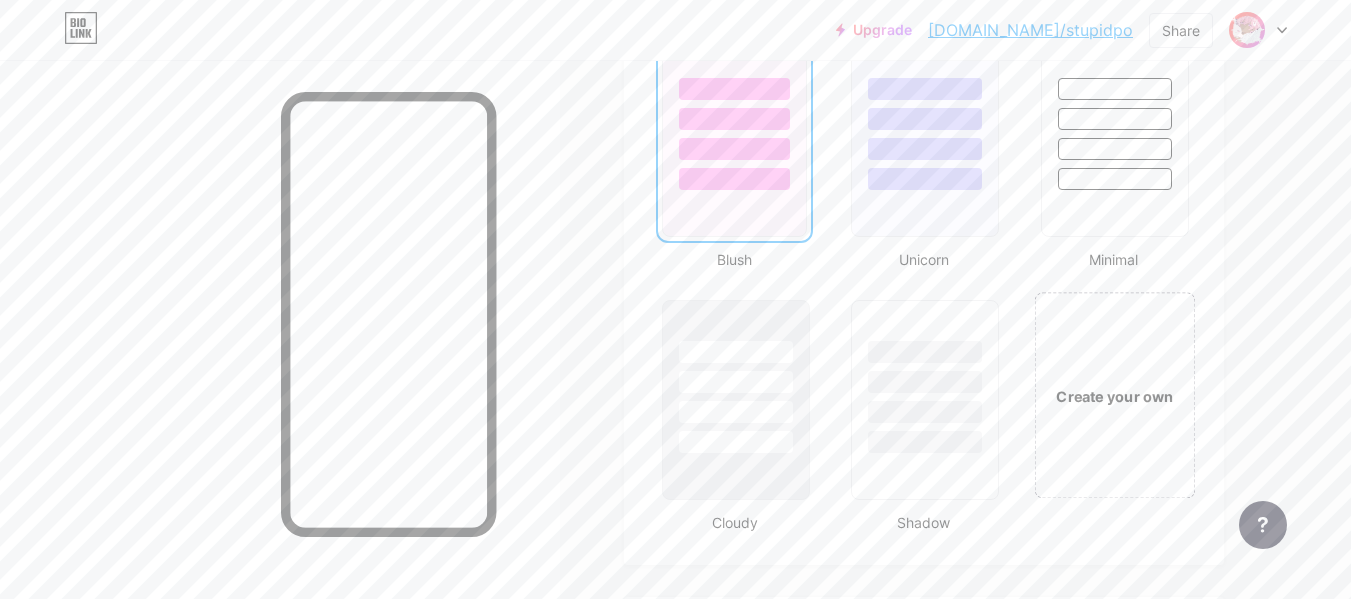 scroll, scrollTop: 2139, scrollLeft: 0, axis: vertical 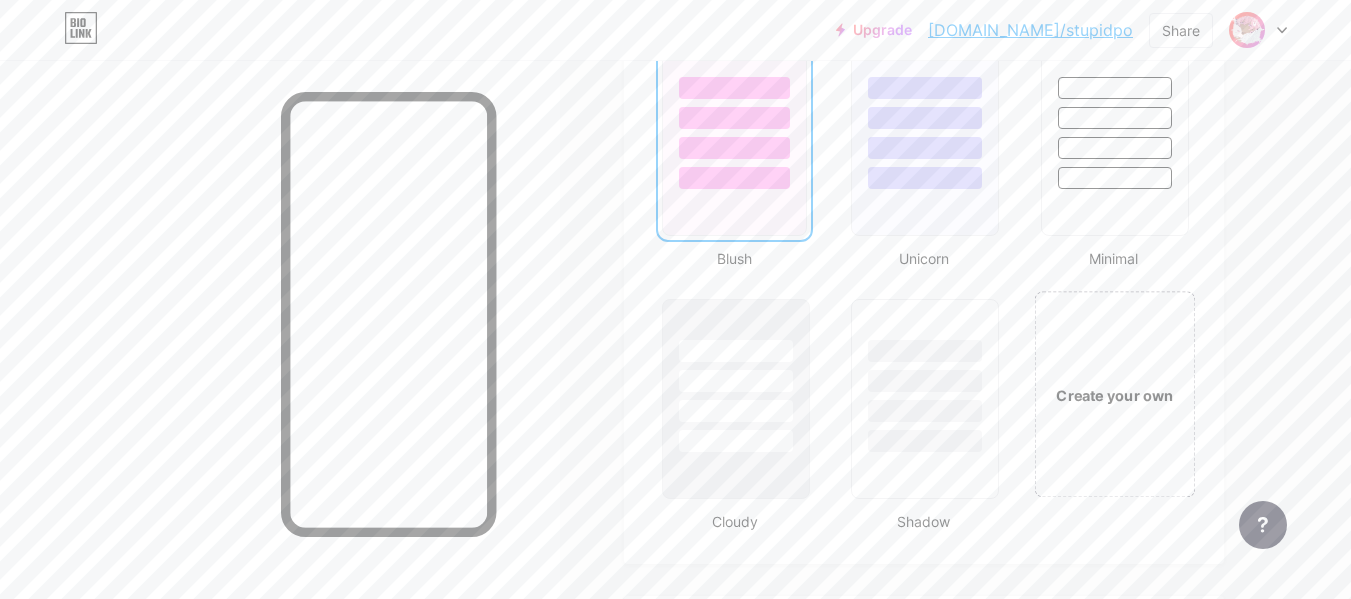 click on "Create your own" at bounding box center (1114, 394) 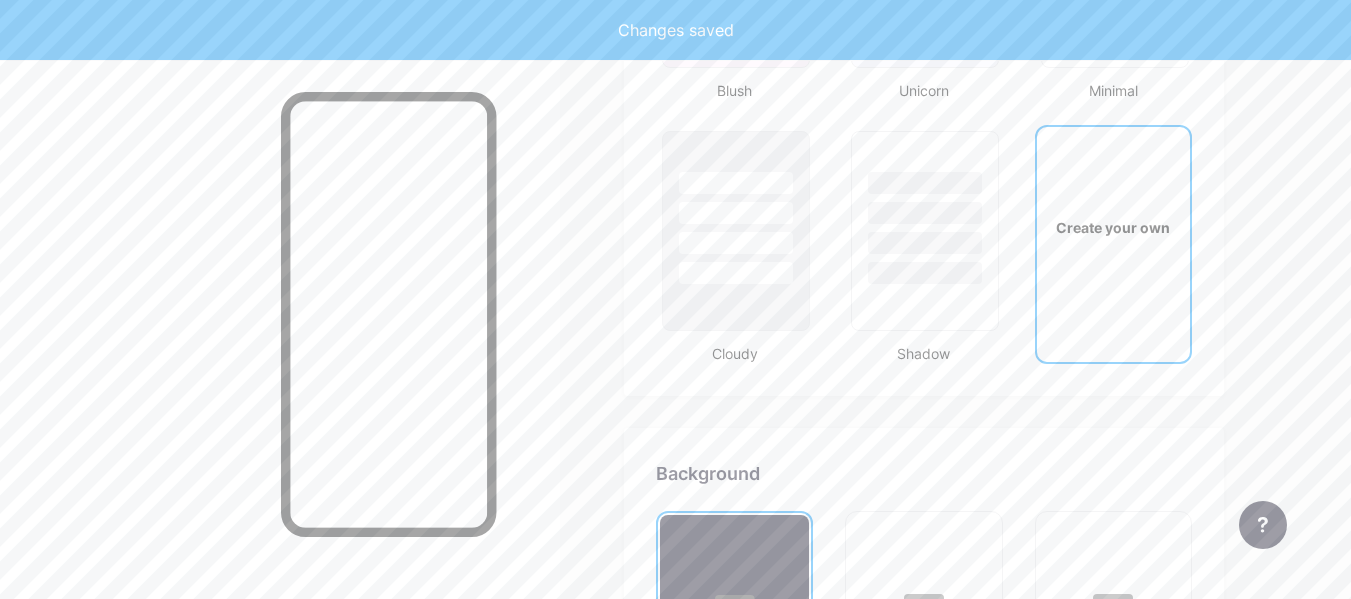type on "#ffffff" 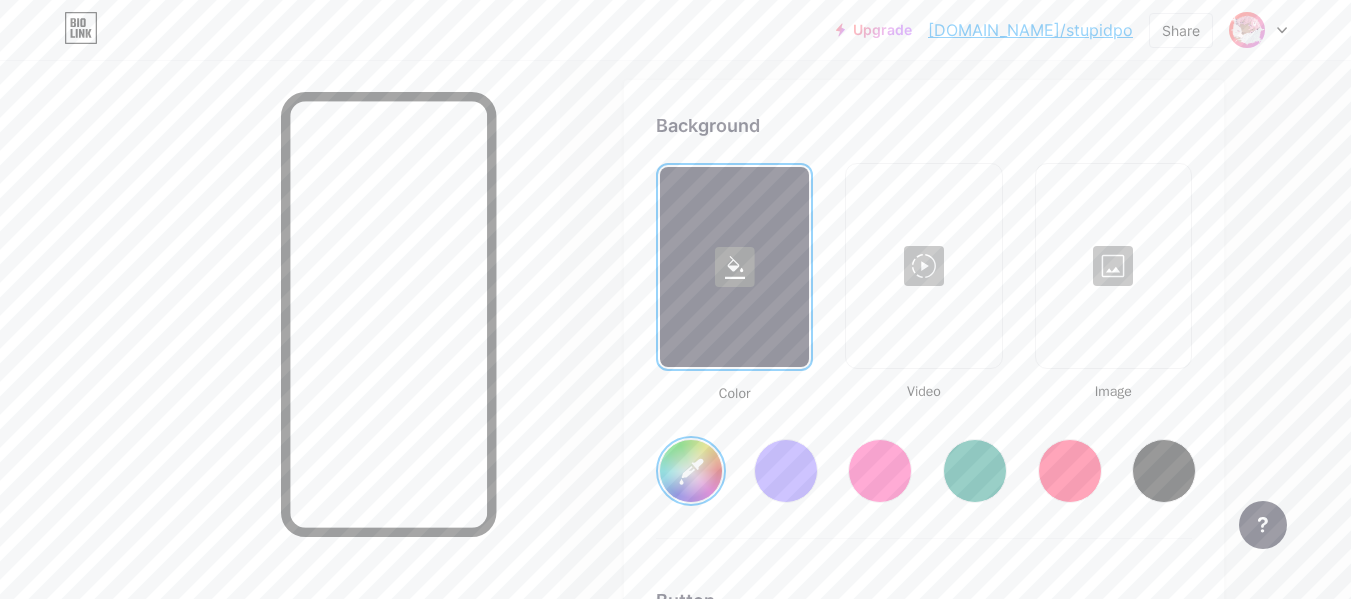 click at bounding box center (734, 267) 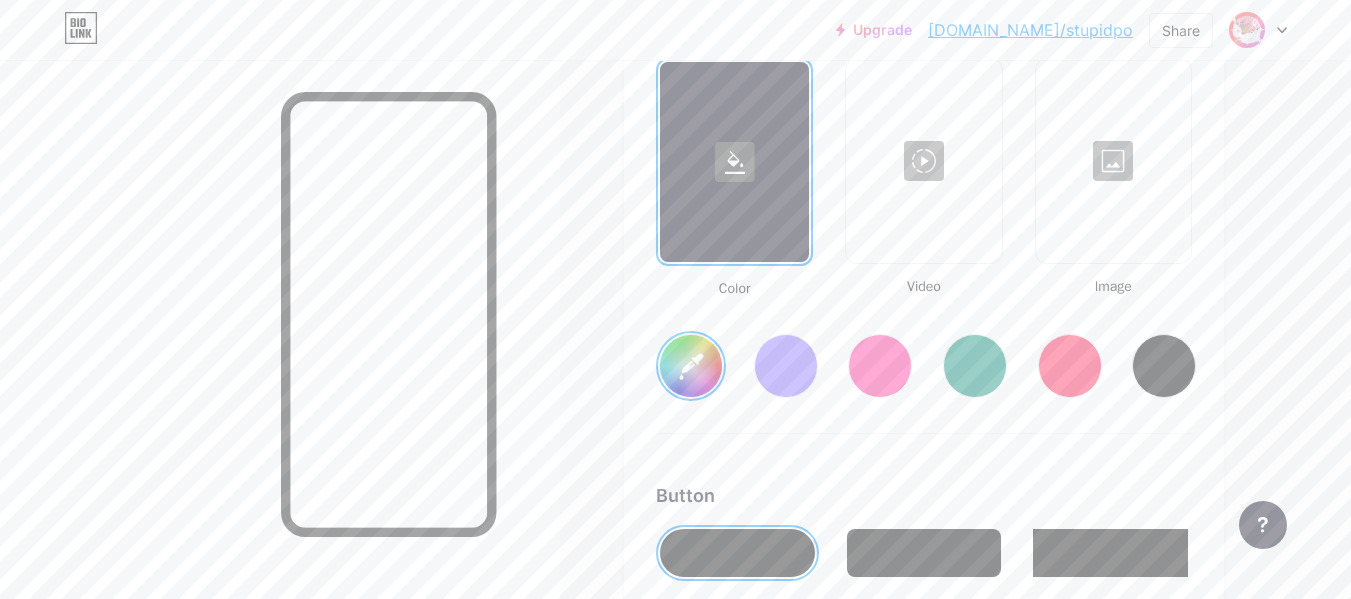 scroll, scrollTop: 2761, scrollLeft: 0, axis: vertical 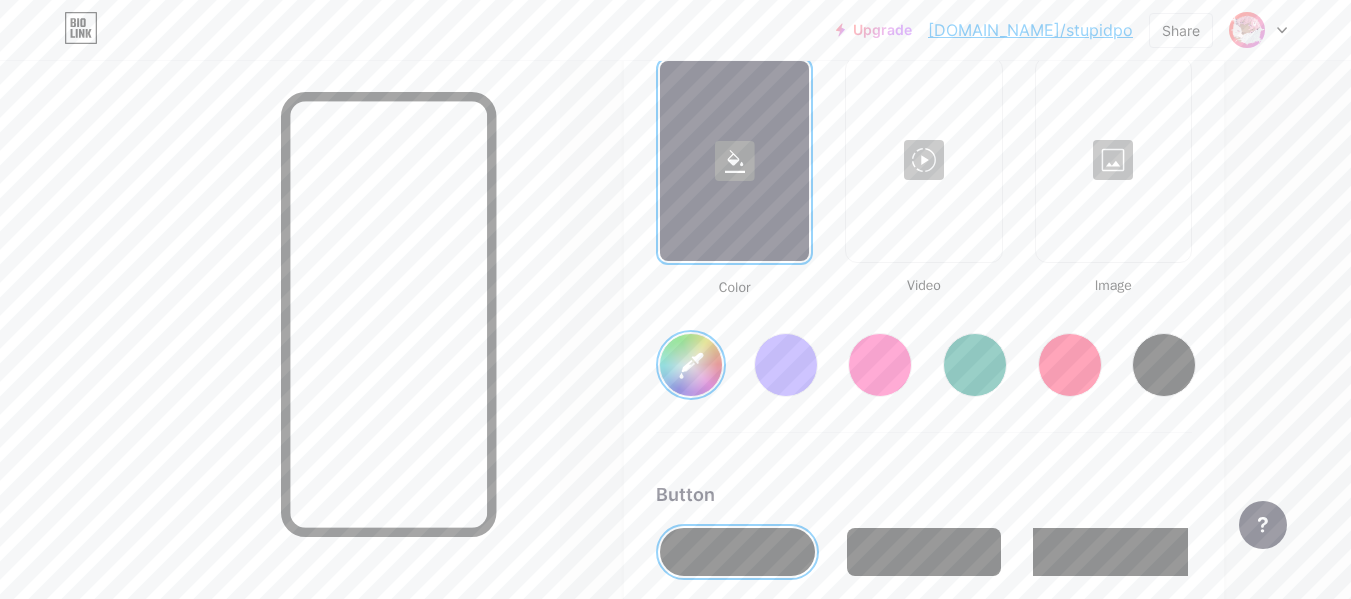 click on "#ffffff" at bounding box center (691, 365) 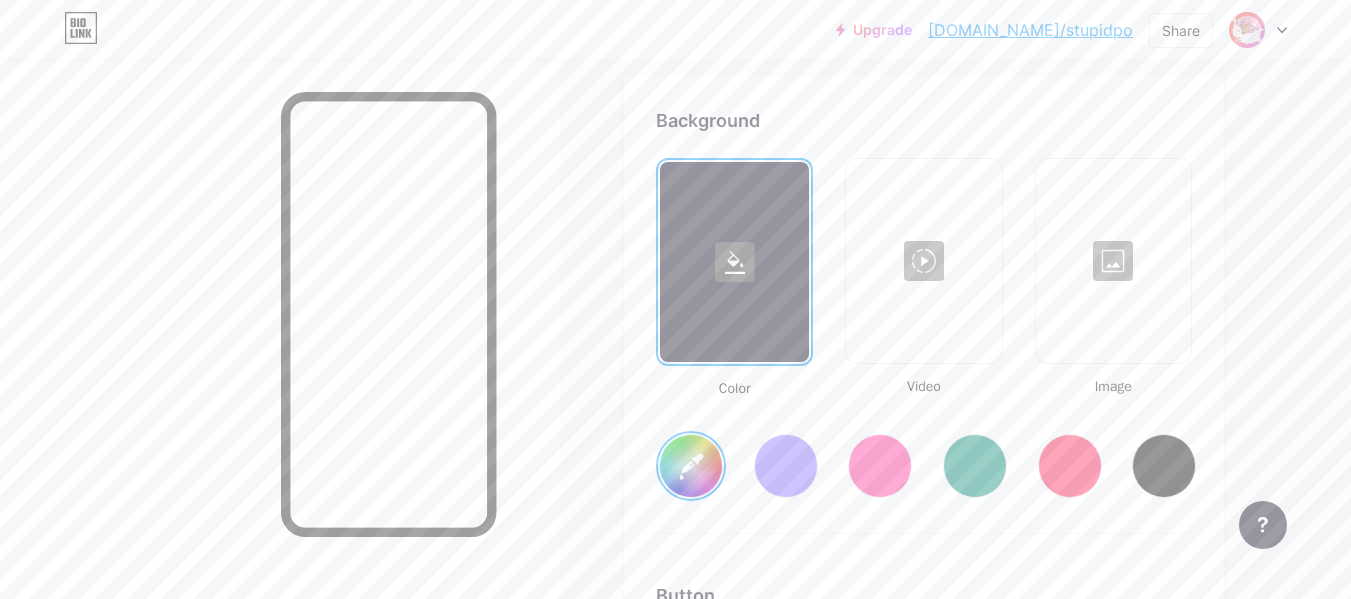 scroll, scrollTop: 2659, scrollLeft: 0, axis: vertical 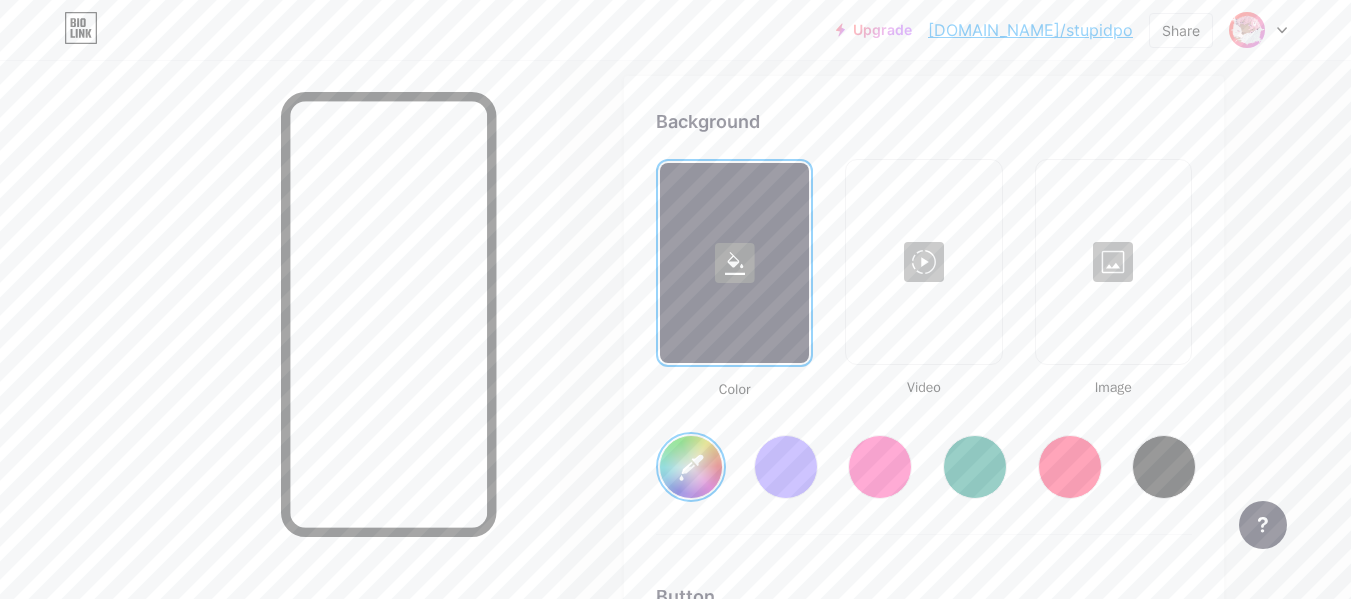click at bounding box center (923, 262) 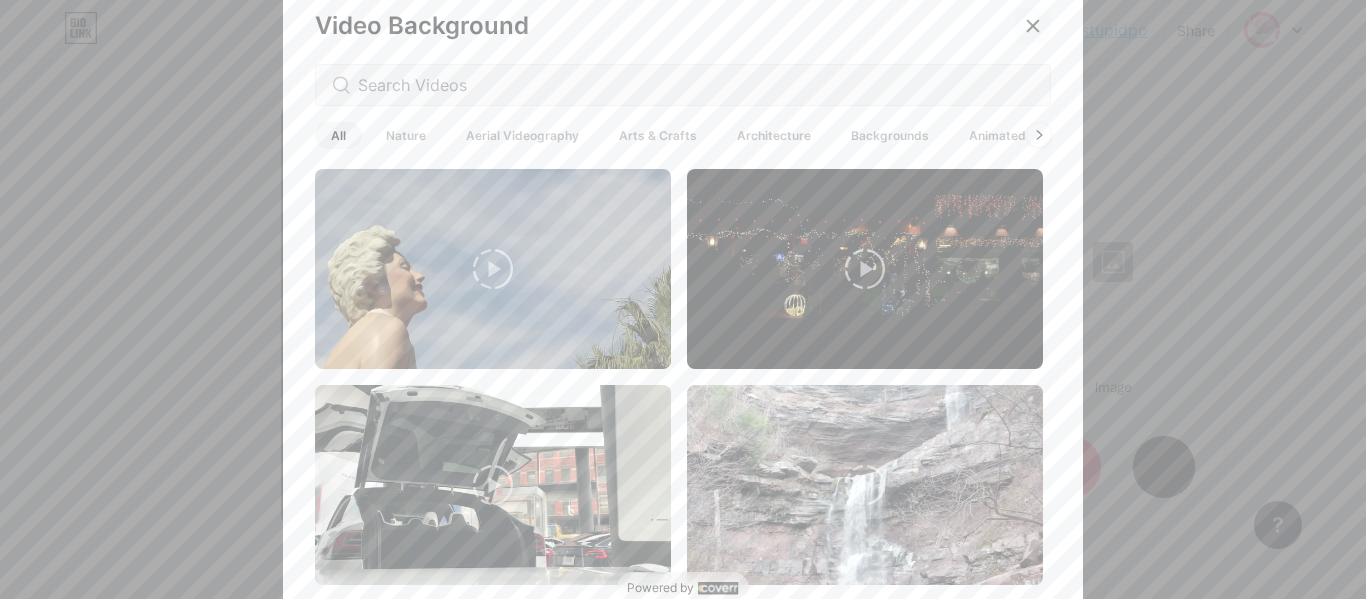 click 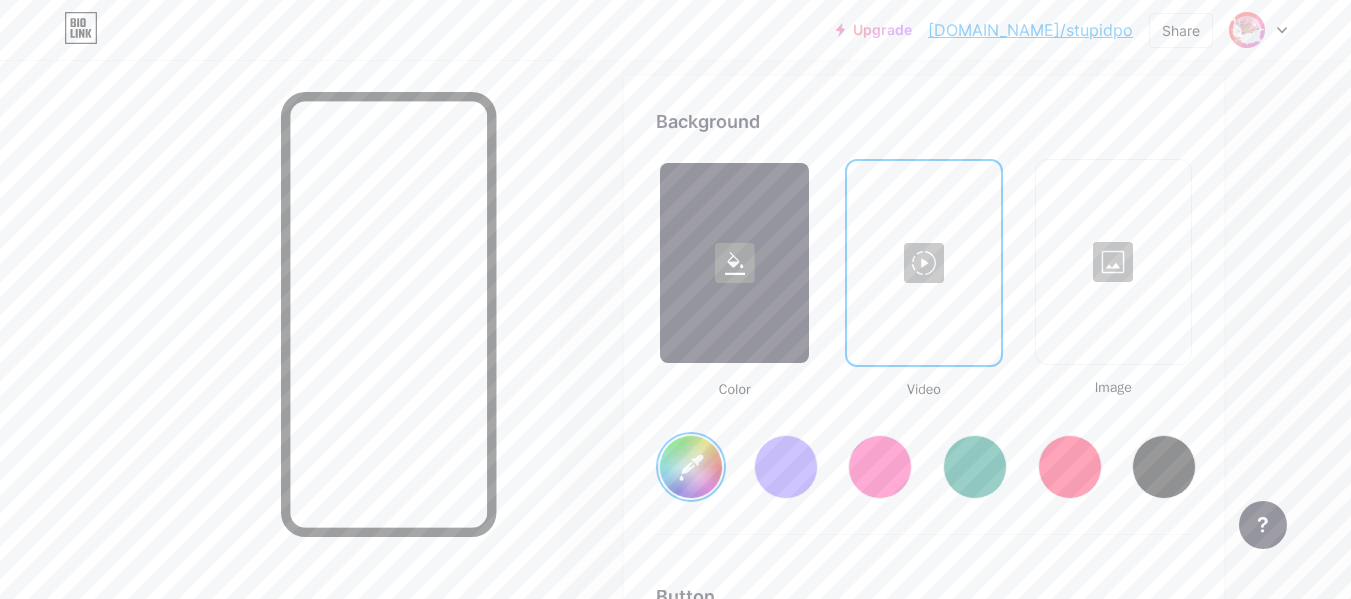 click at bounding box center [1113, 262] 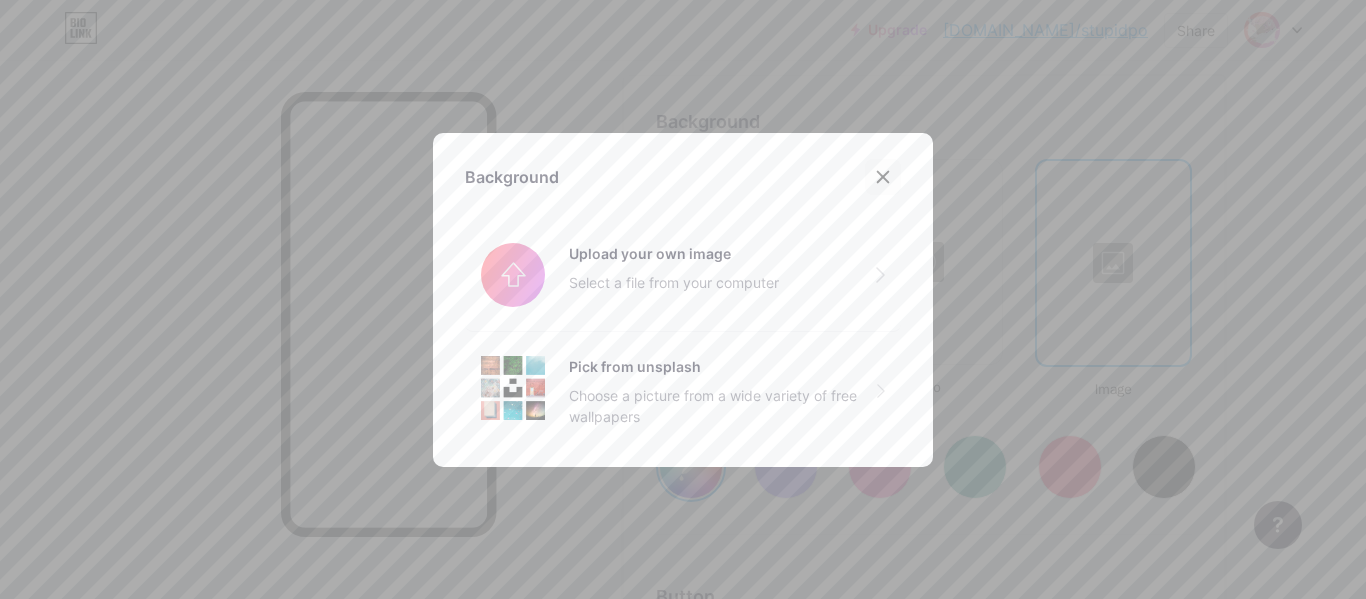 click at bounding box center (883, 177) 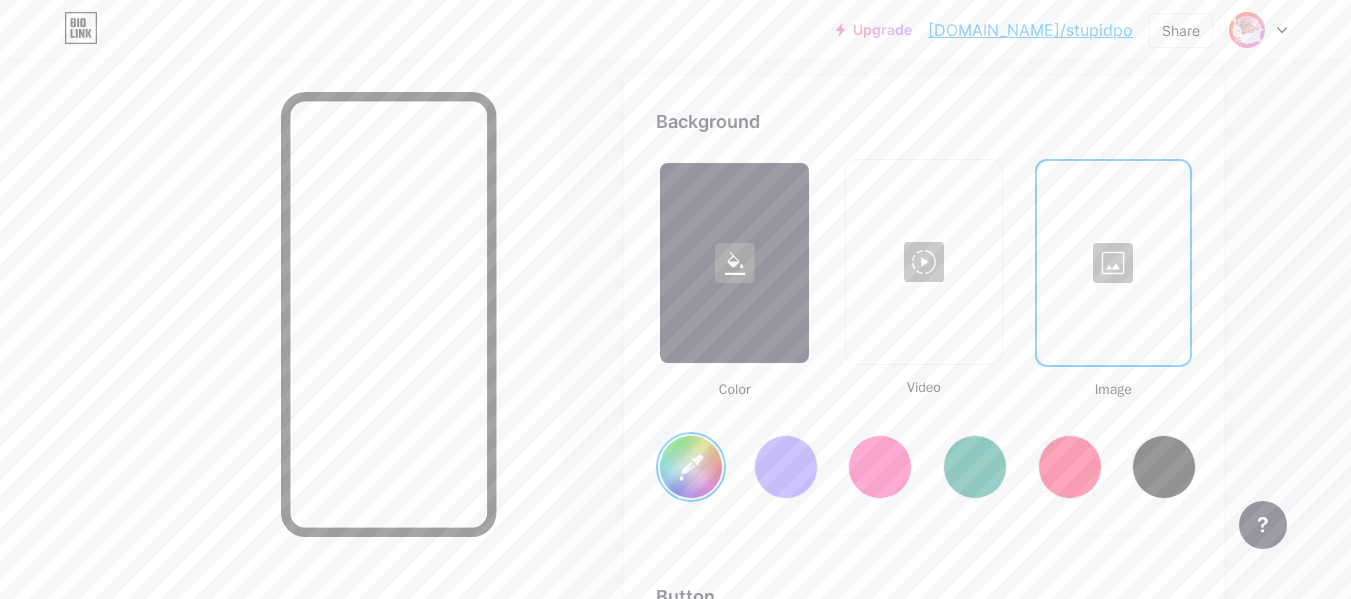 click at bounding box center [1113, 263] 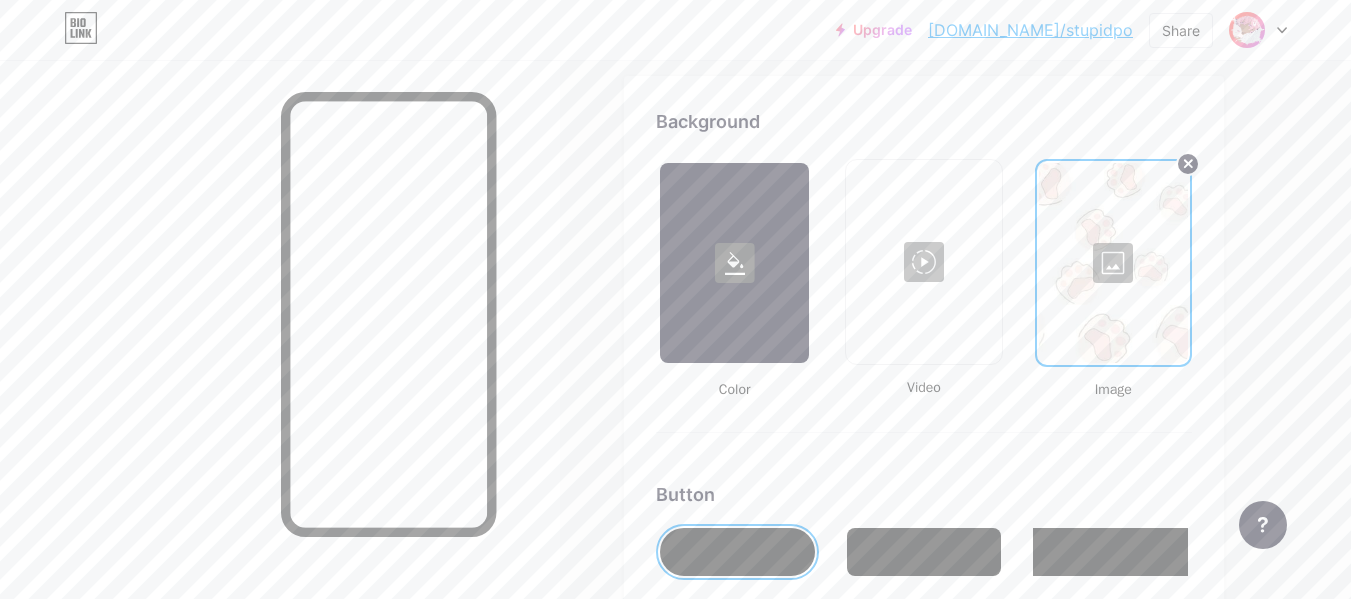 click at bounding box center [280, 359] 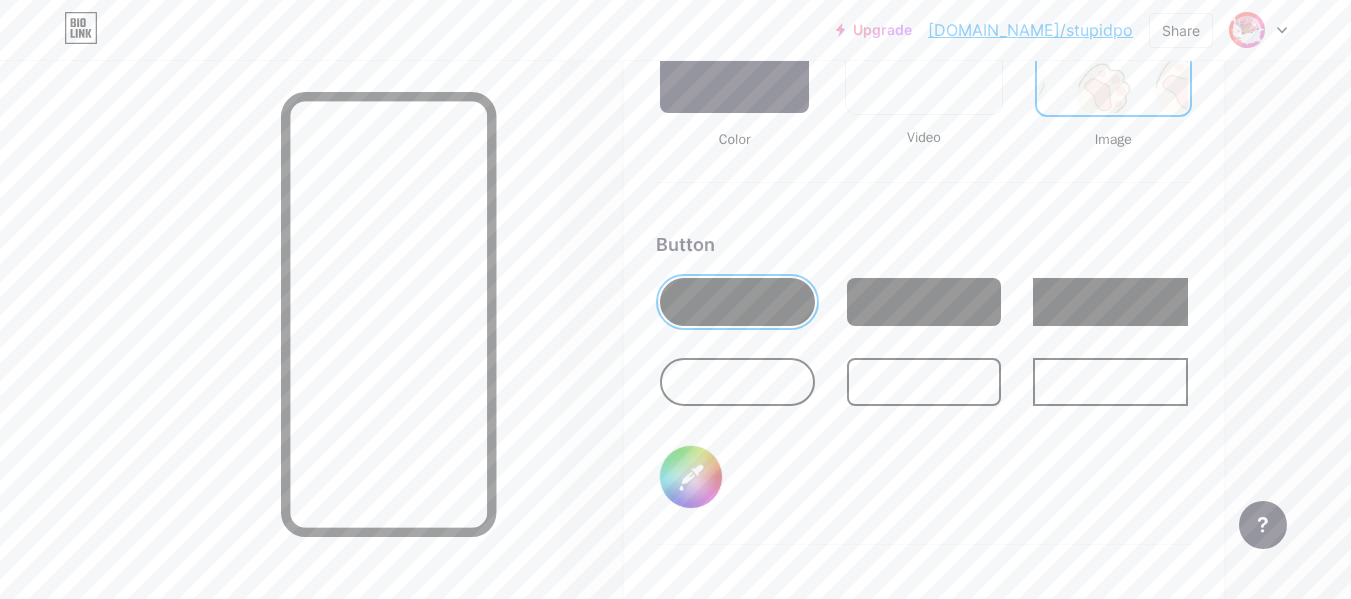 scroll, scrollTop: 2910, scrollLeft: 0, axis: vertical 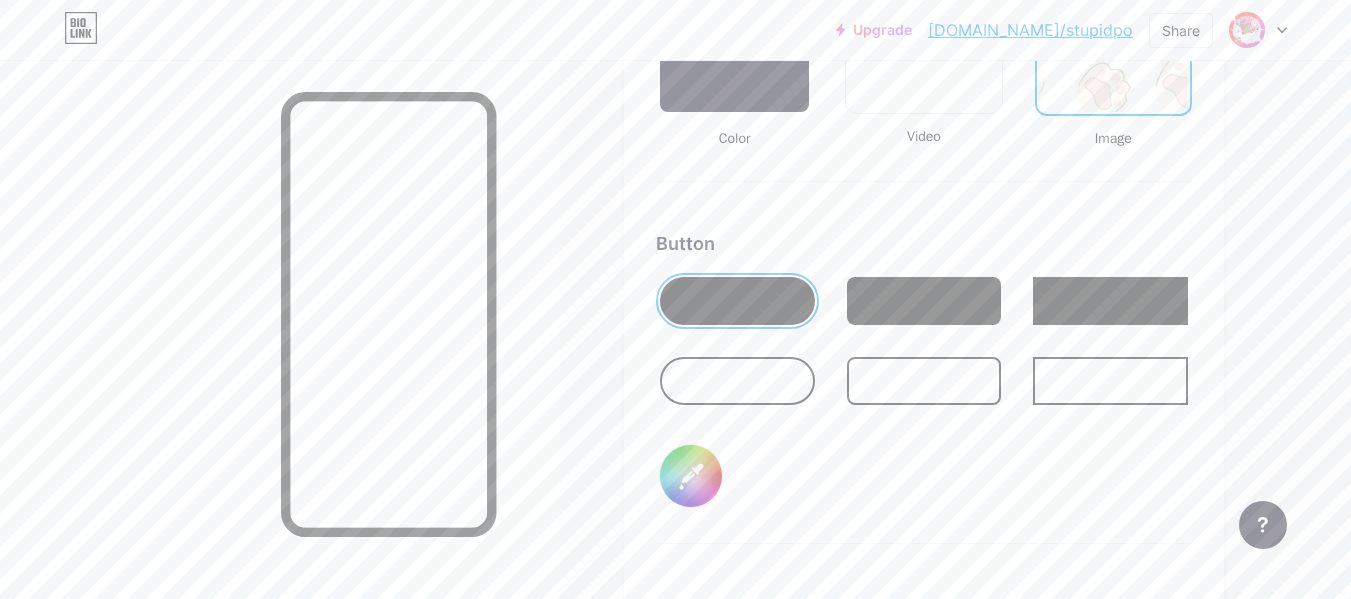 click at bounding box center (737, 381) 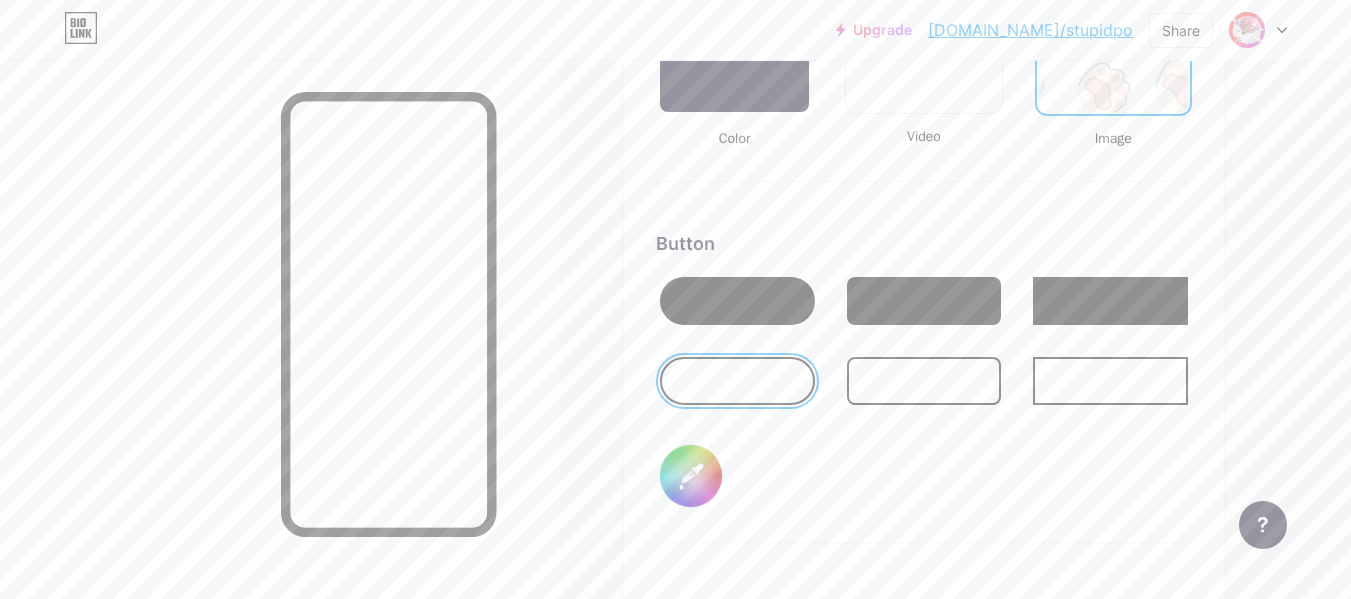 click on "#000000" at bounding box center (691, 476) 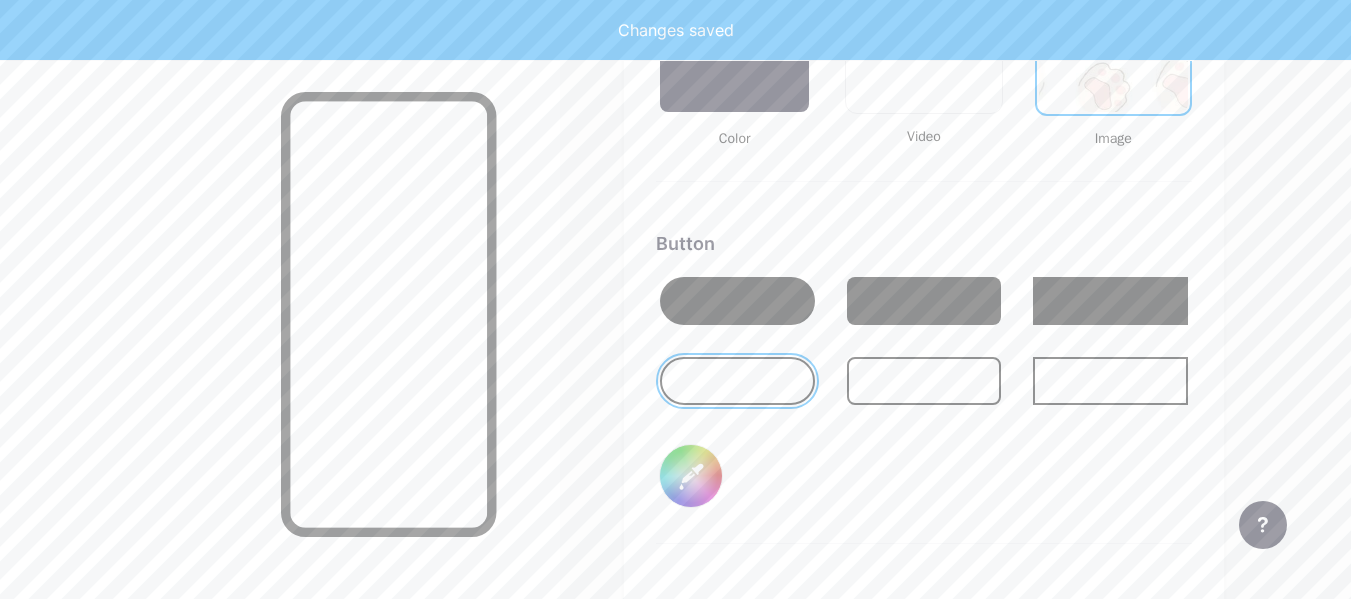 click on "Button       #fd77f2" at bounding box center [924, 387] 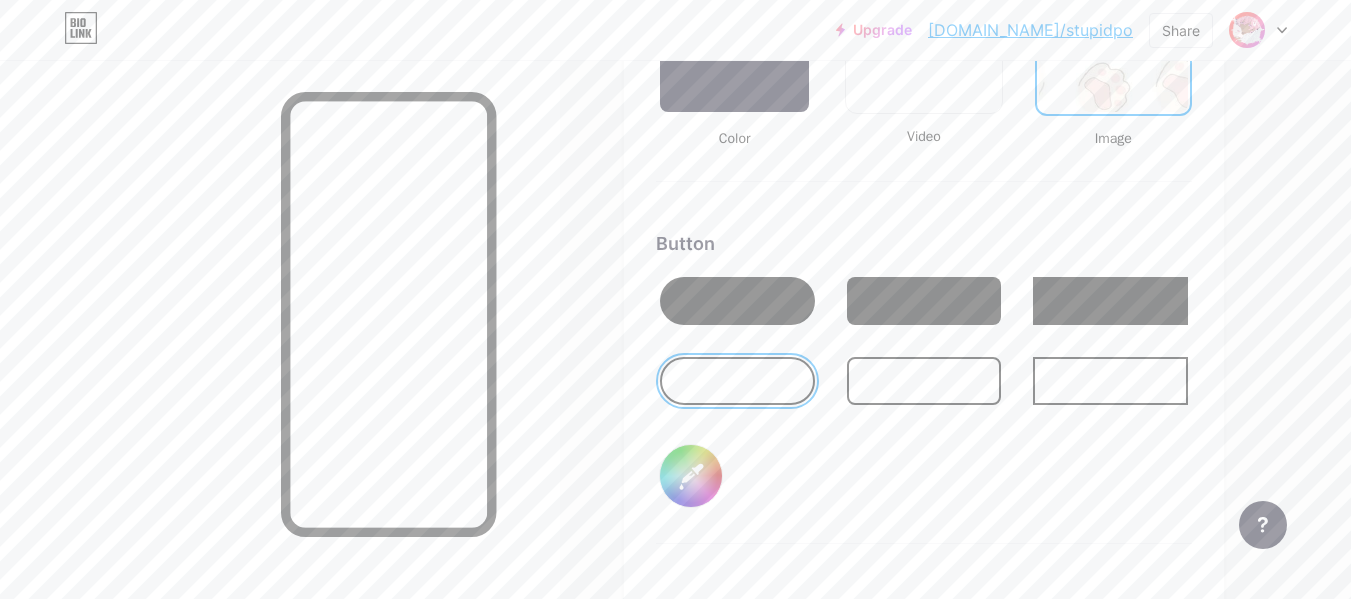 click at bounding box center (737, 301) 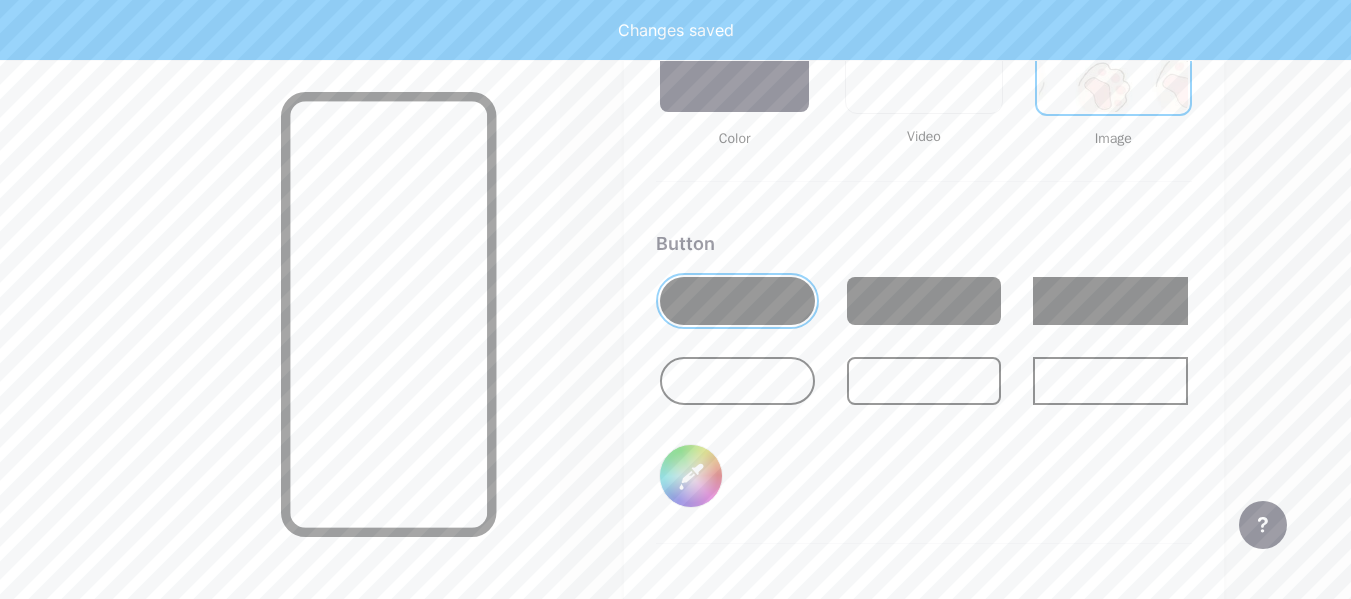 click on "#fd77f2" at bounding box center [691, 476] 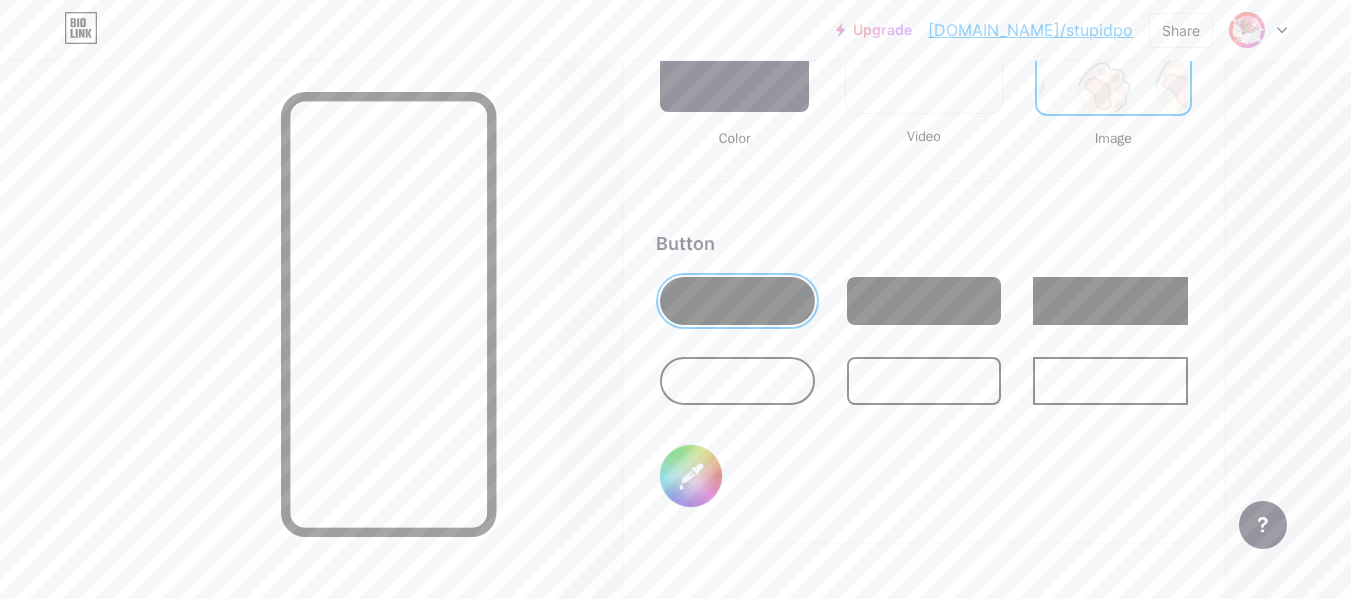 type on "#f9c8f5" 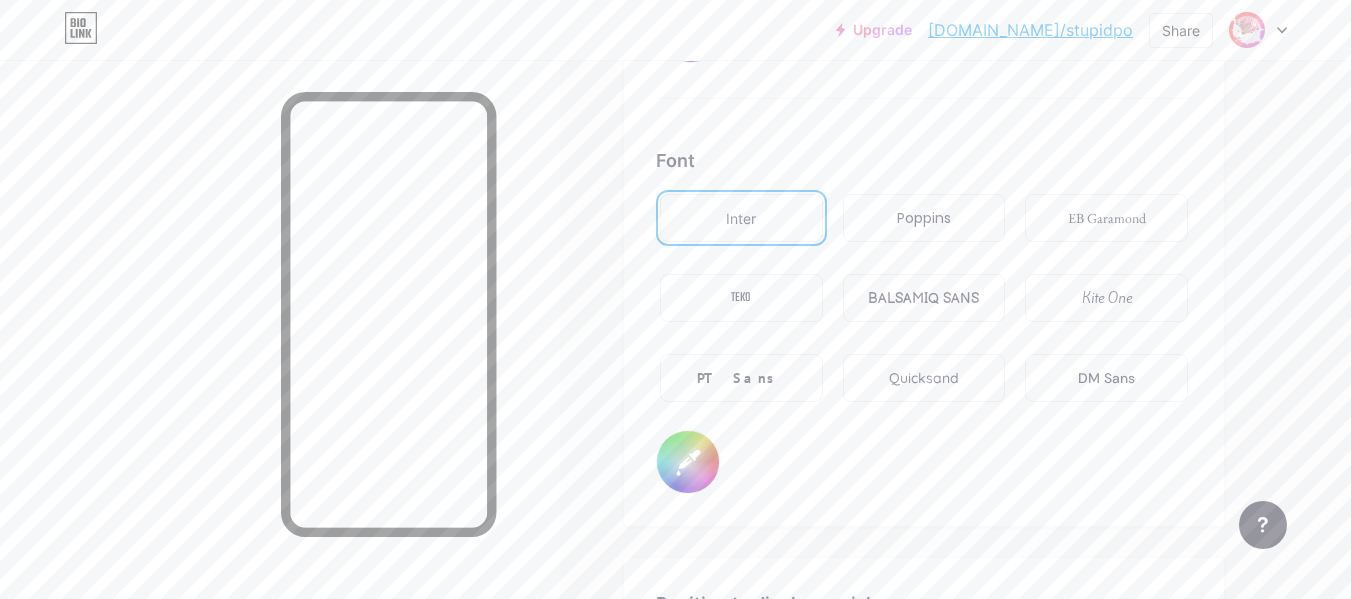 scroll, scrollTop: 3354, scrollLeft: 0, axis: vertical 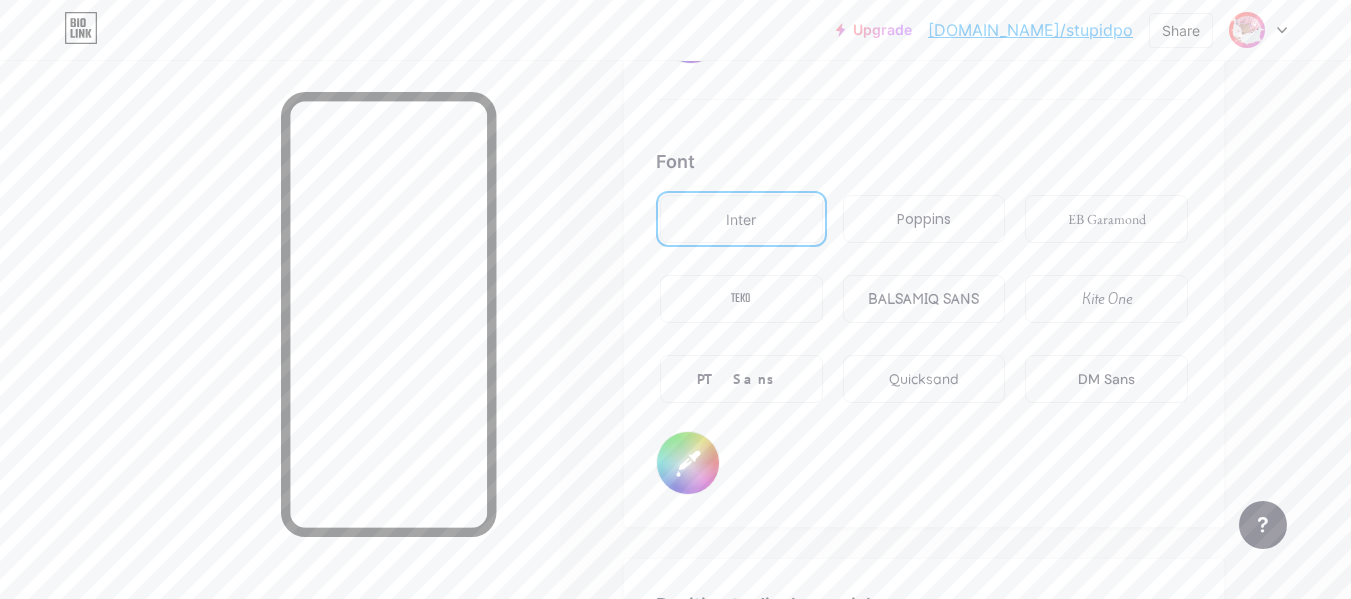 click on "Poppins" at bounding box center [924, 219] 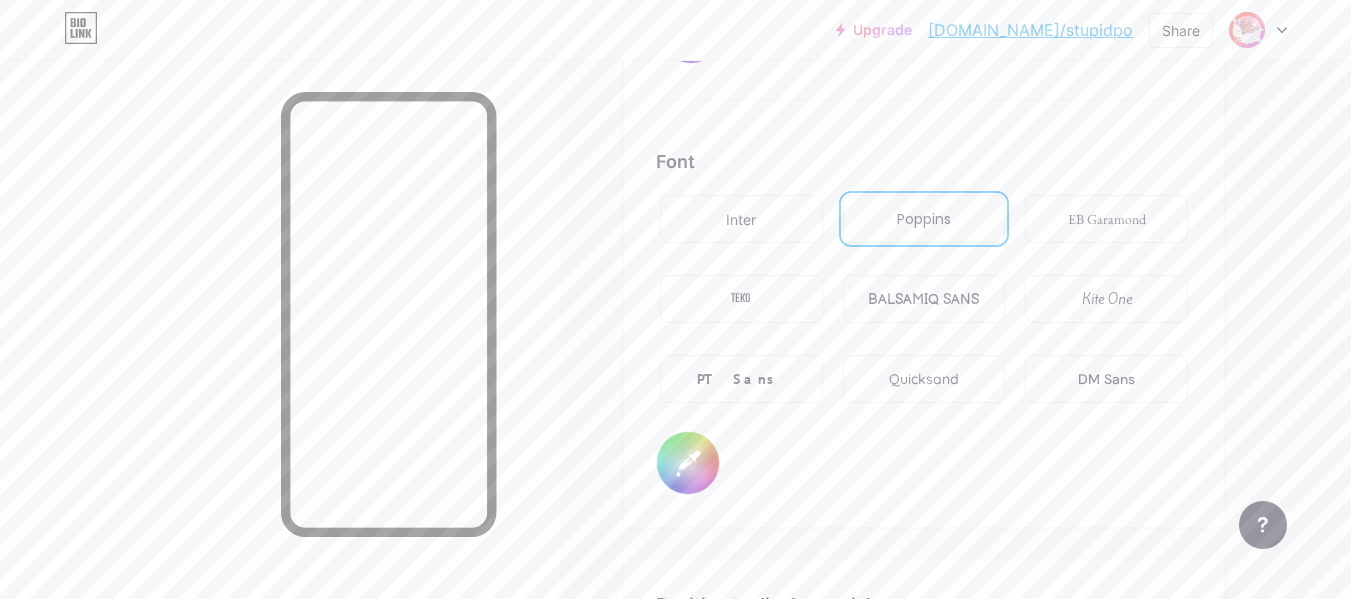 click on "TEKO" at bounding box center [741, 299] 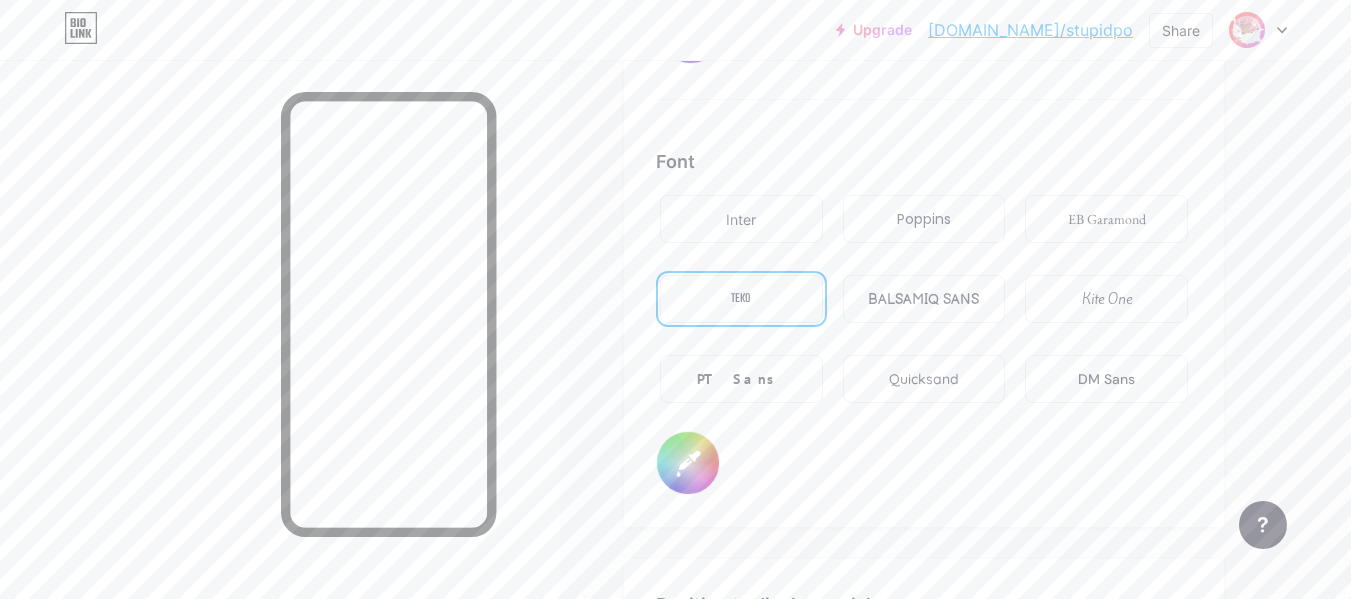 click on "BALSAMIQ SANS" at bounding box center [923, 299] 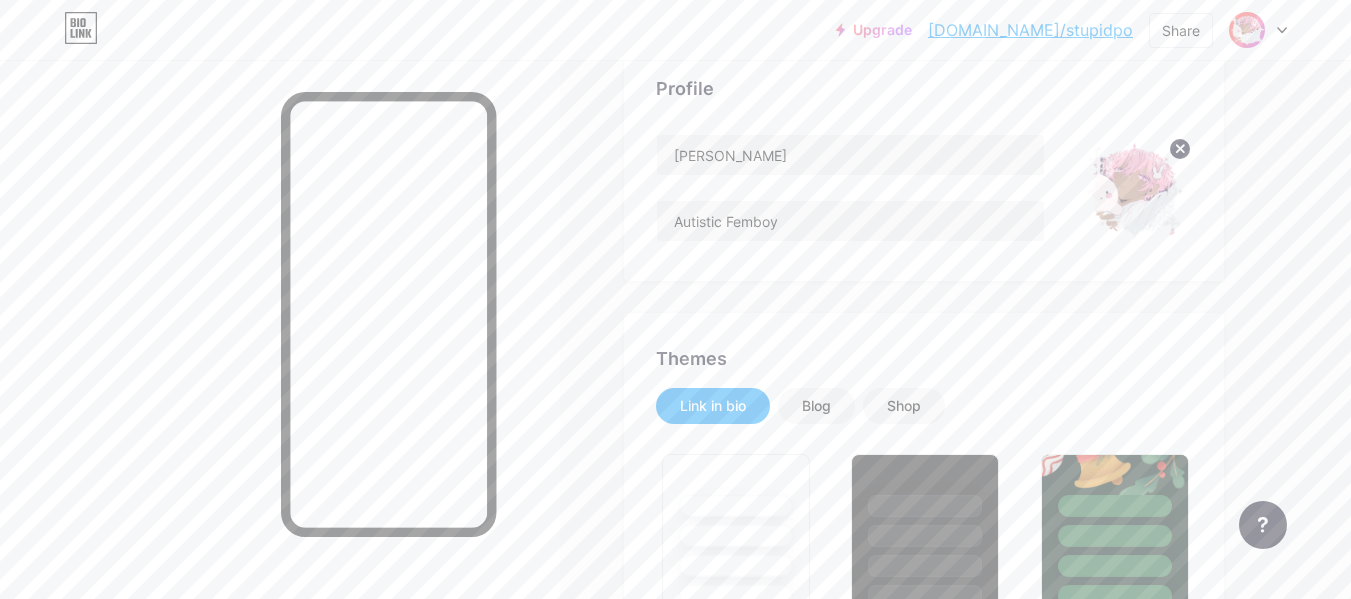 scroll, scrollTop: 0, scrollLeft: 0, axis: both 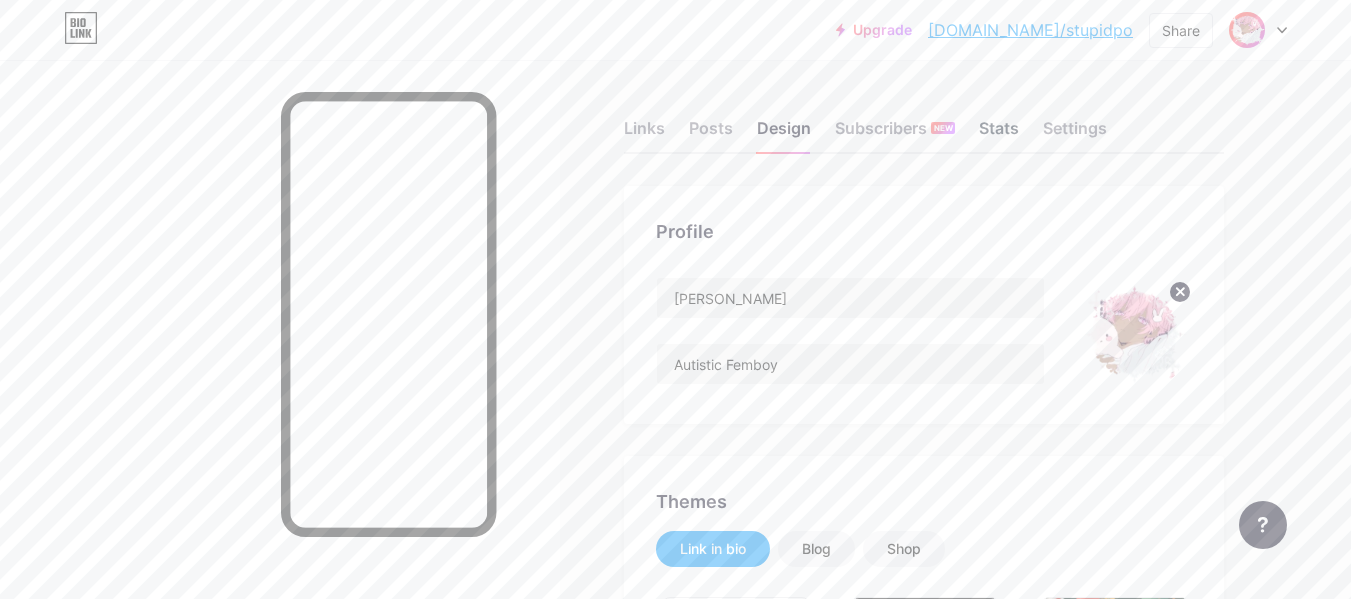 click on "Stats" at bounding box center [999, 134] 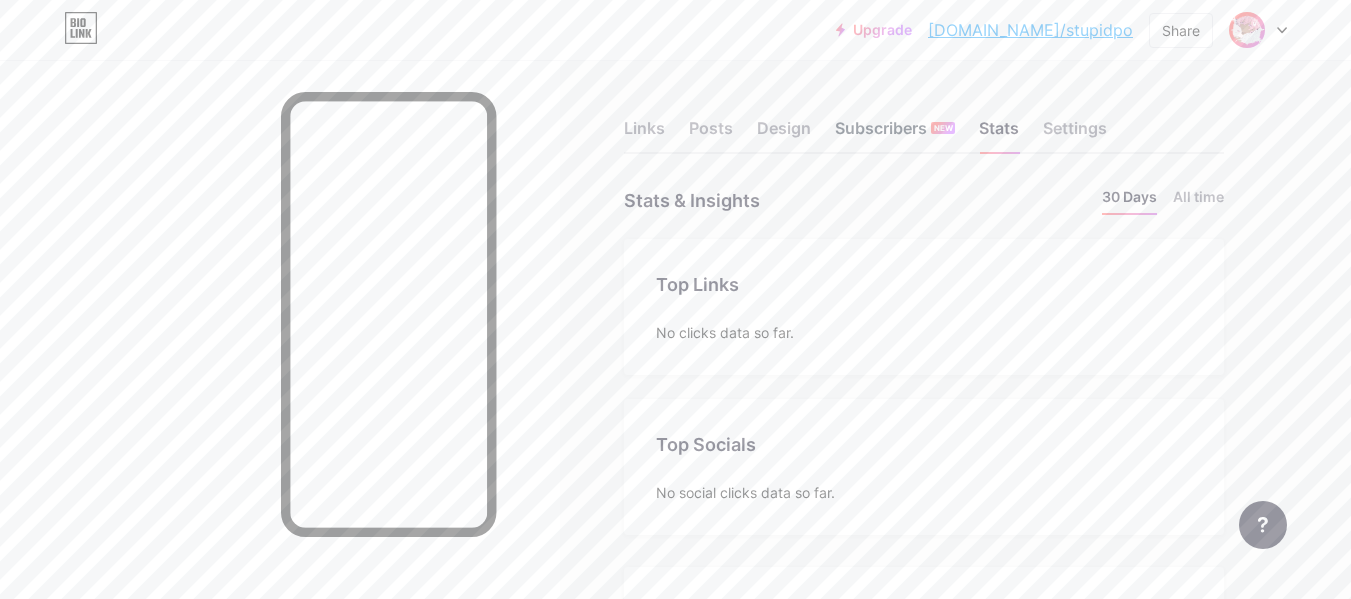 scroll, scrollTop: 999401, scrollLeft: 998649, axis: both 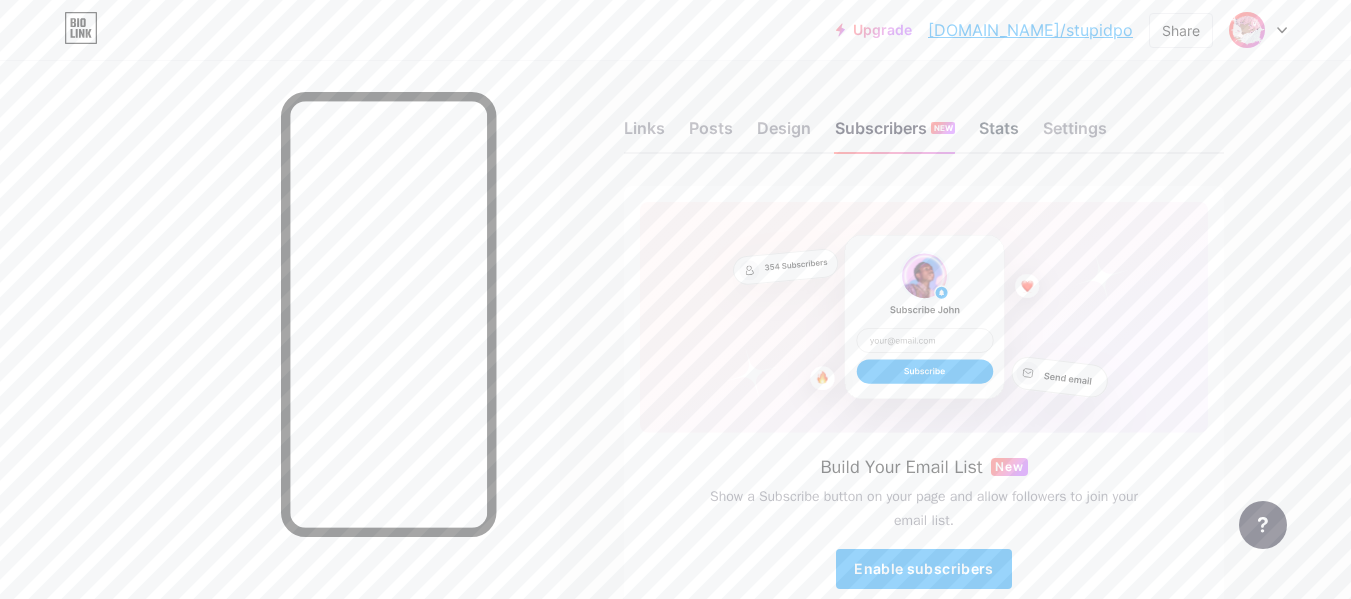 click on "Stats" at bounding box center [999, 134] 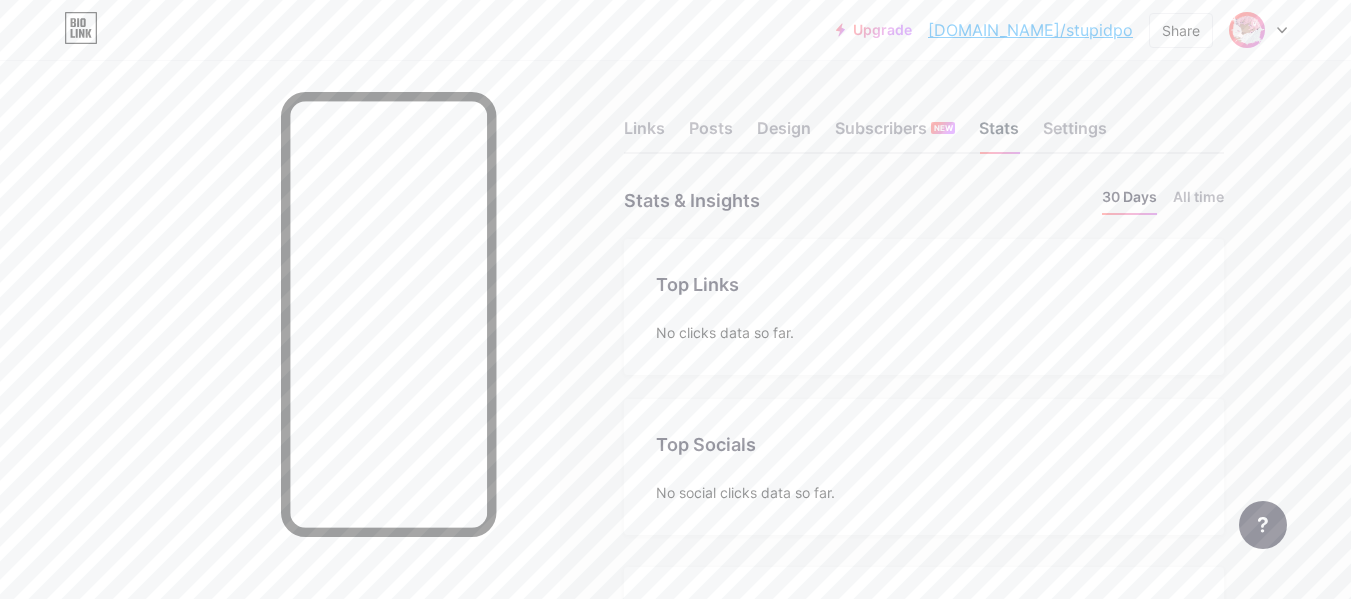 scroll, scrollTop: 999401, scrollLeft: 998649, axis: both 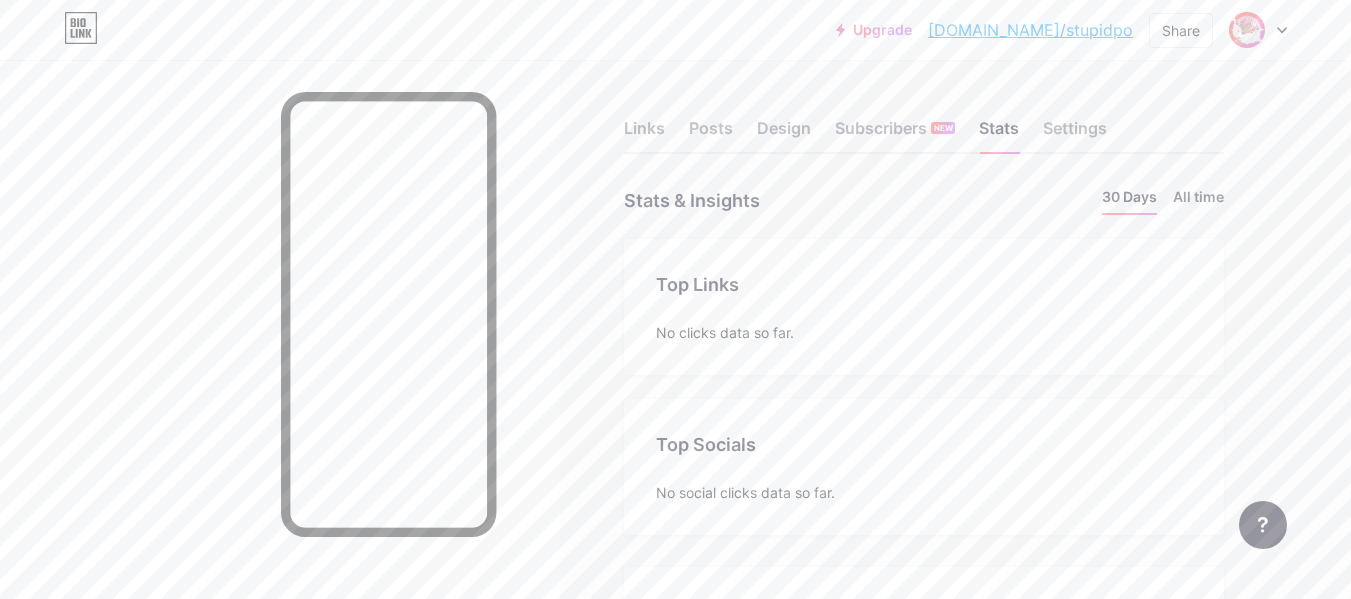 click on "All
time" at bounding box center [1198, 200] 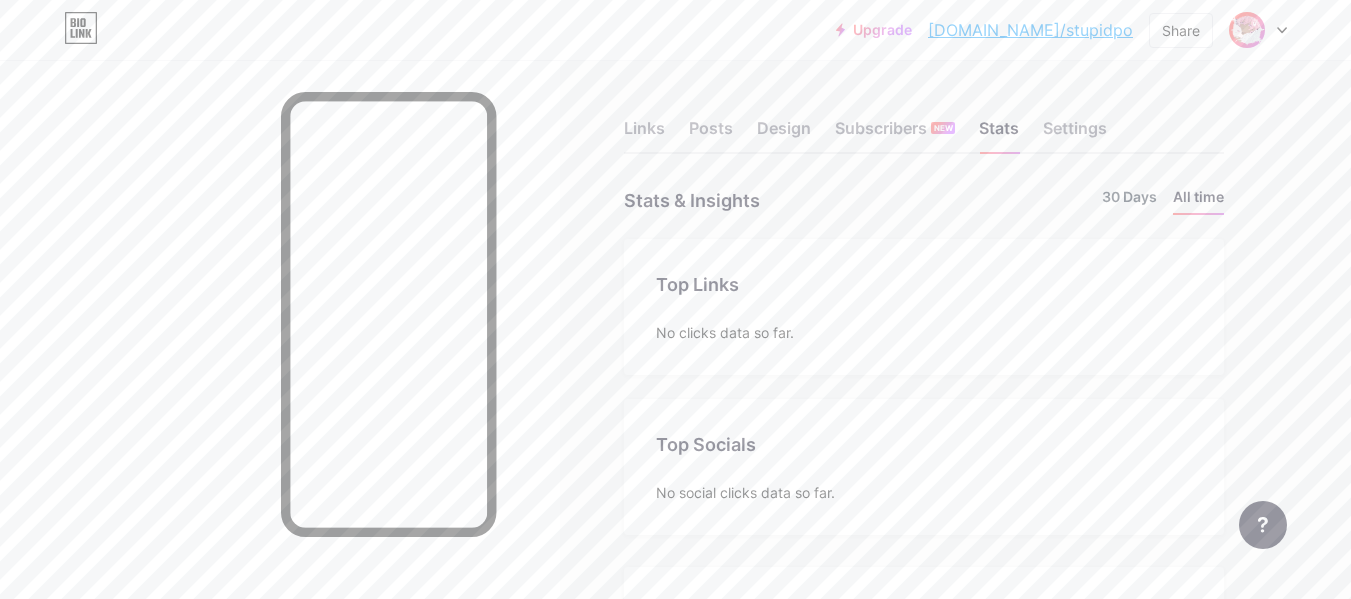scroll, scrollTop: 999401, scrollLeft: 998649, axis: both 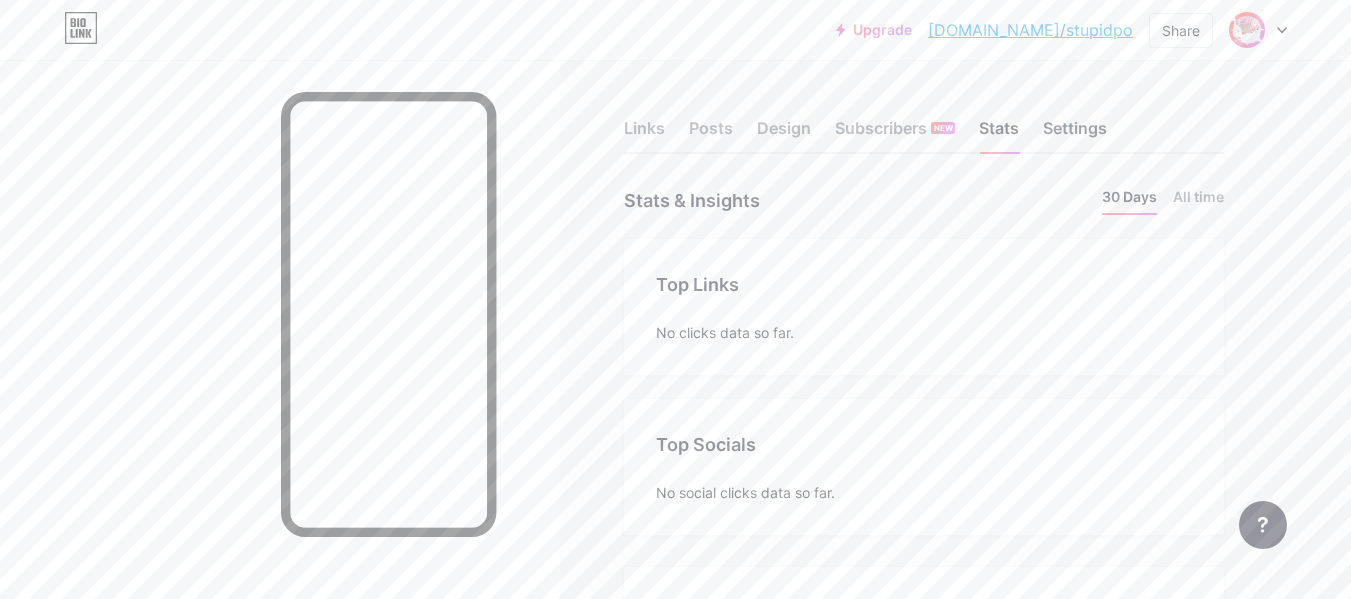 click on "Settings" at bounding box center (1075, 134) 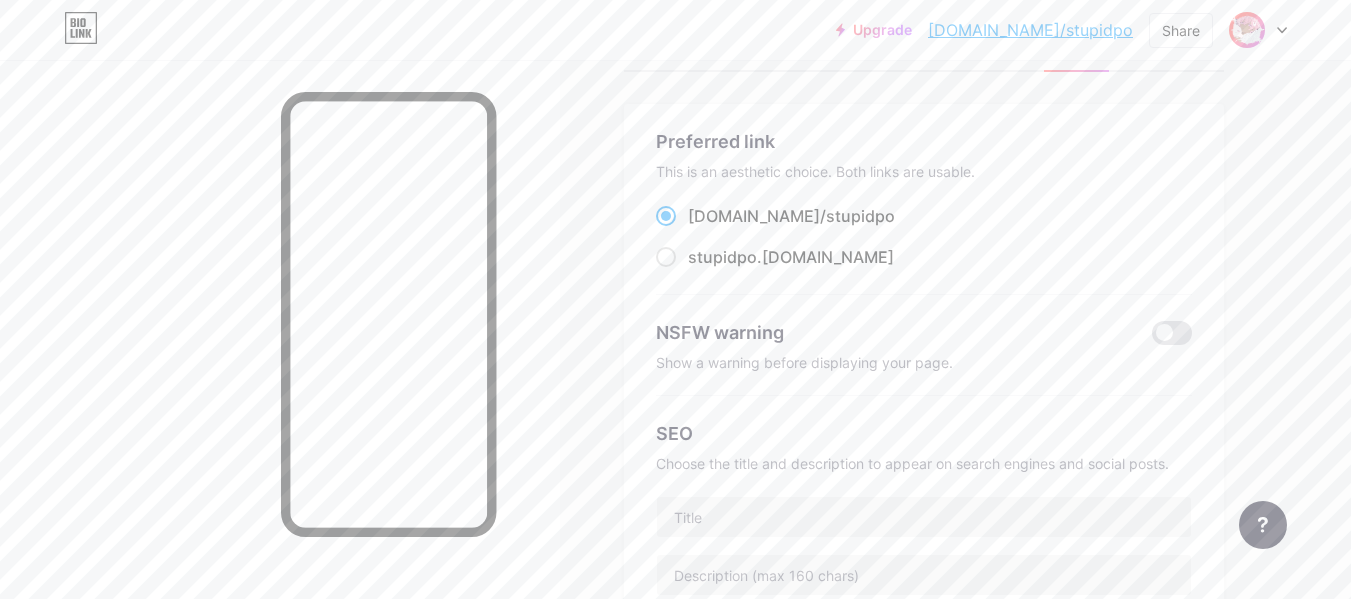 scroll, scrollTop: 87, scrollLeft: 0, axis: vertical 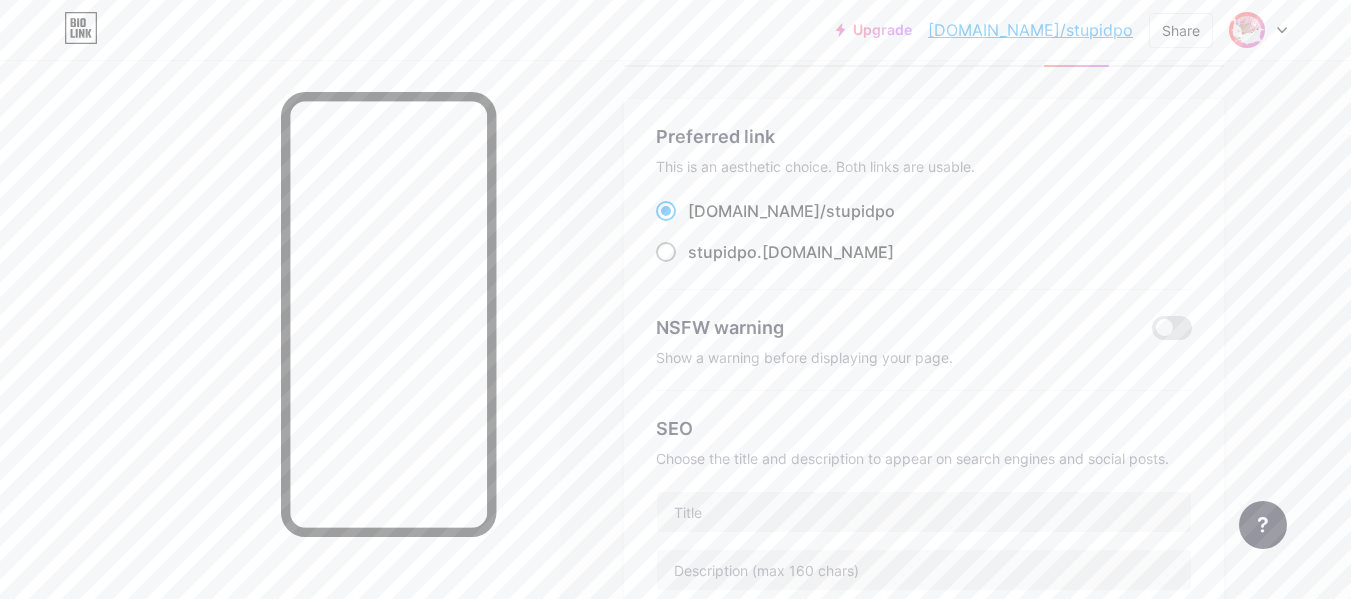 click at bounding box center (666, 252) 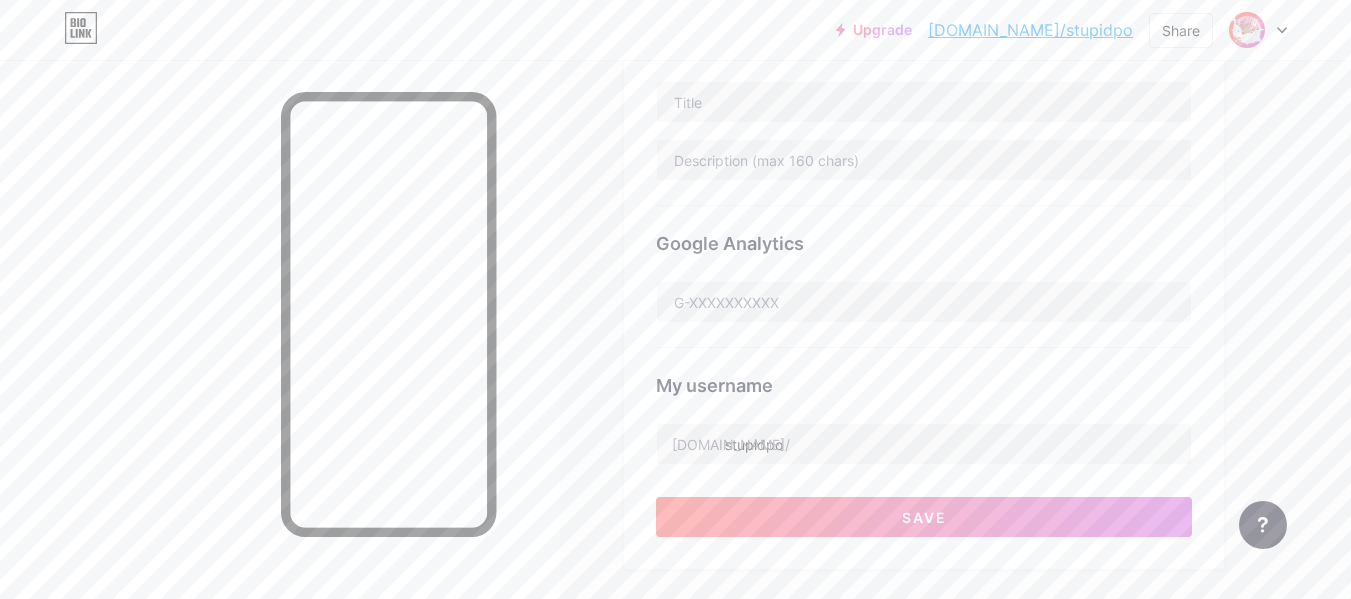 scroll, scrollTop: 563, scrollLeft: 0, axis: vertical 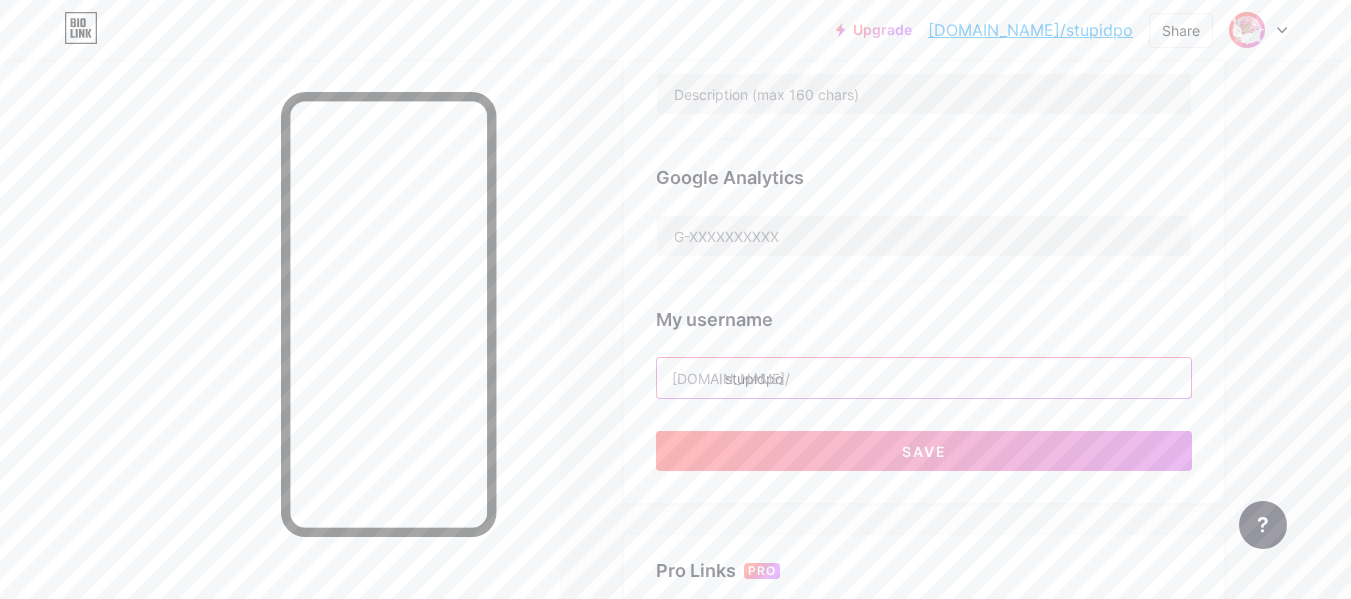 click on "stupidpo" at bounding box center (924, 378) 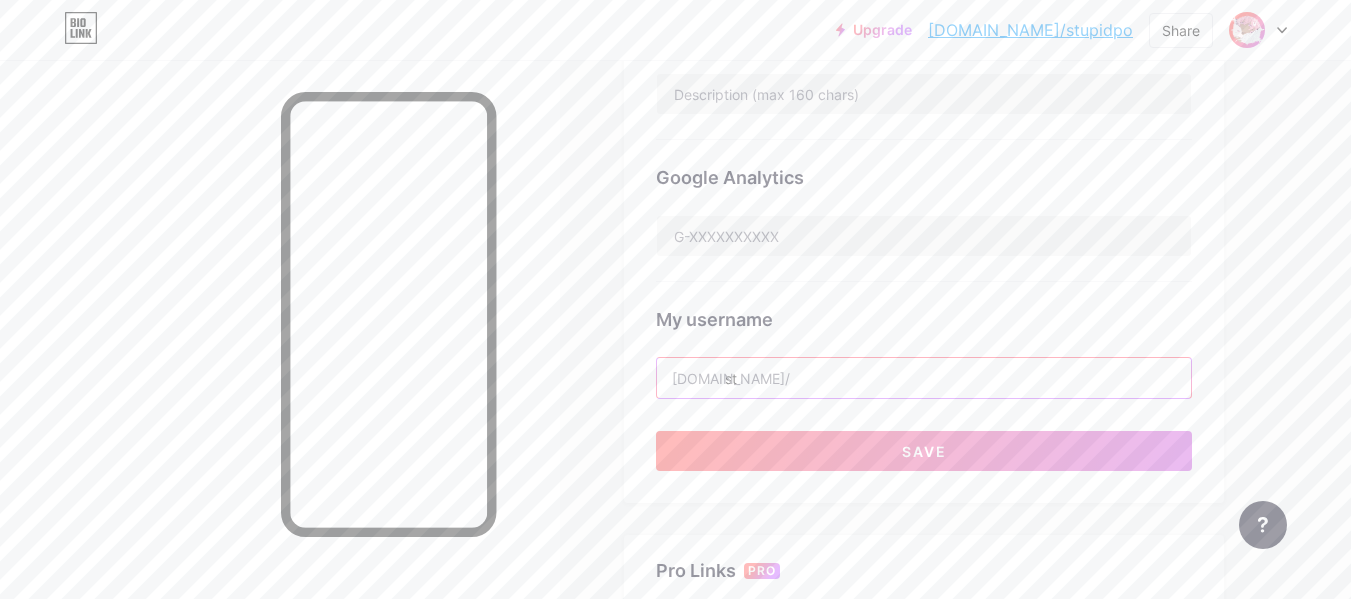 type on "s" 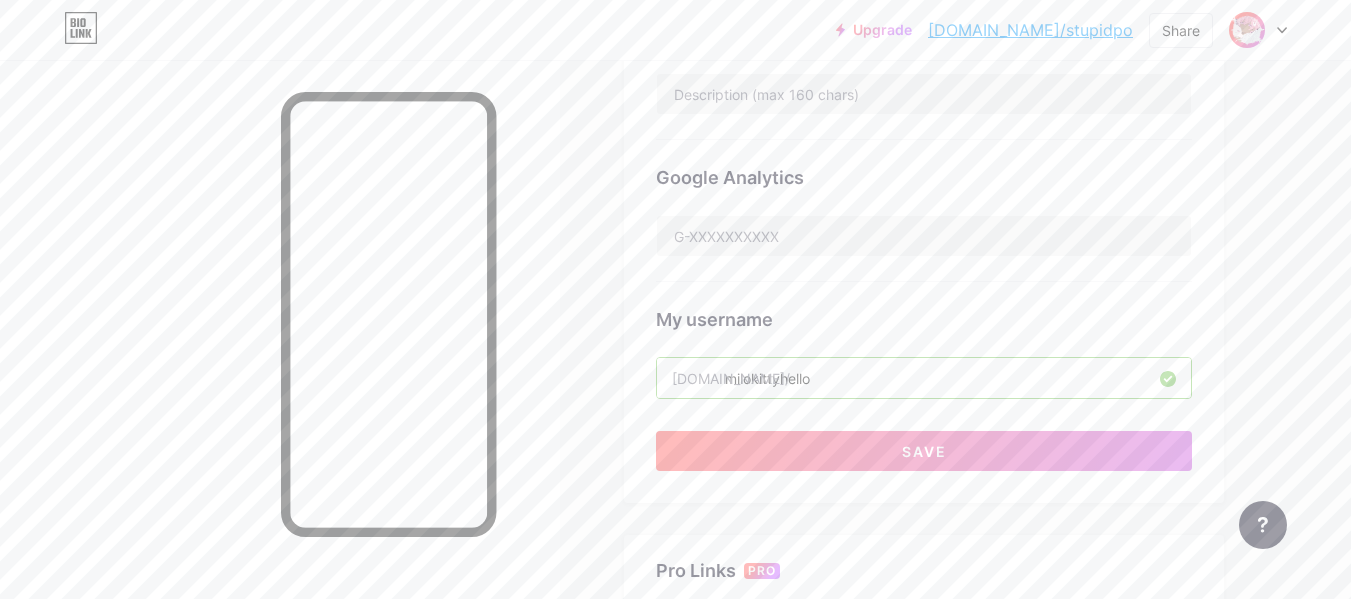 type on "milokittyhello" 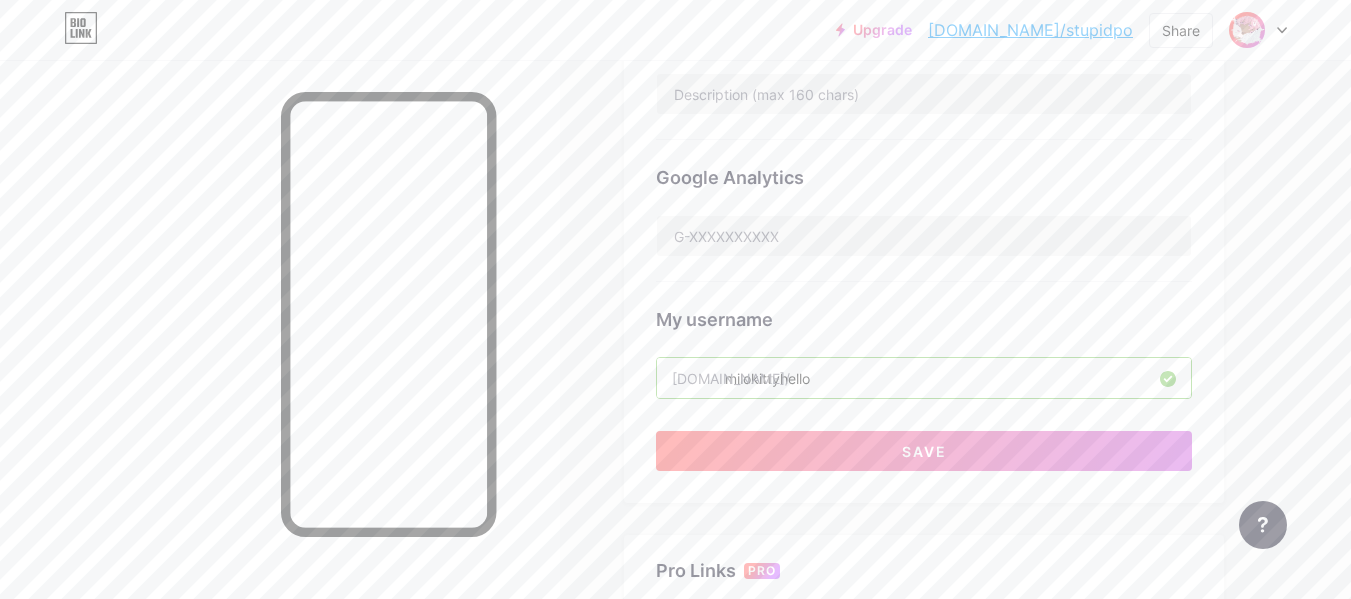 click on "My username" at bounding box center [924, 319] 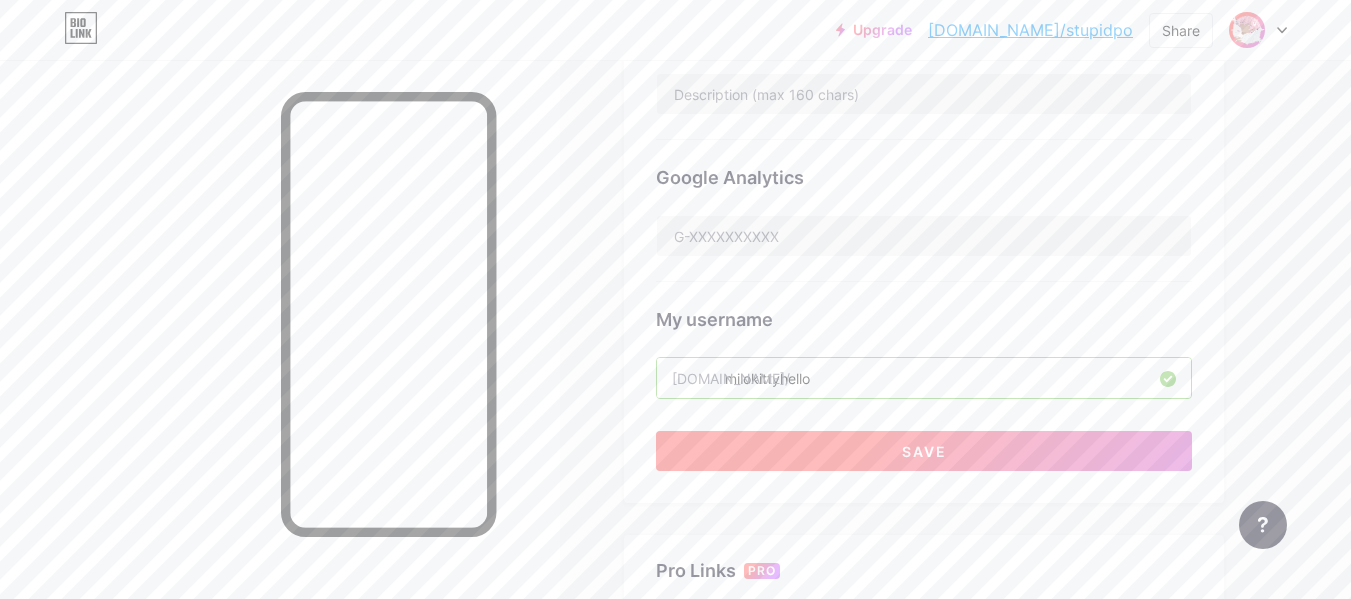 click on "Save" at bounding box center (924, 451) 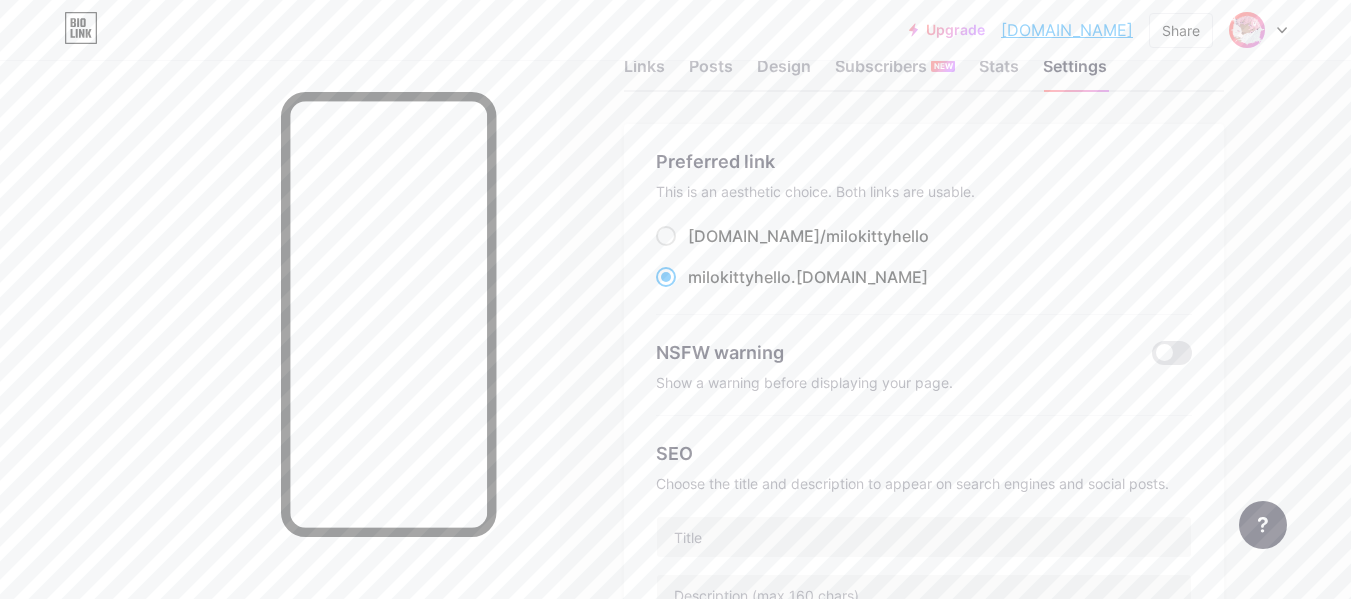 scroll, scrollTop: 0, scrollLeft: 0, axis: both 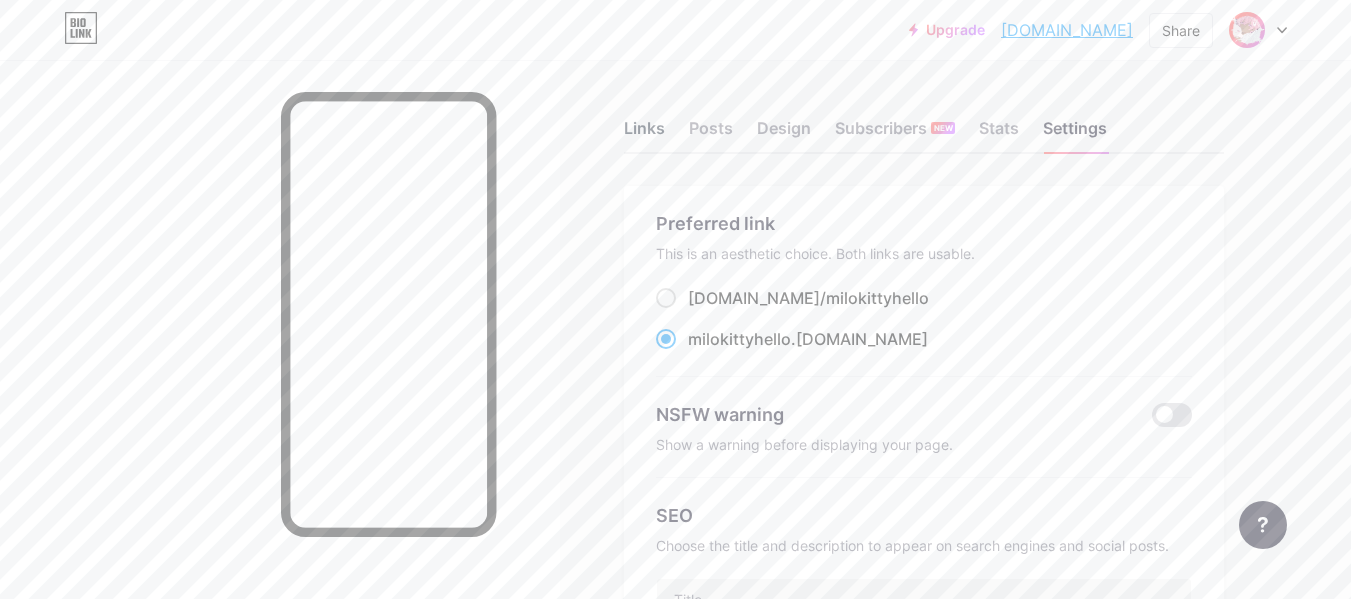 click on "Links" at bounding box center (644, 134) 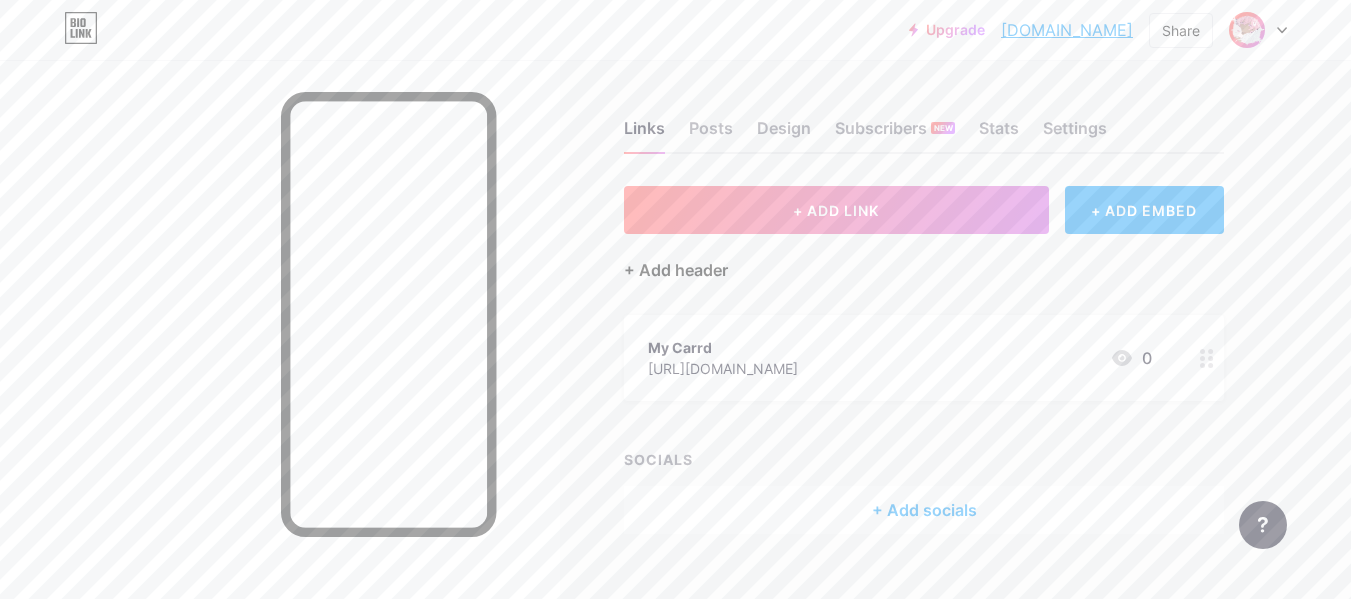 click on "+ Add header" at bounding box center (676, 270) 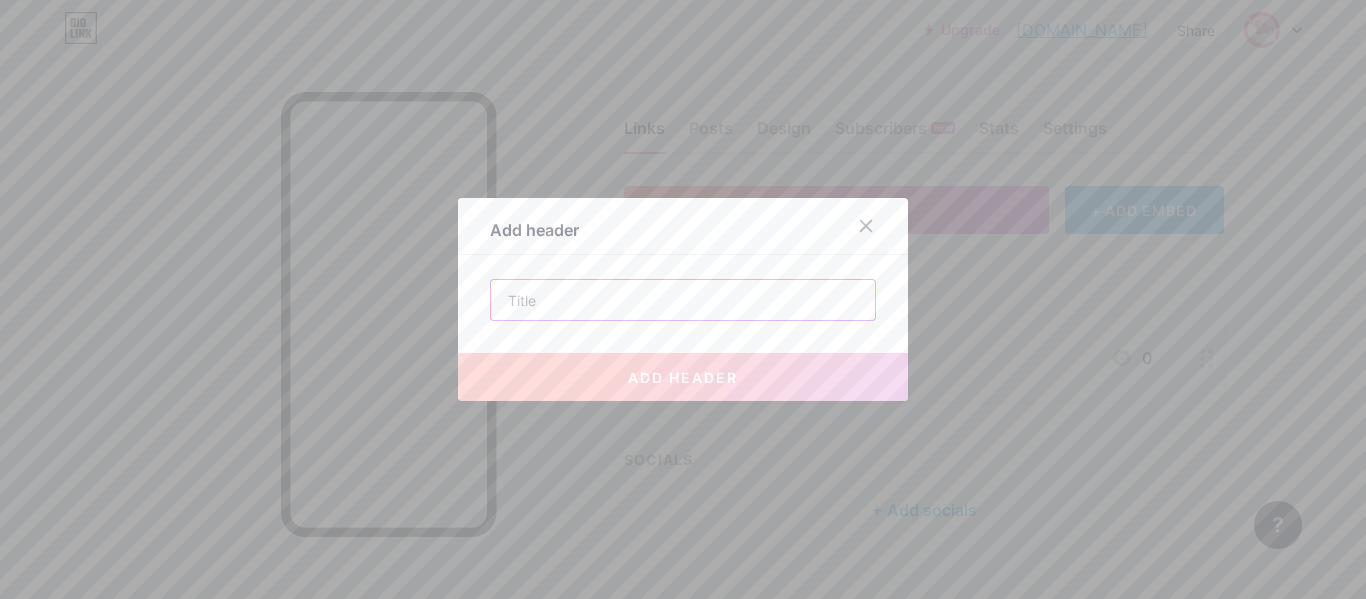 click at bounding box center [683, 300] 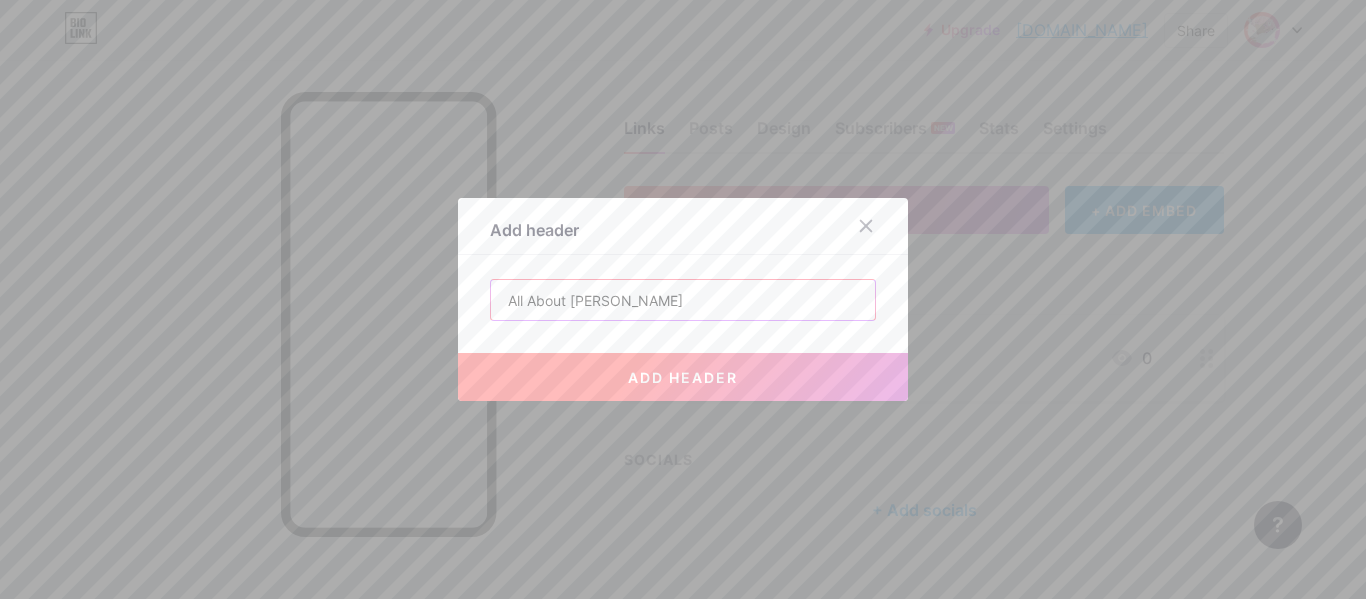 type on "All About Milo" 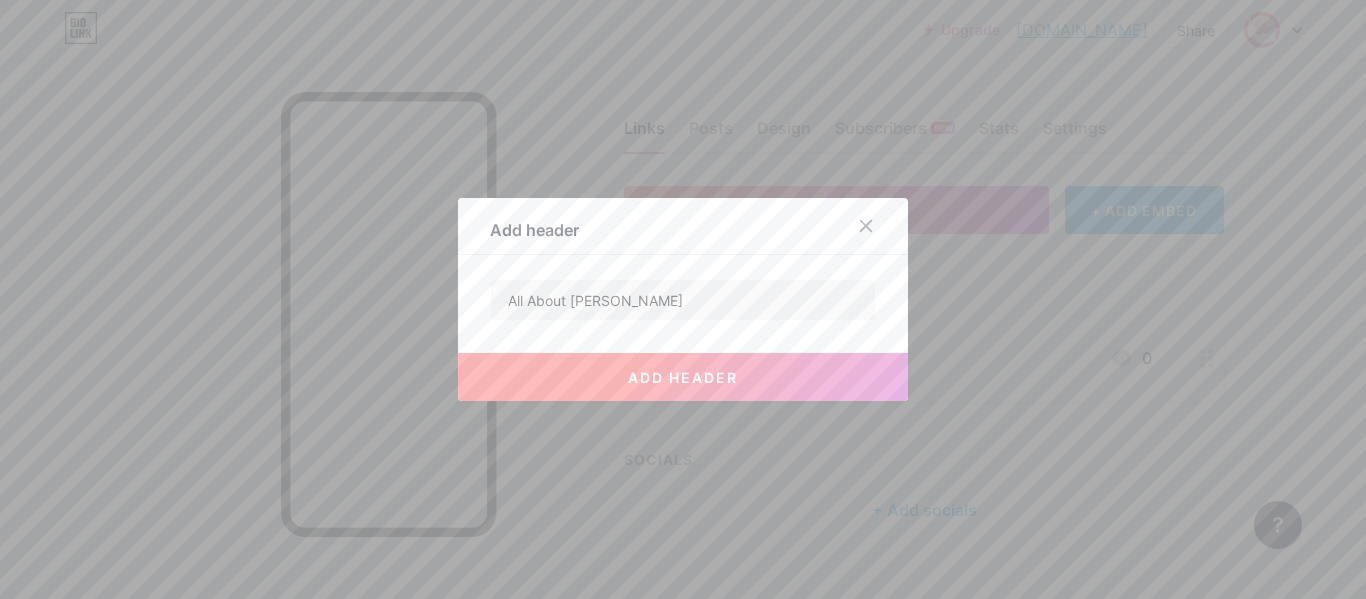 click on "add header" at bounding box center (683, 377) 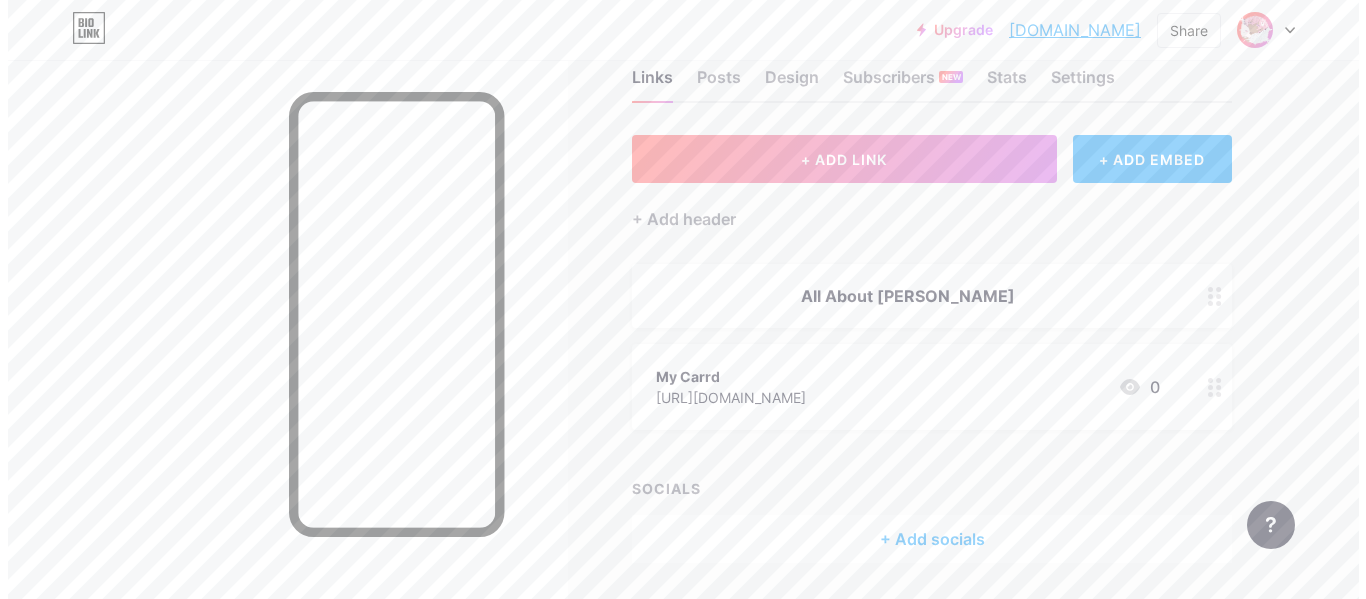 scroll, scrollTop: 114, scrollLeft: 0, axis: vertical 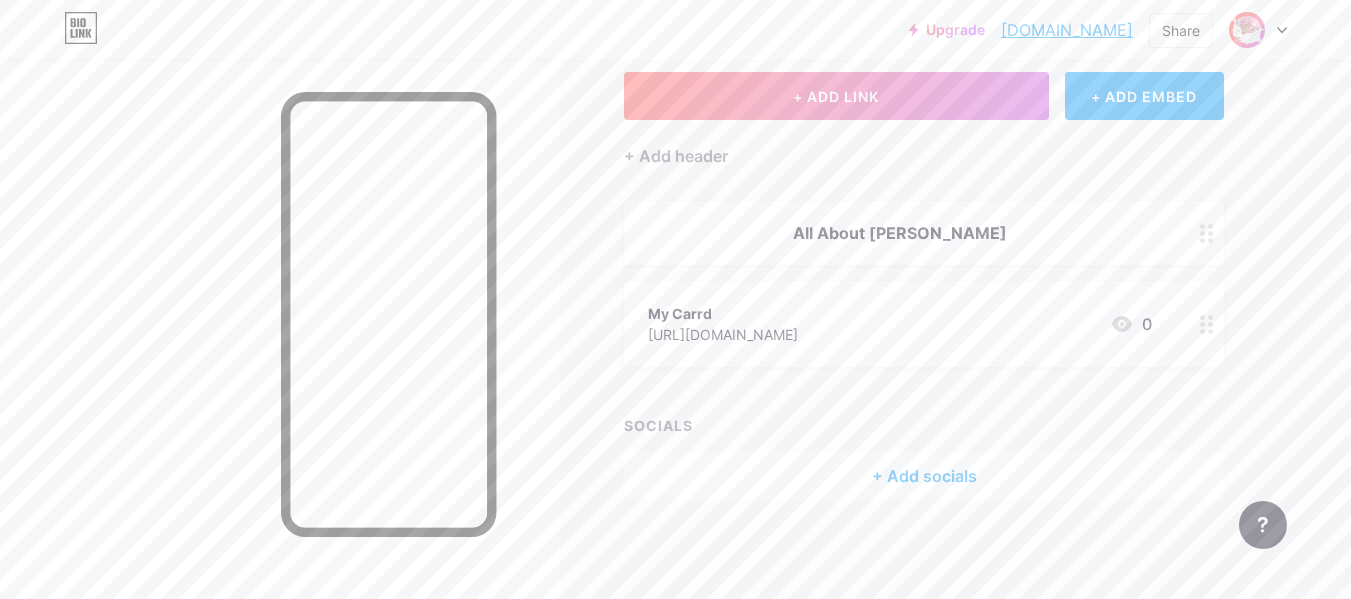 click on "+ Add socials" at bounding box center [924, 476] 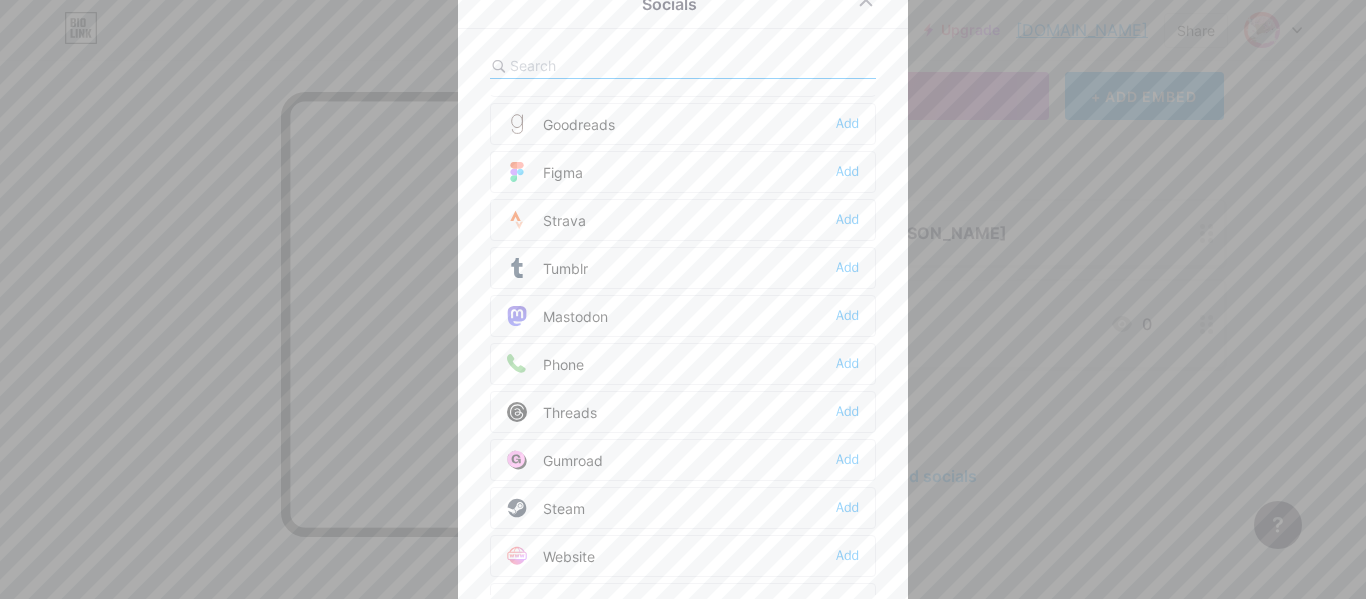 scroll, scrollTop: 1804, scrollLeft: 0, axis: vertical 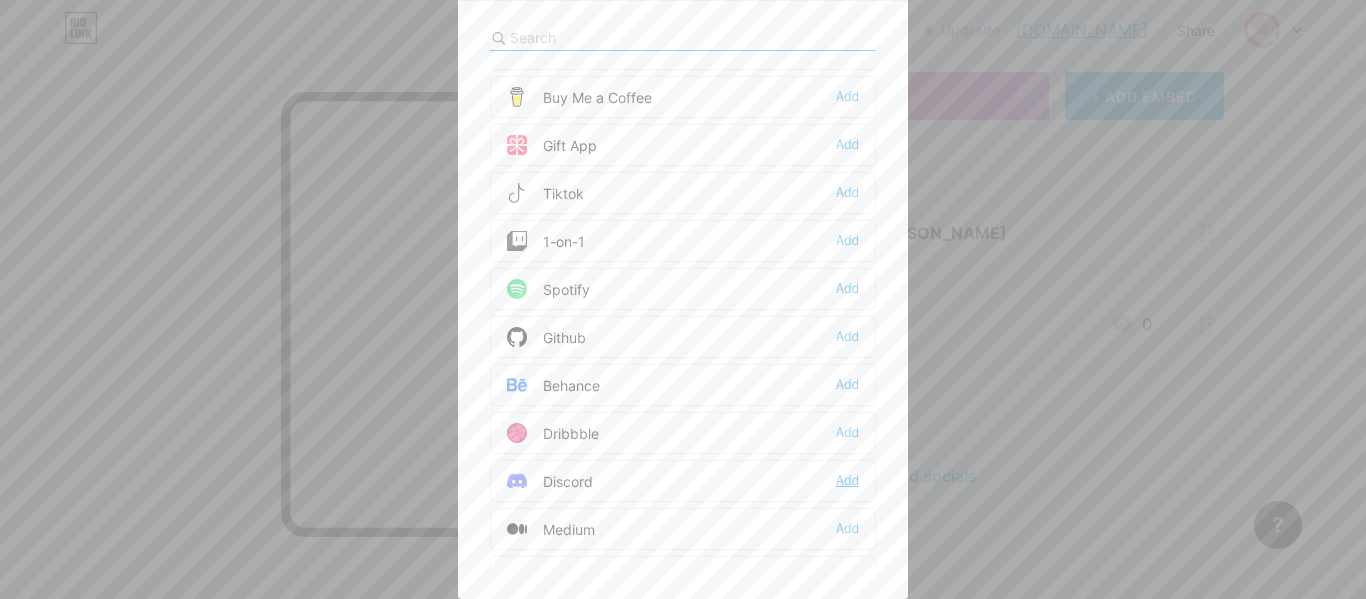 click on "Add" at bounding box center (847, 481) 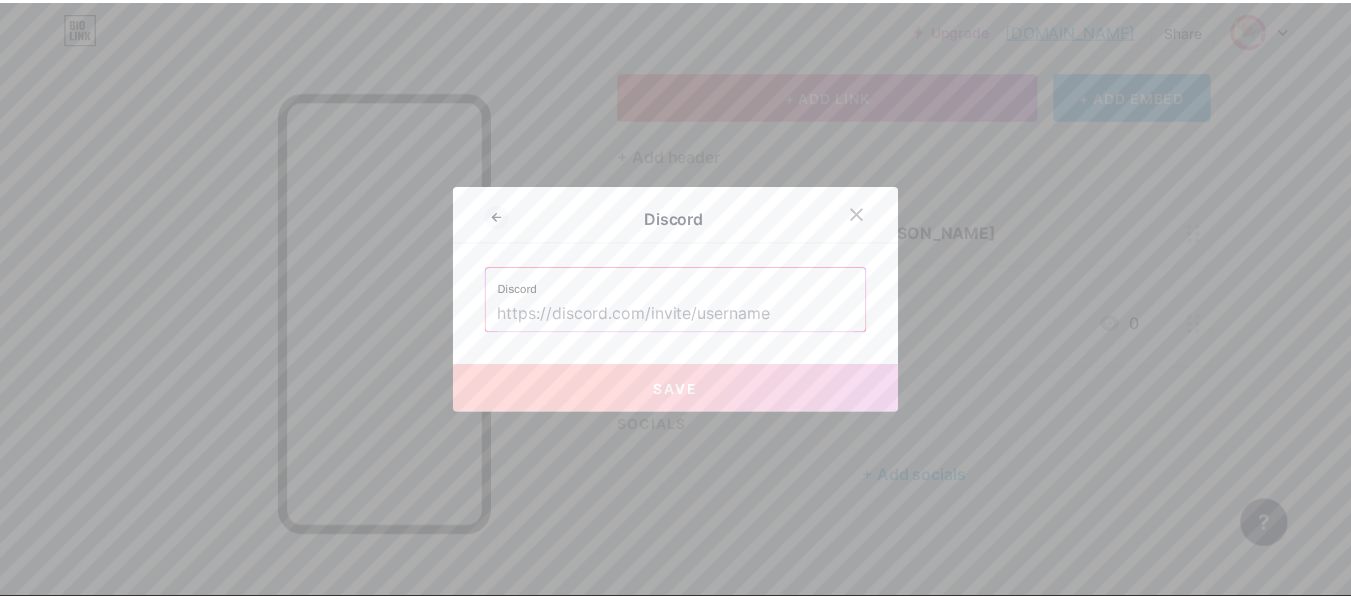 scroll, scrollTop: 0, scrollLeft: 0, axis: both 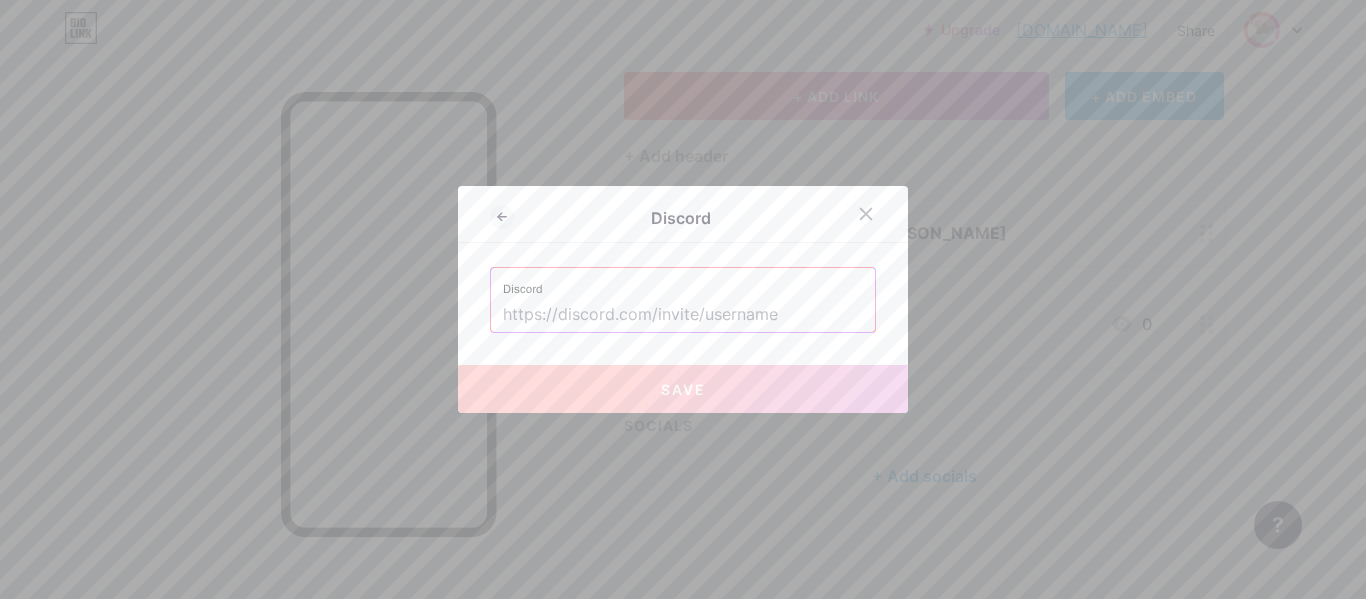 click at bounding box center [683, 315] 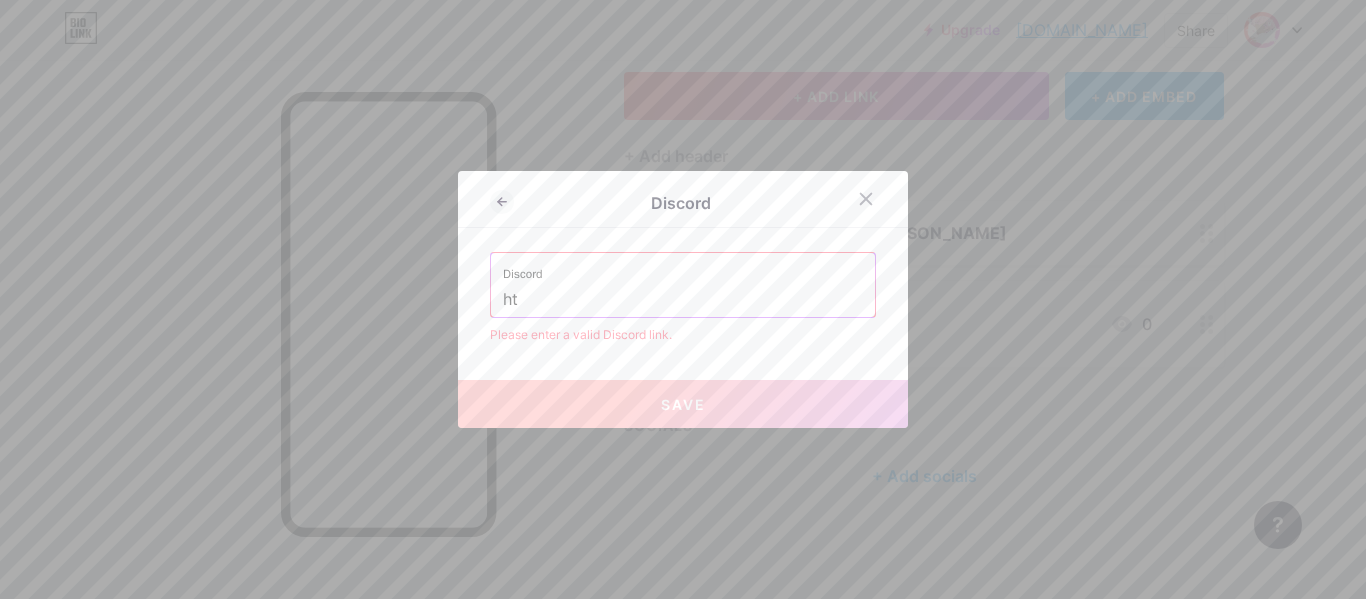 type on "h" 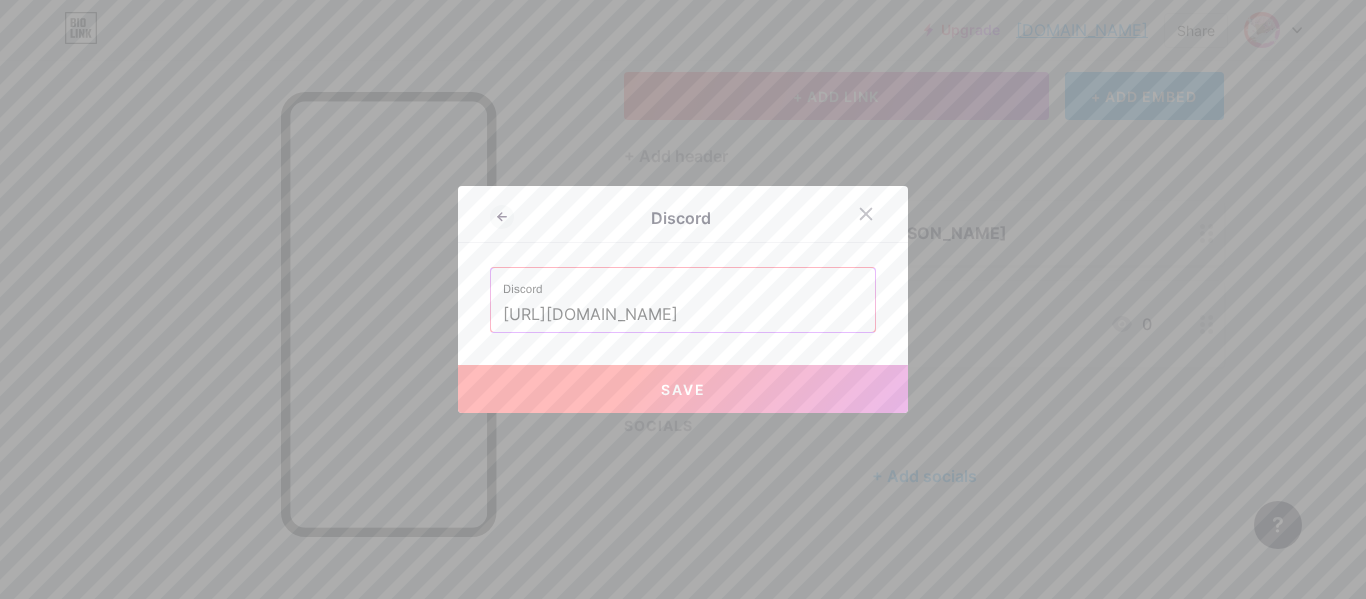 type on "https://discord.com/invite/miloleo_chubby" 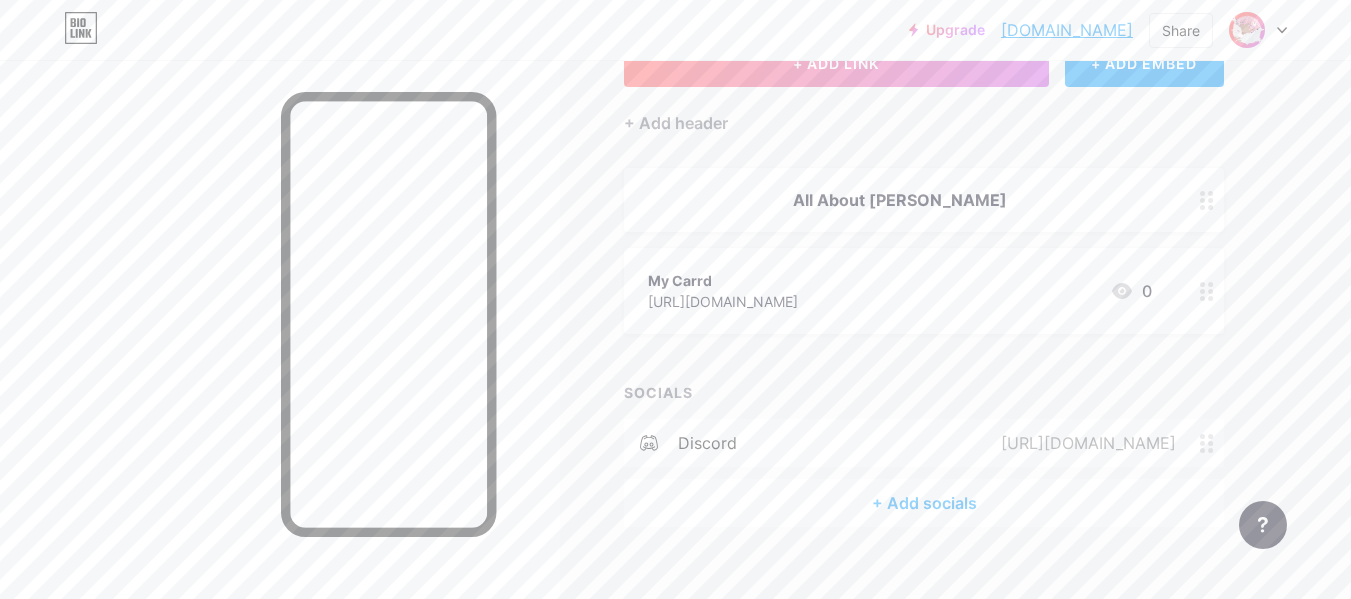 scroll, scrollTop: 149, scrollLeft: 0, axis: vertical 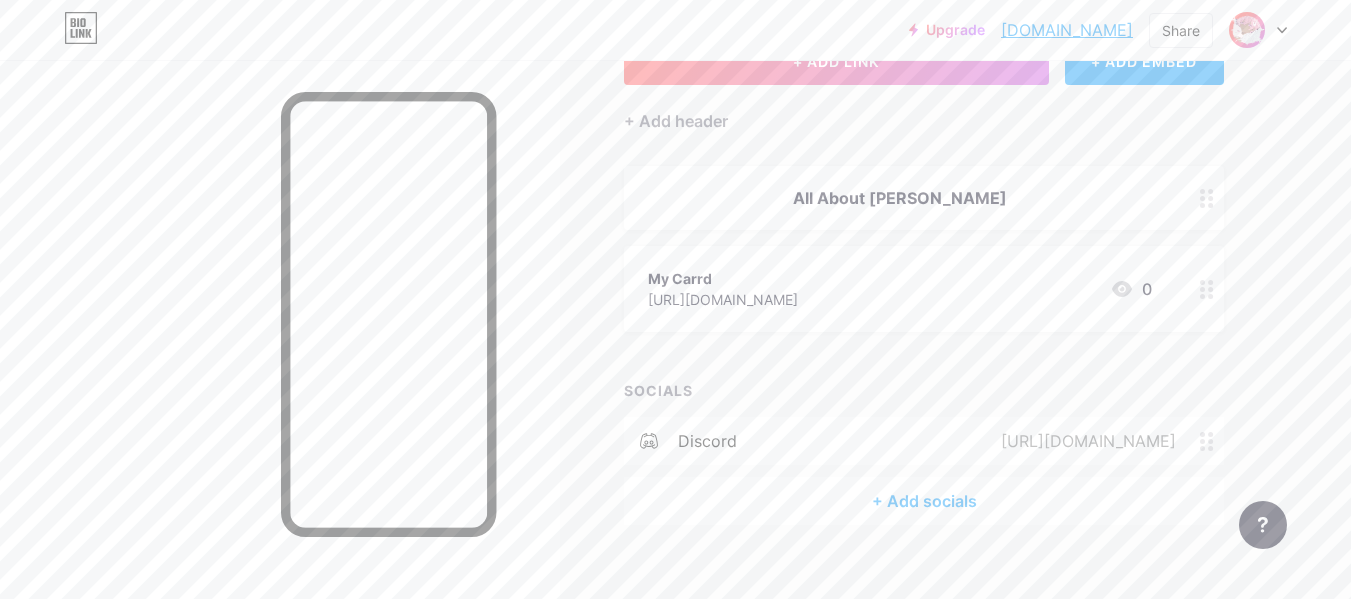 click 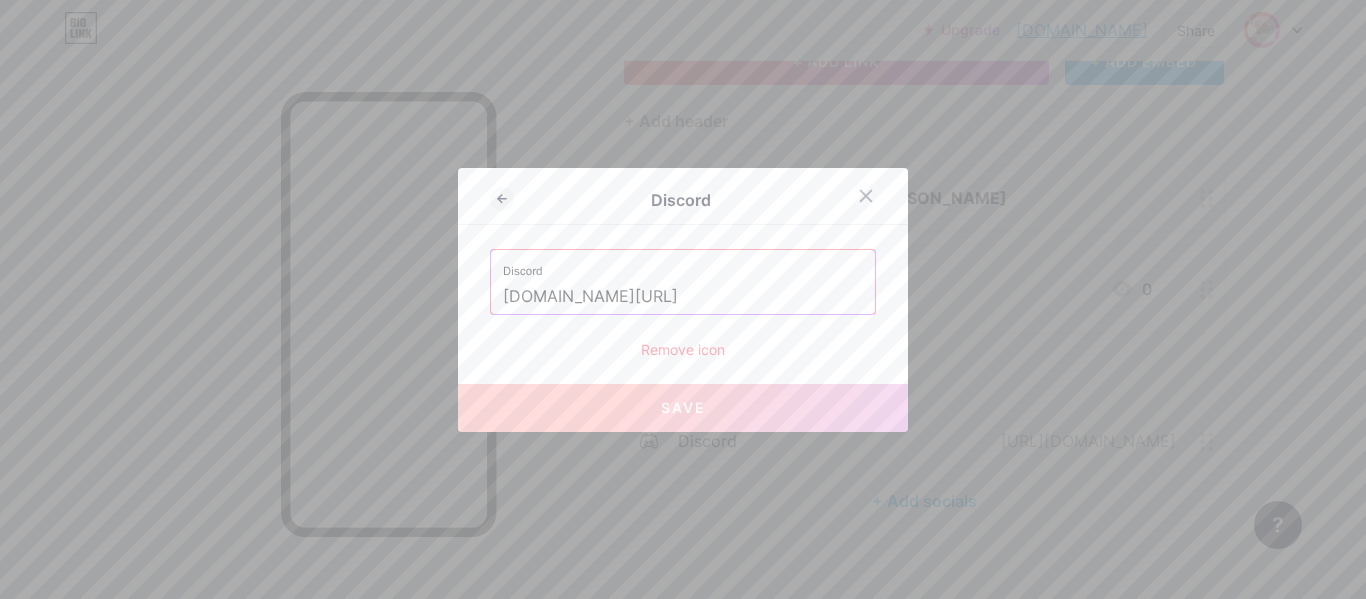 click on "Remove icon" at bounding box center [683, 349] 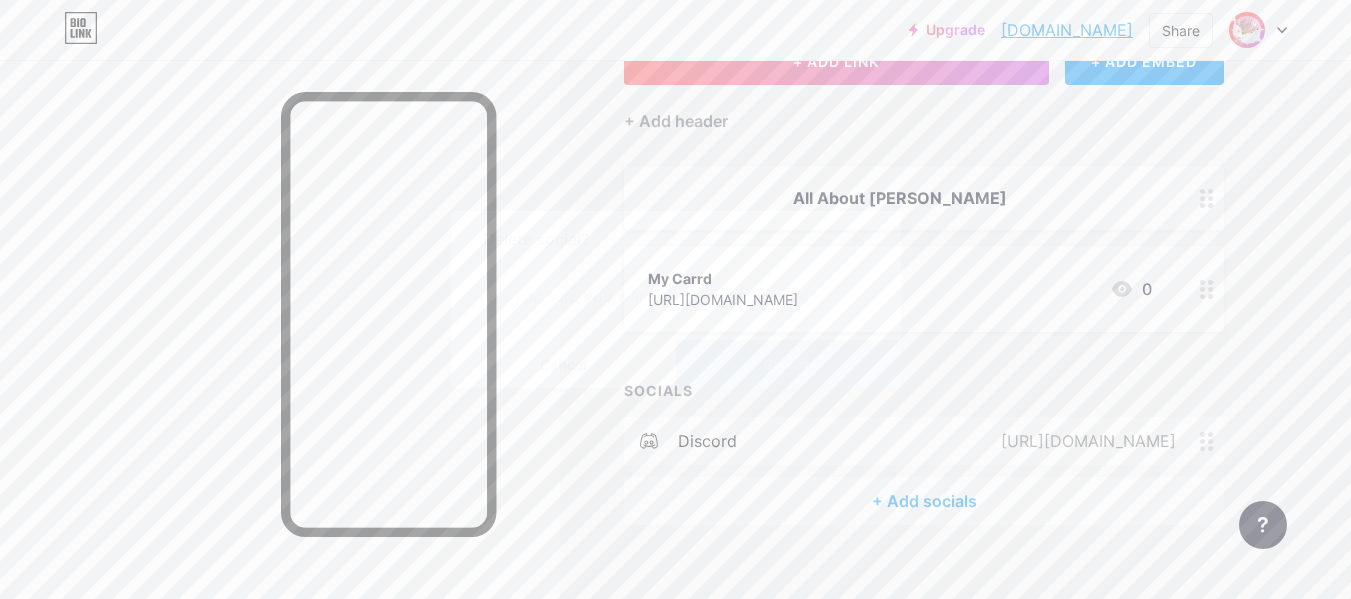 click on "Confirm" at bounding box center (787, 364) 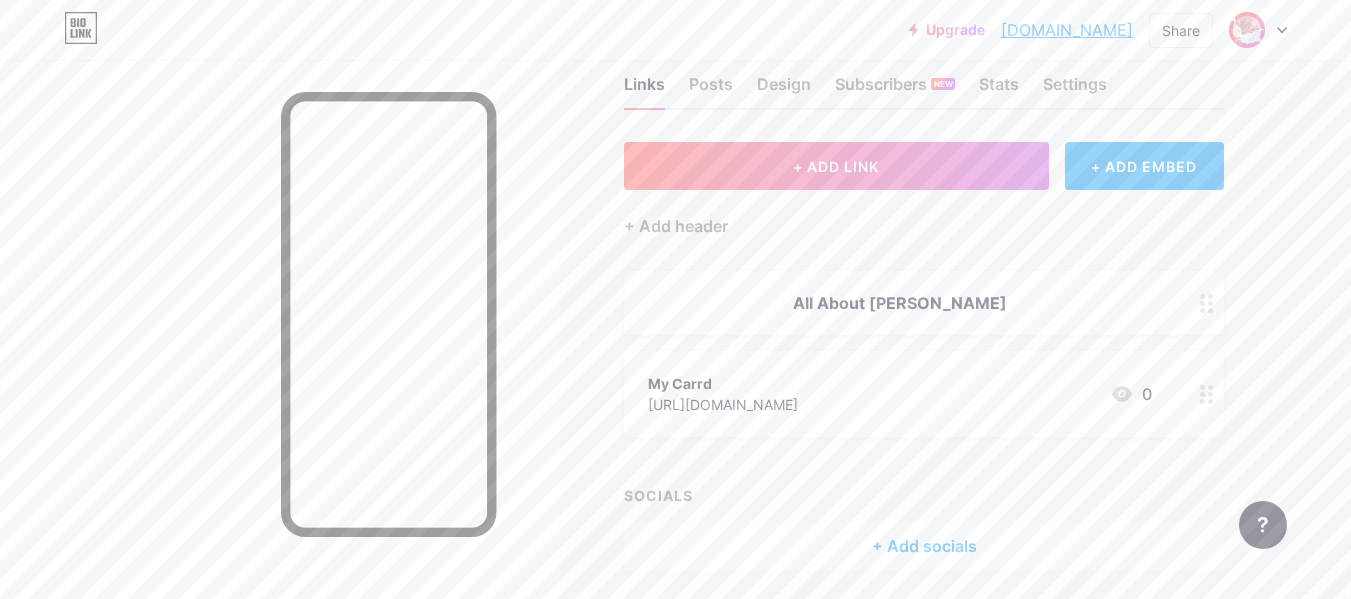 scroll, scrollTop: 0, scrollLeft: 0, axis: both 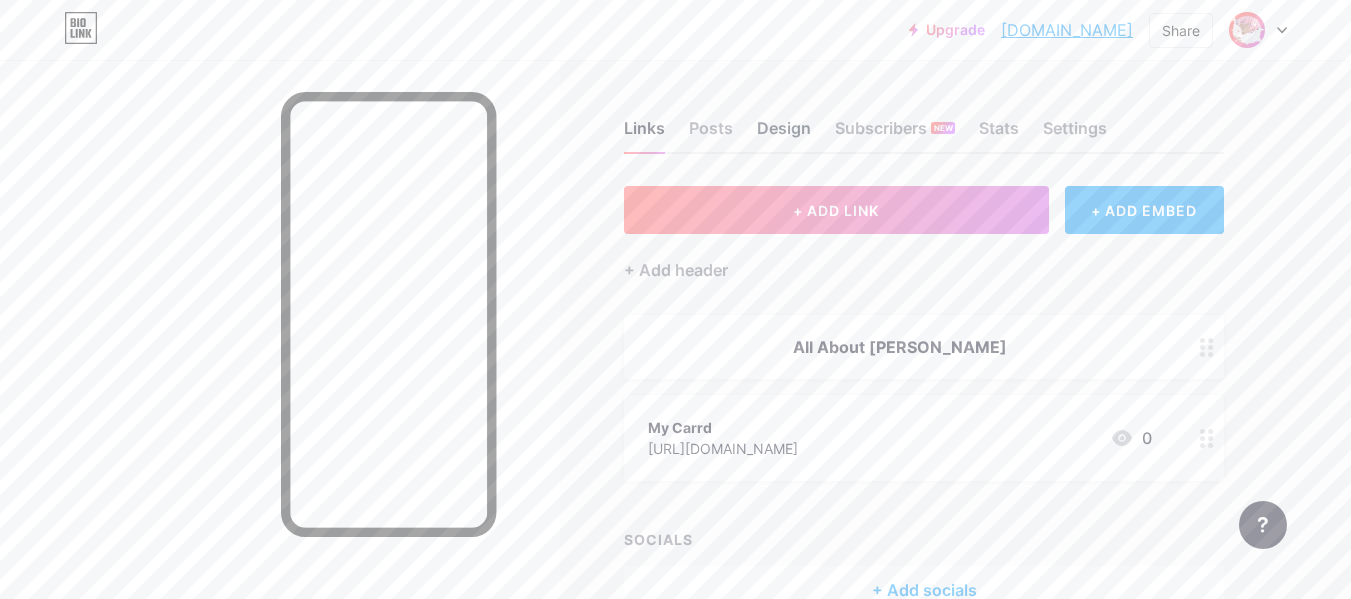 click on "Design" at bounding box center (784, 134) 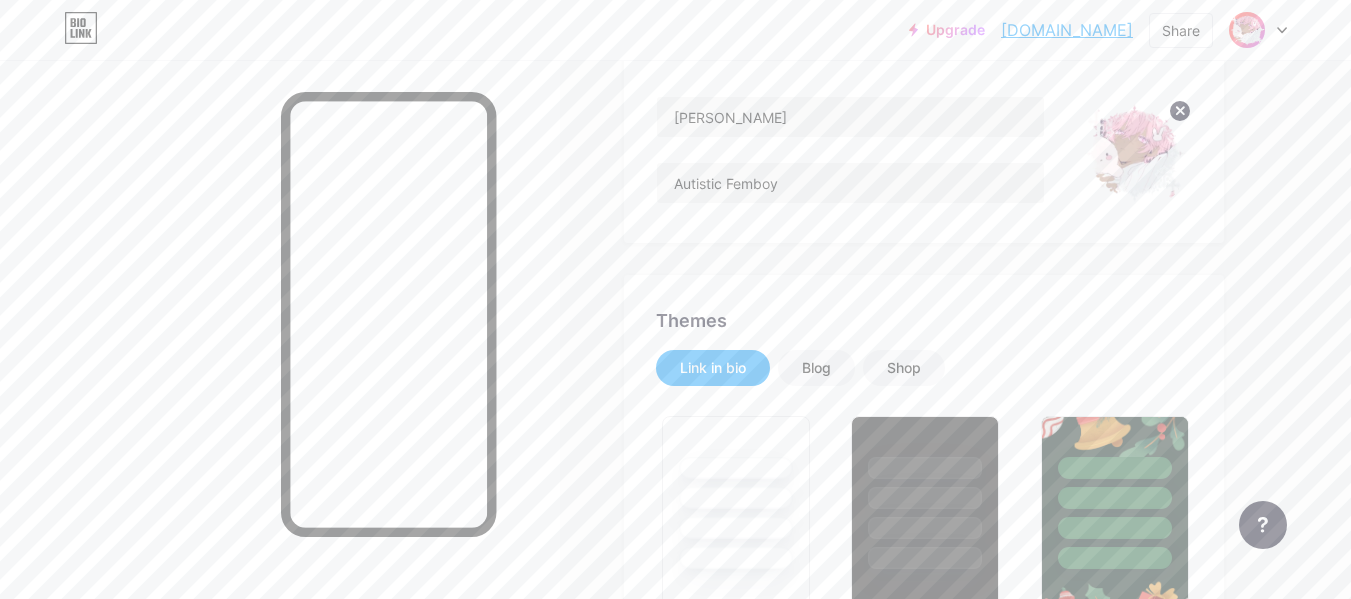 type on "#f9c8f5" 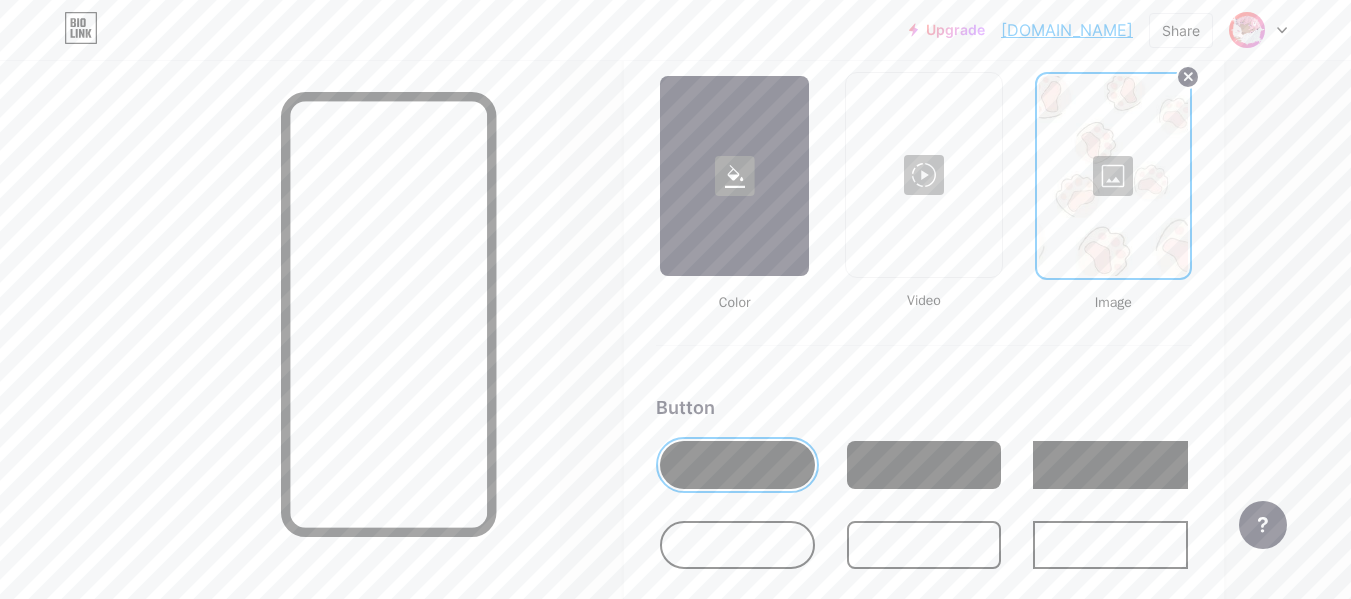 scroll, scrollTop: 2745, scrollLeft: 0, axis: vertical 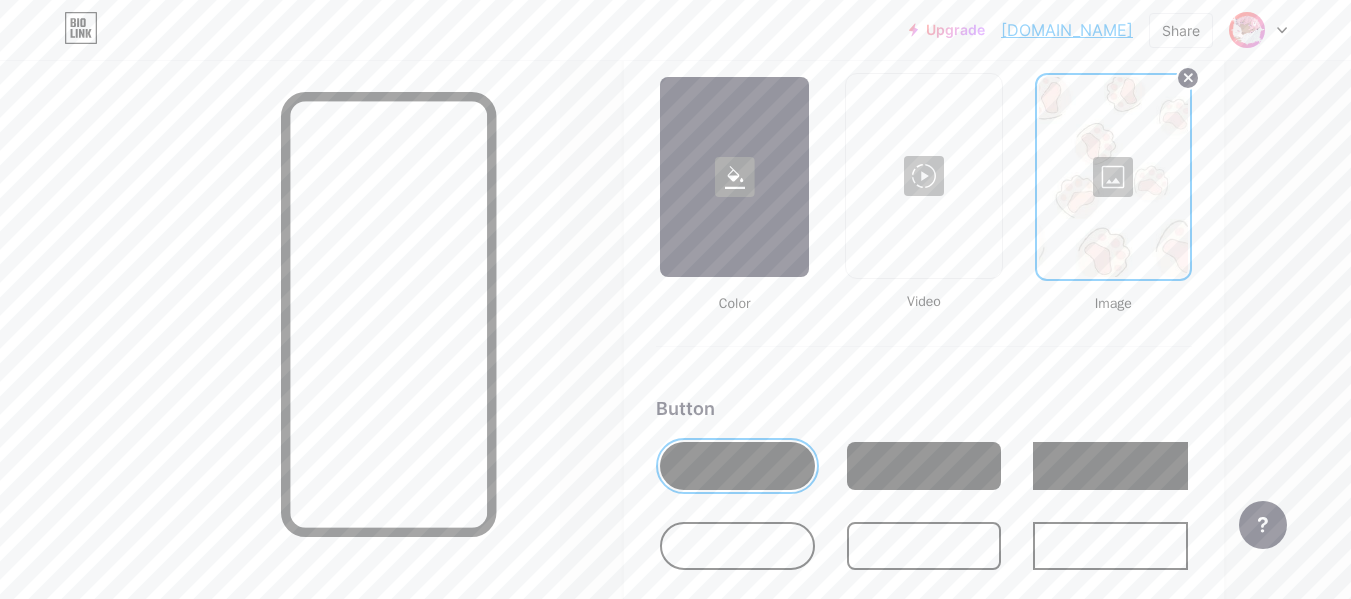 click at bounding box center [1113, 177] 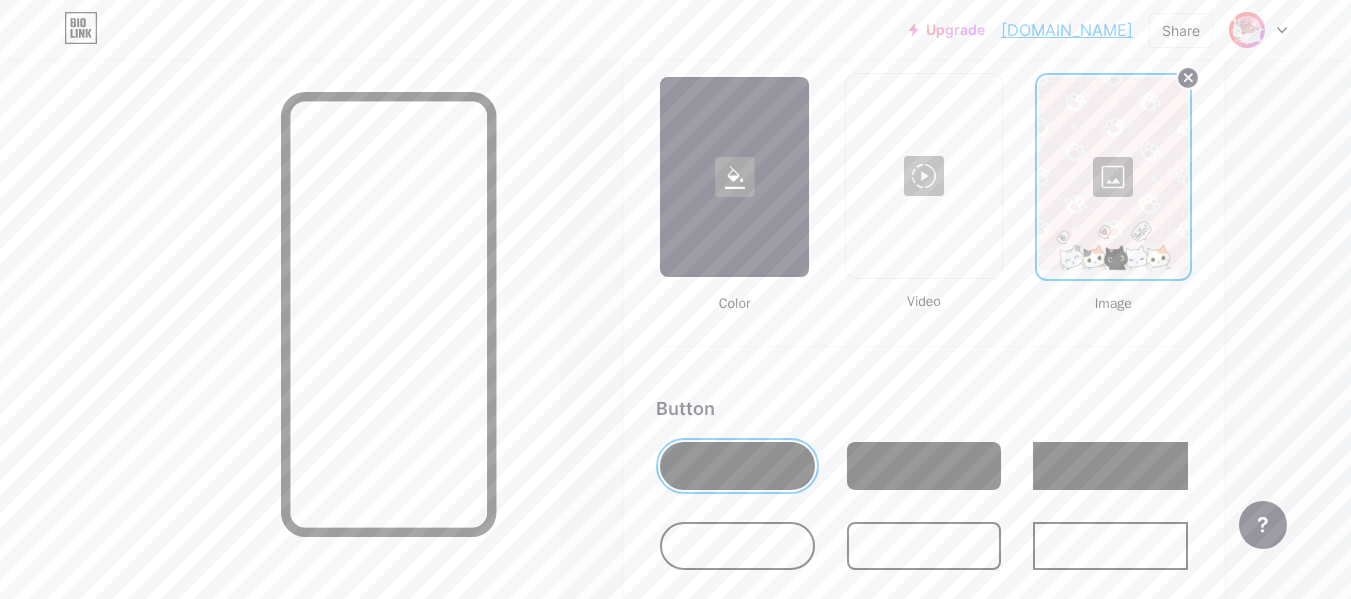 click at bounding box center [280, 359] 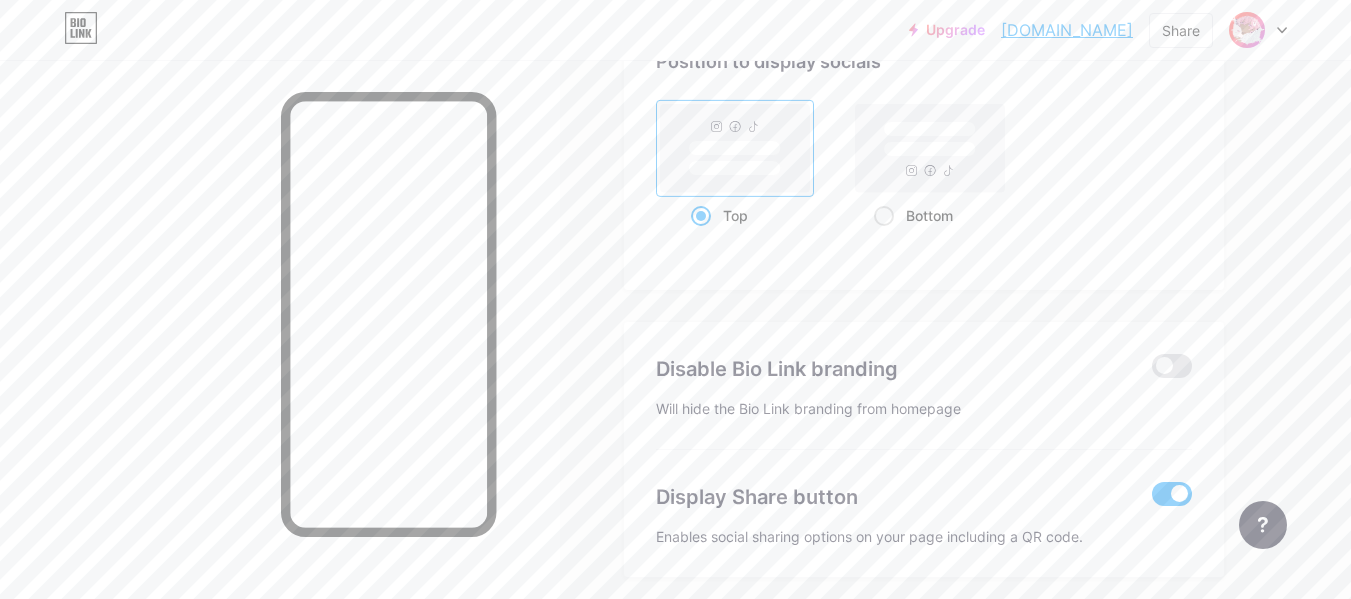 scroll, scrollTop: 3850, scrollLeft: 0, axis: vertical 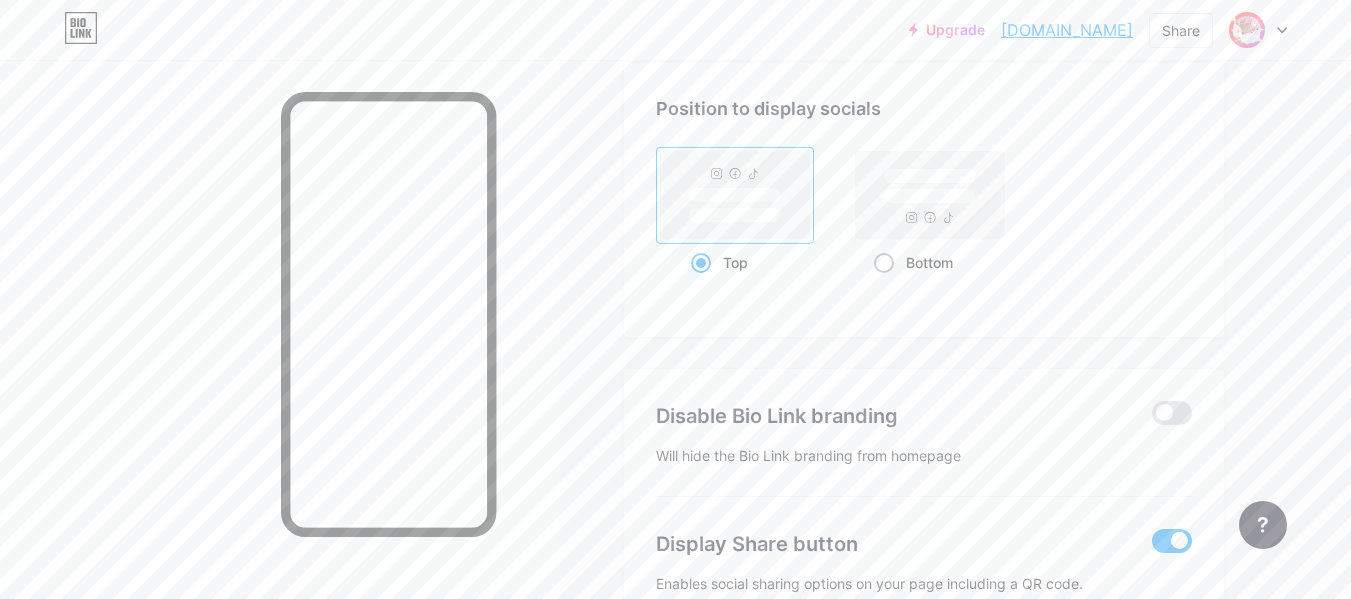 click 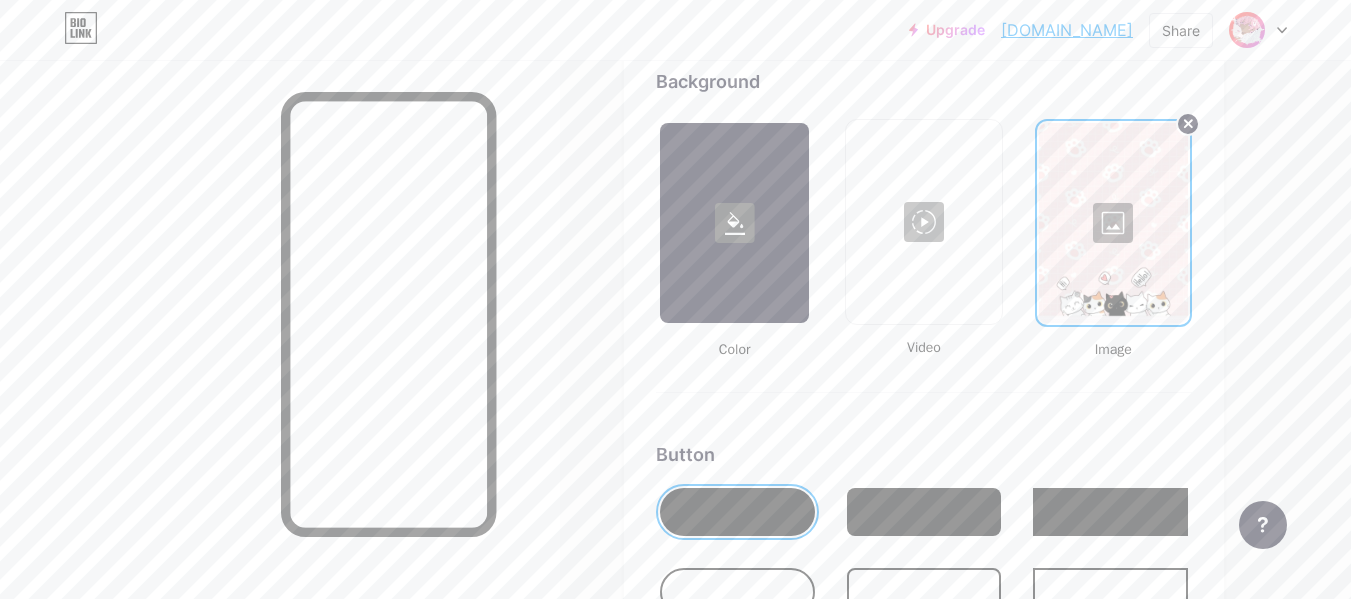 scroll, scrollTop: 2698, scrollLeft: 0, axis: vertical 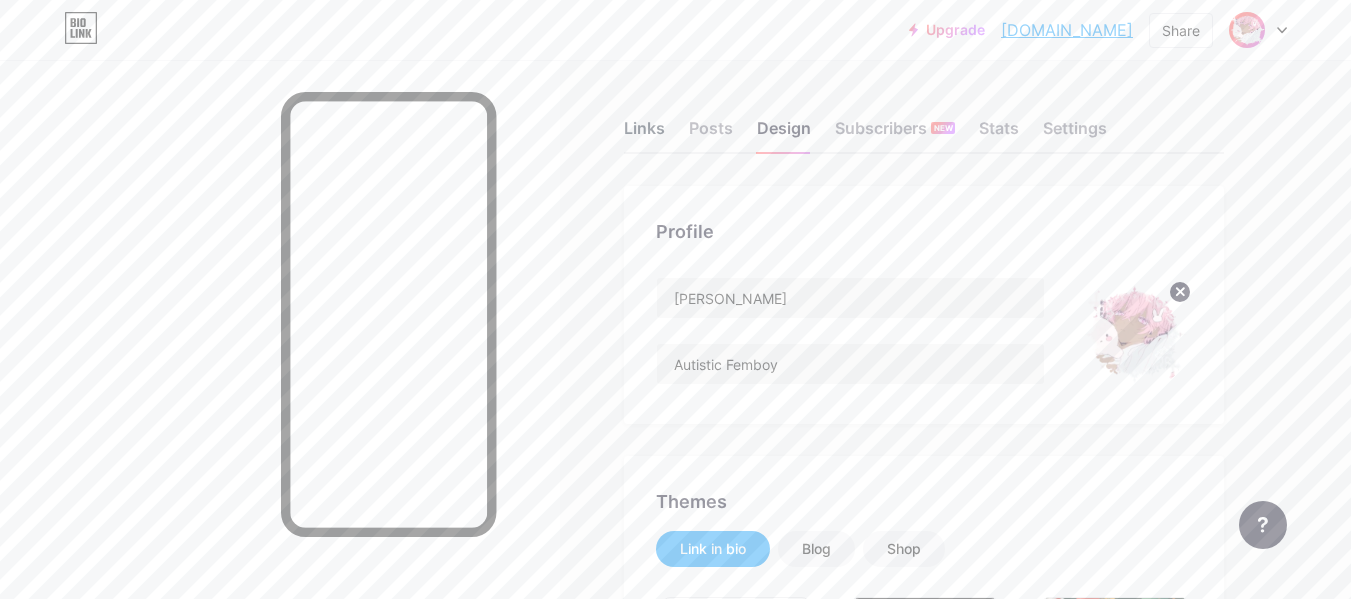 click on "Links" at bounding box center (644, 134) 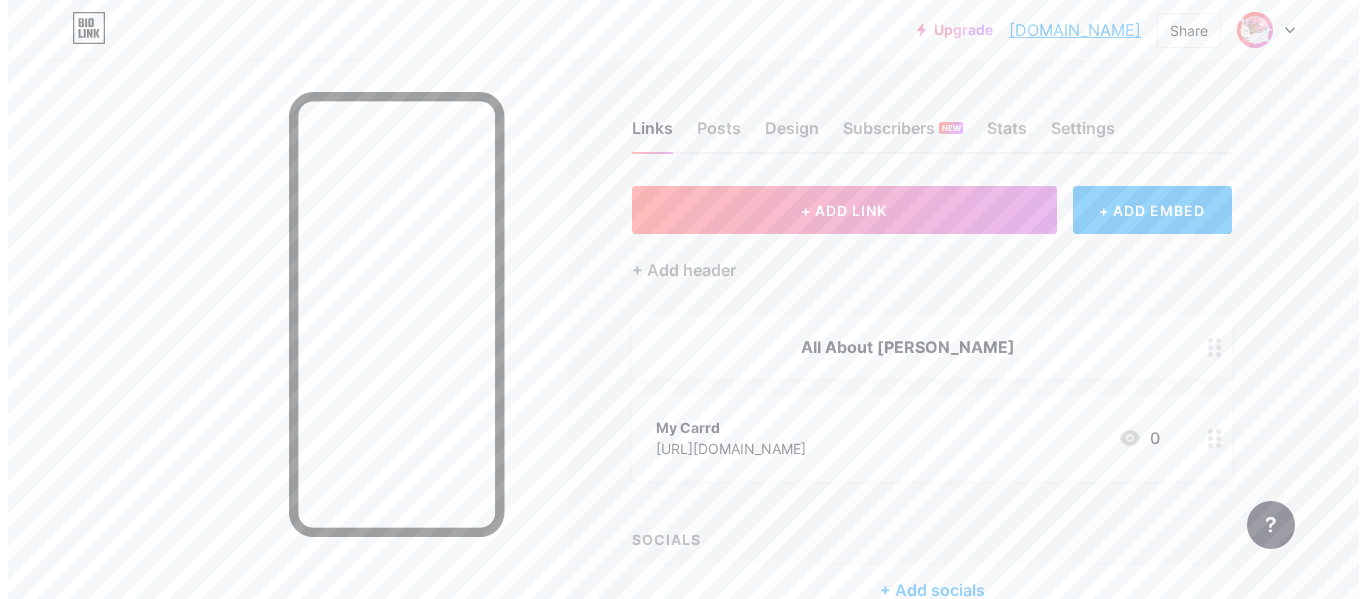 scroll, scrollTop: 114, scrollLeft: 0, axis: vertical 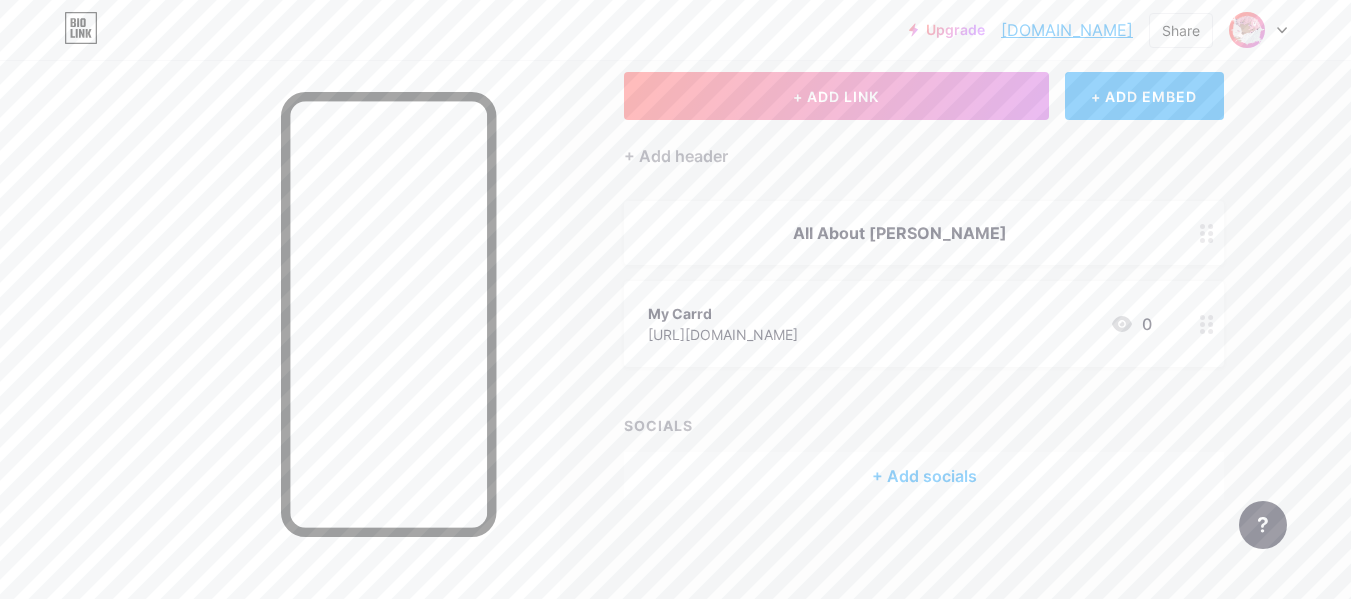 click on "+ Add socials" at bounding box center [924, 476] 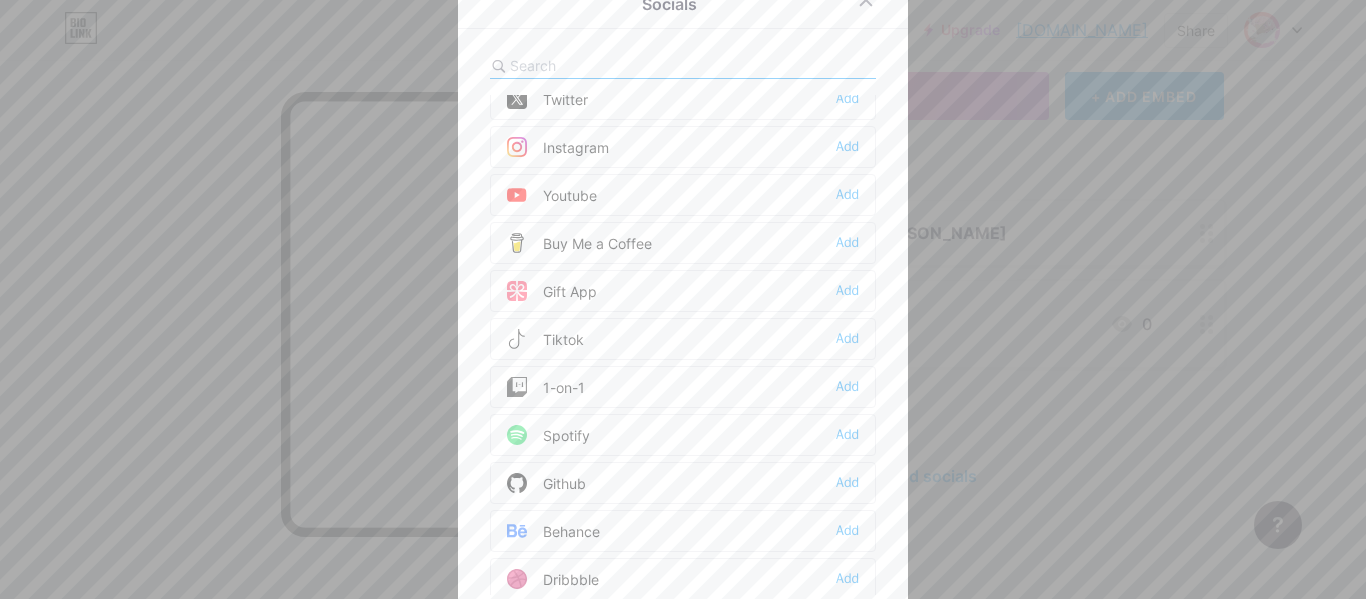 scroll, scrollTop: 114, scrollLeft: 0, axis: vertical 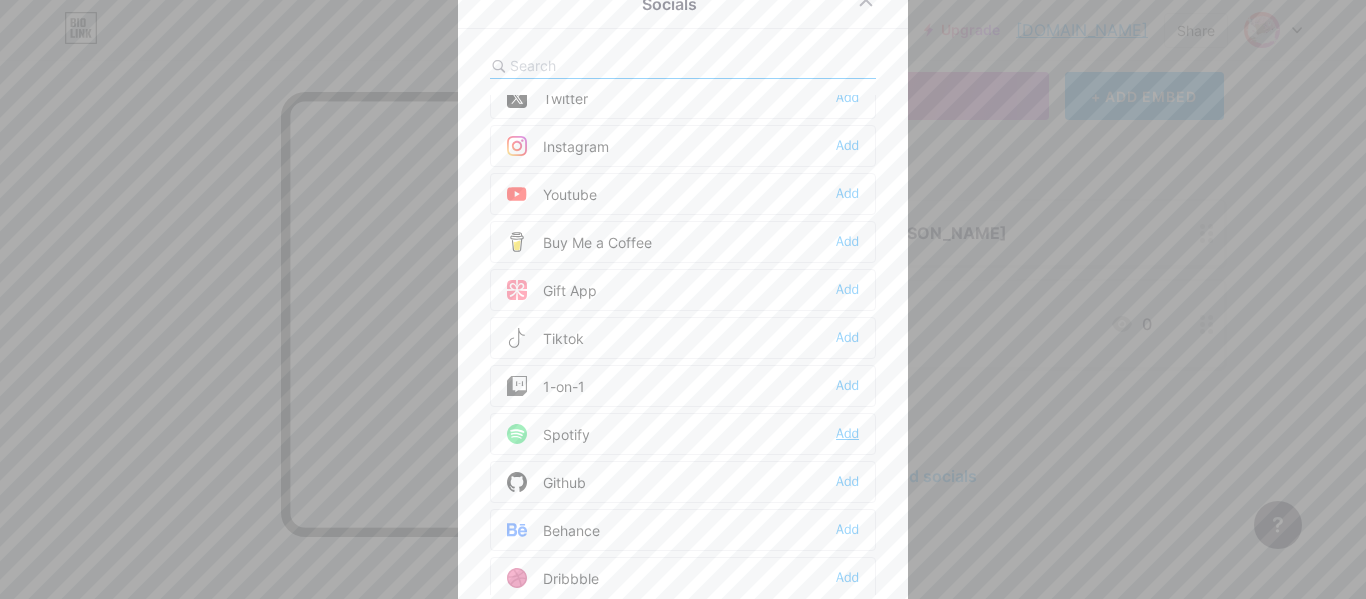 click on "Add" at bounding box center (847, 434) 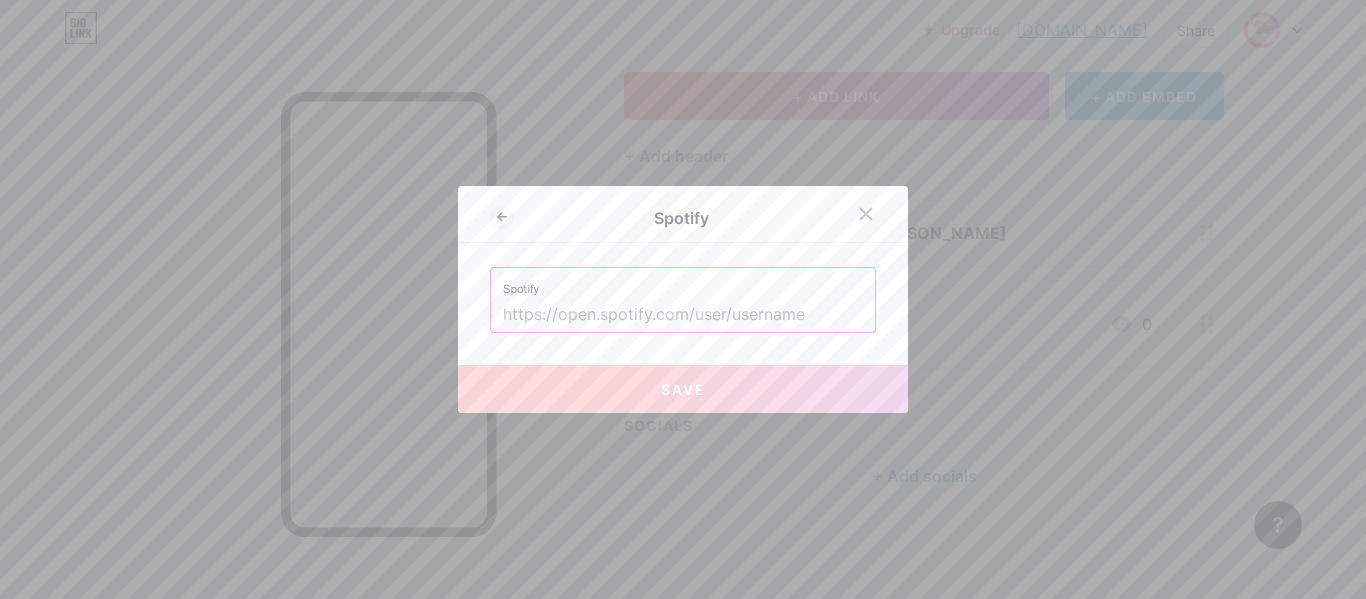 click at bounding box center (683, 315) 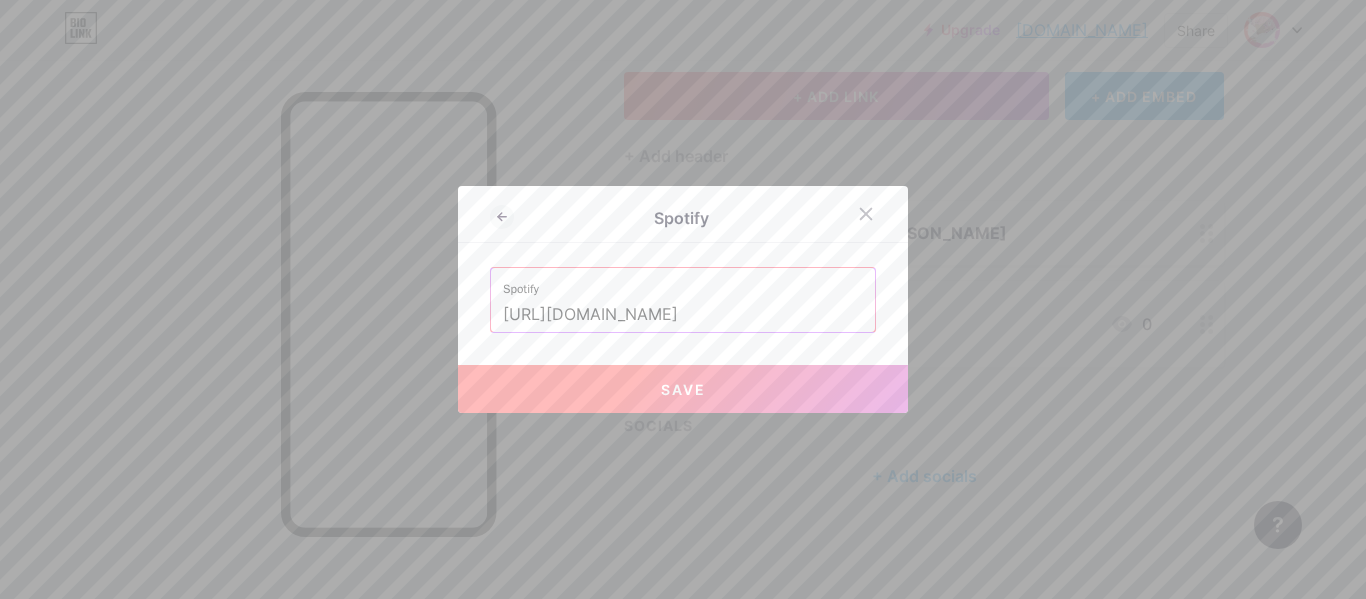 scroll, scrollTop: 0, scrollLeft: 272, axis: horizontal 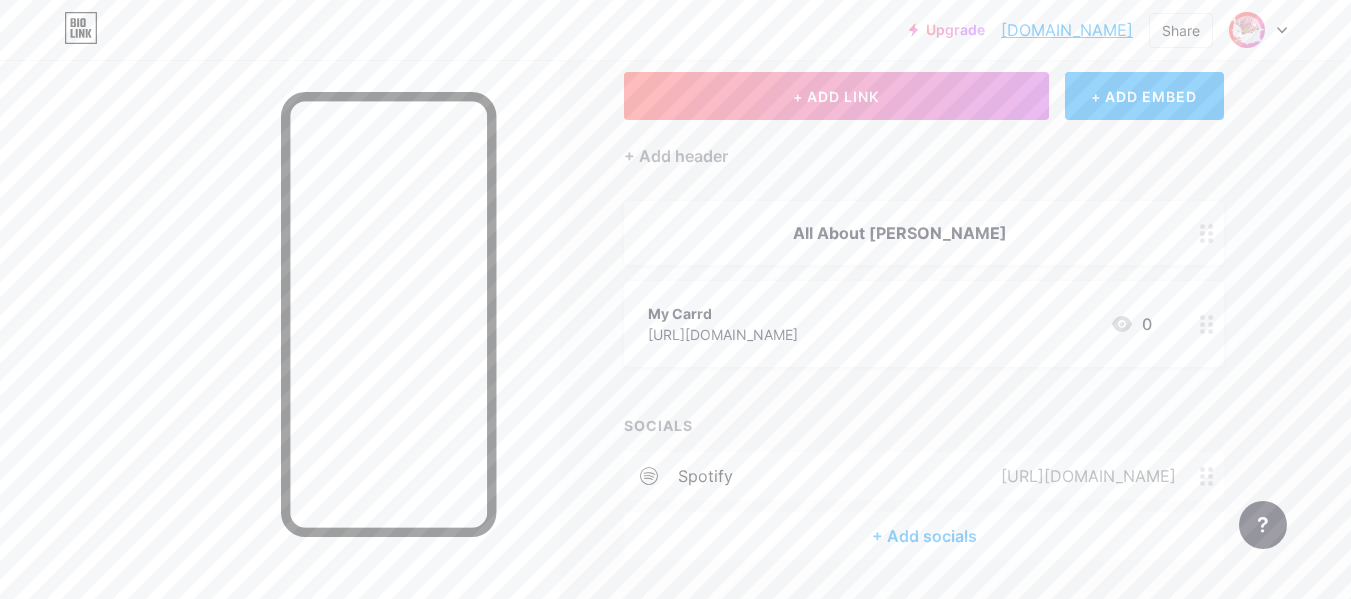 click at bounding box center (280, 359) 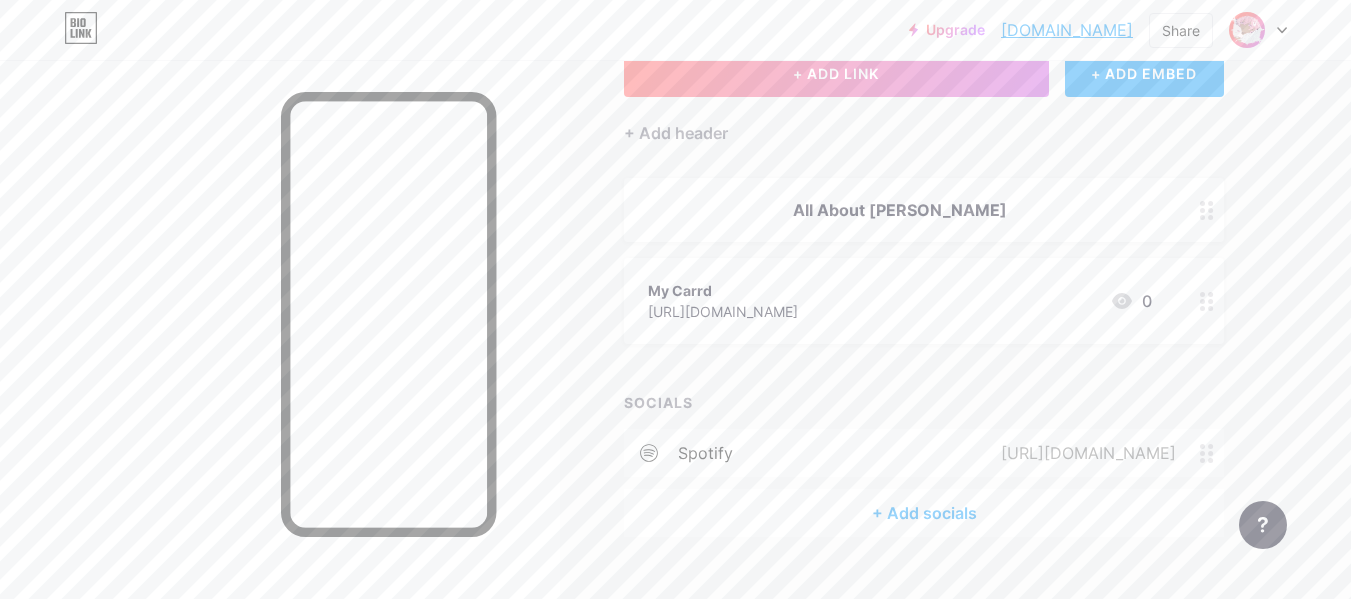 scroll, scrollTop: 136, scrollLeft: 0, axis: vertical 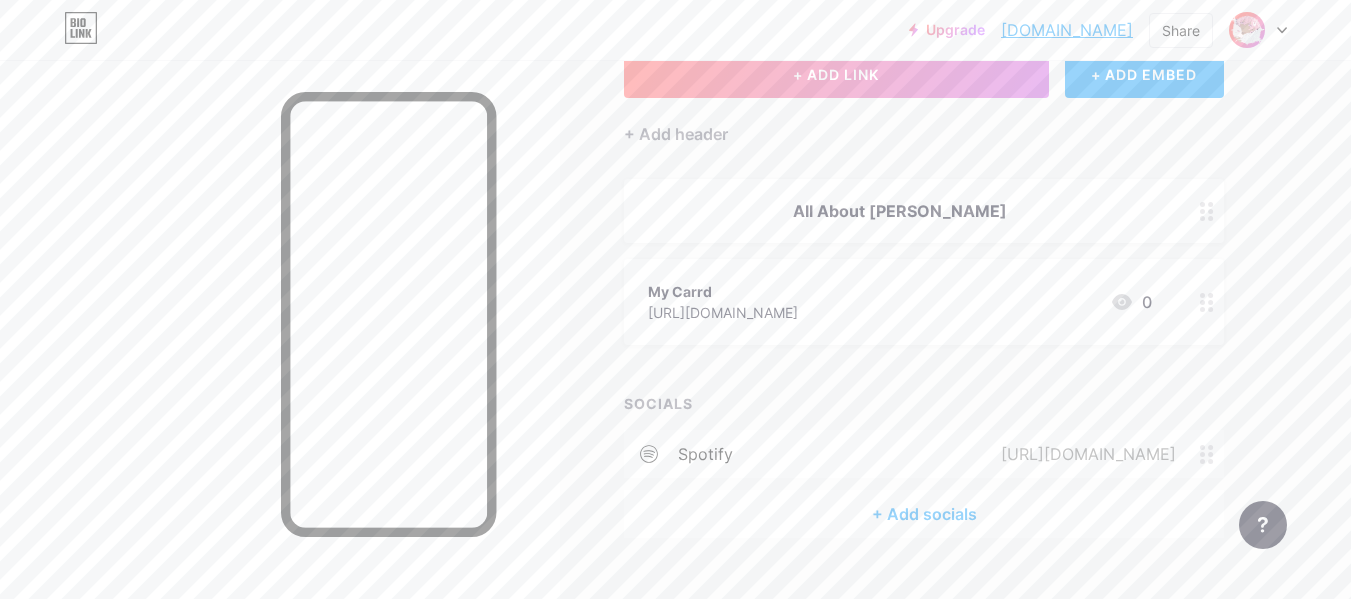 click at bounding box center [280, 359] 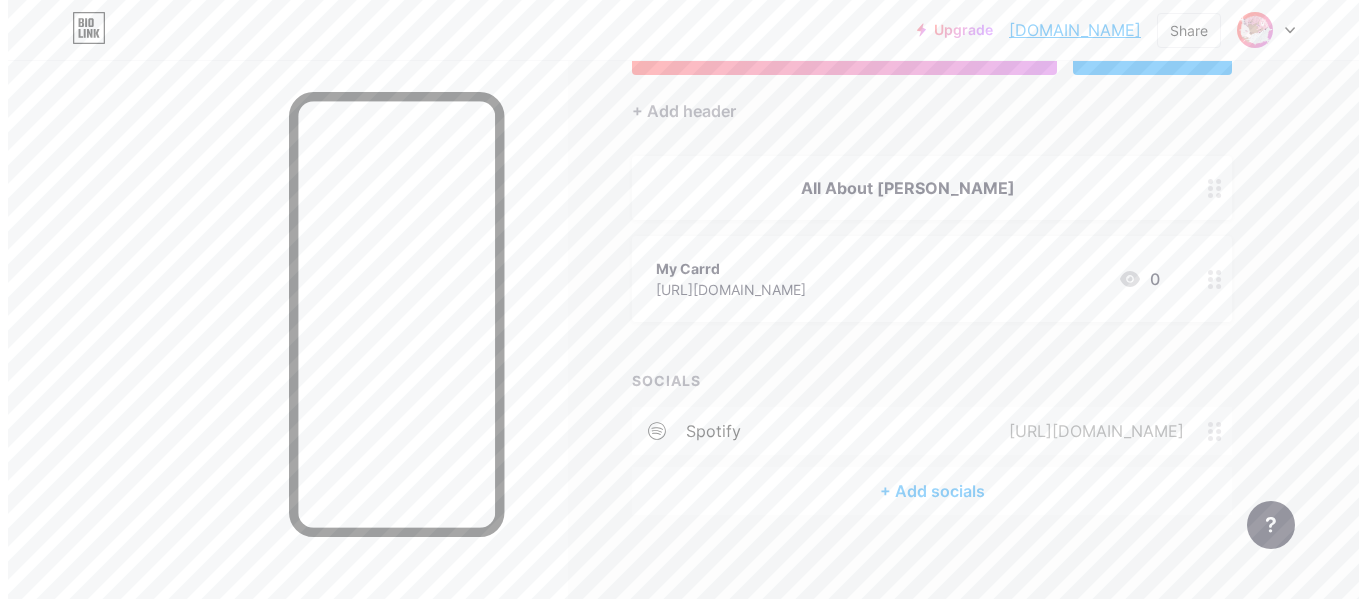 scroll, scrollTop: 160, scrollLeft: 0, axis: vertical 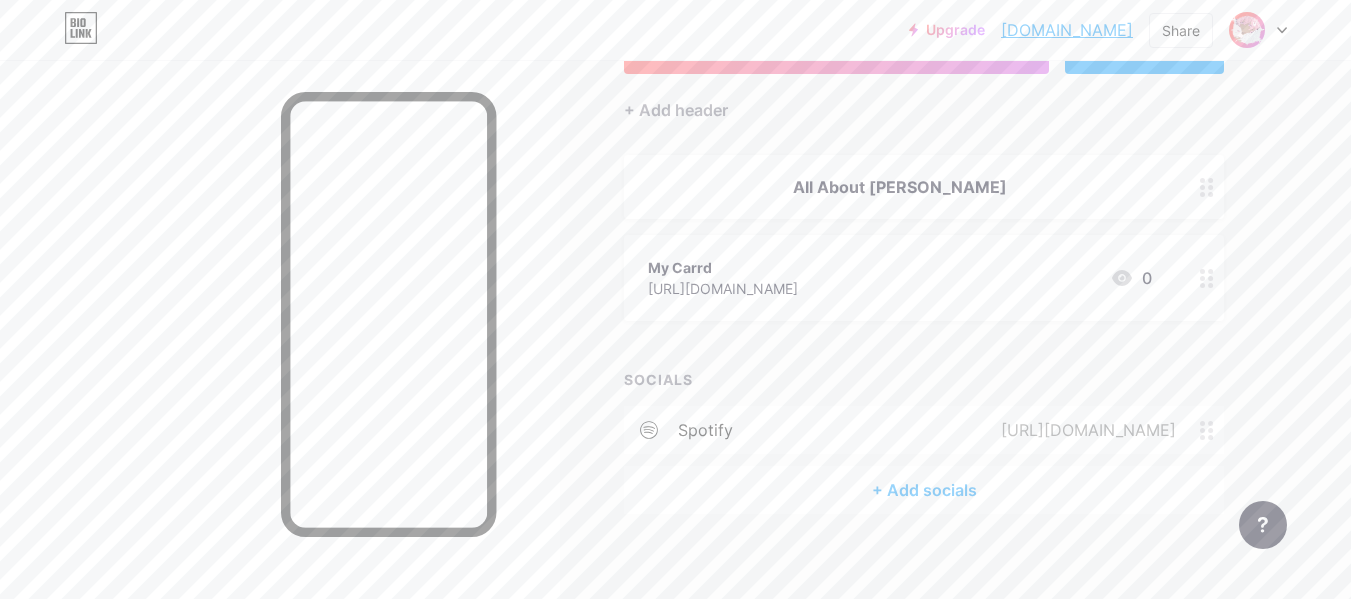 click on "+ Add socials" at bounding box center [924, 490] 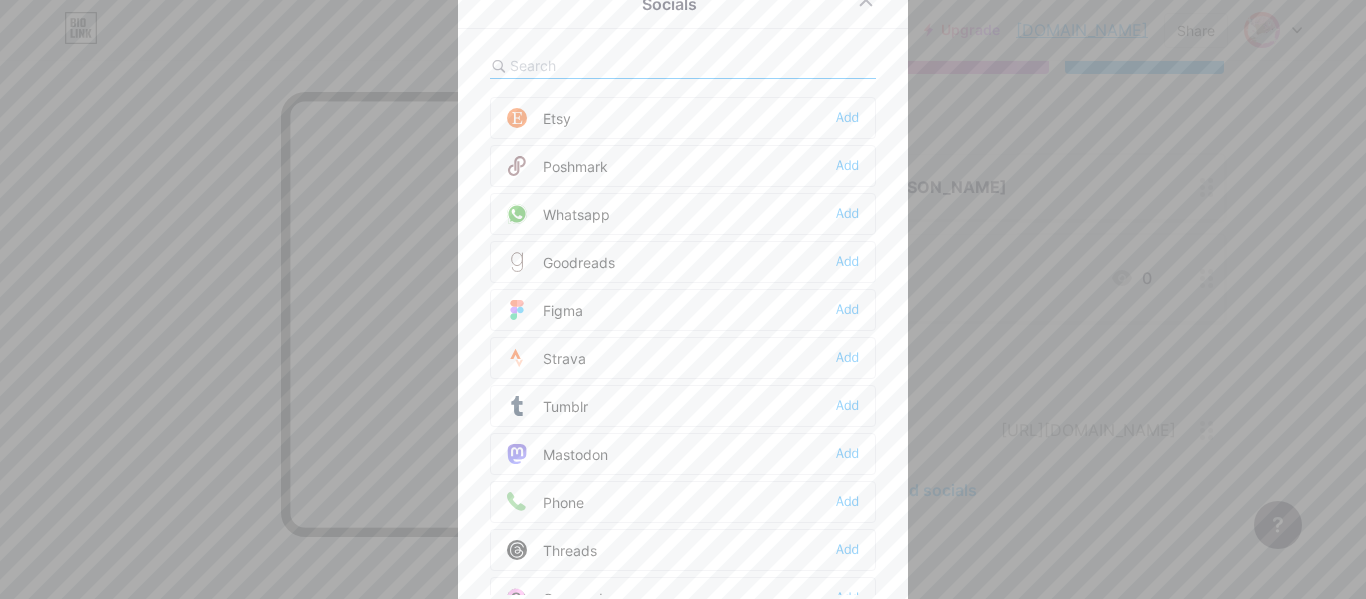 scroll, scrollTop: 1804, scrollLeft: 0, axis: vertical 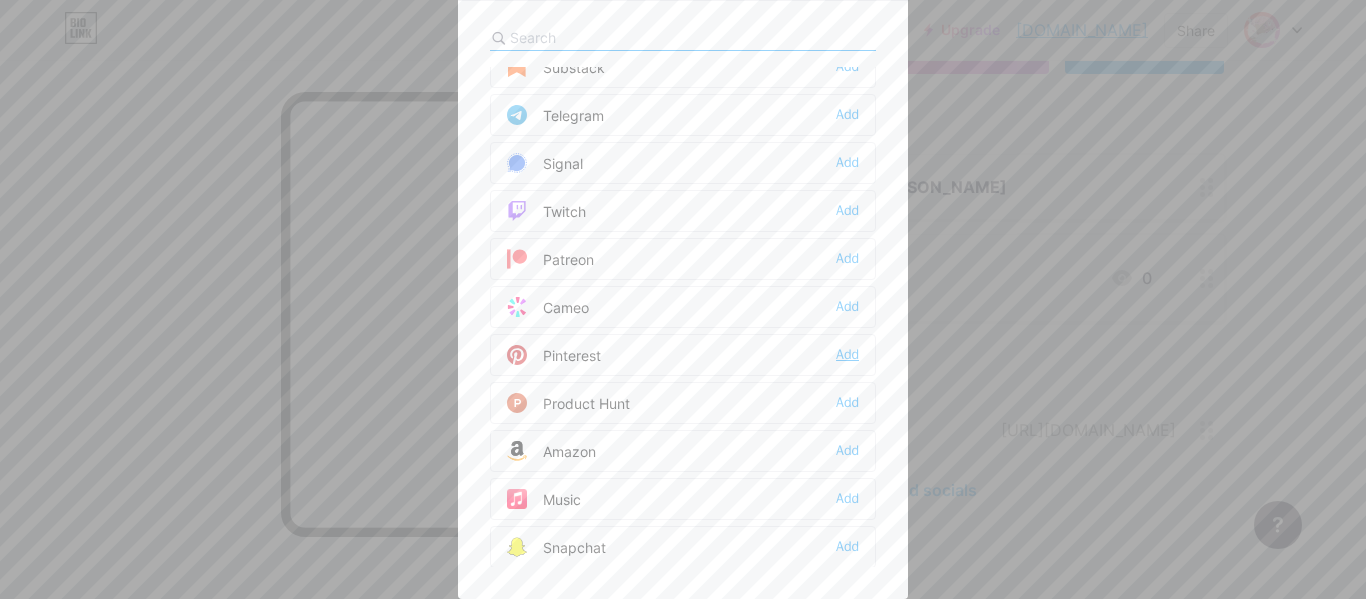 click on "Add" at bounding box center (847, 355) 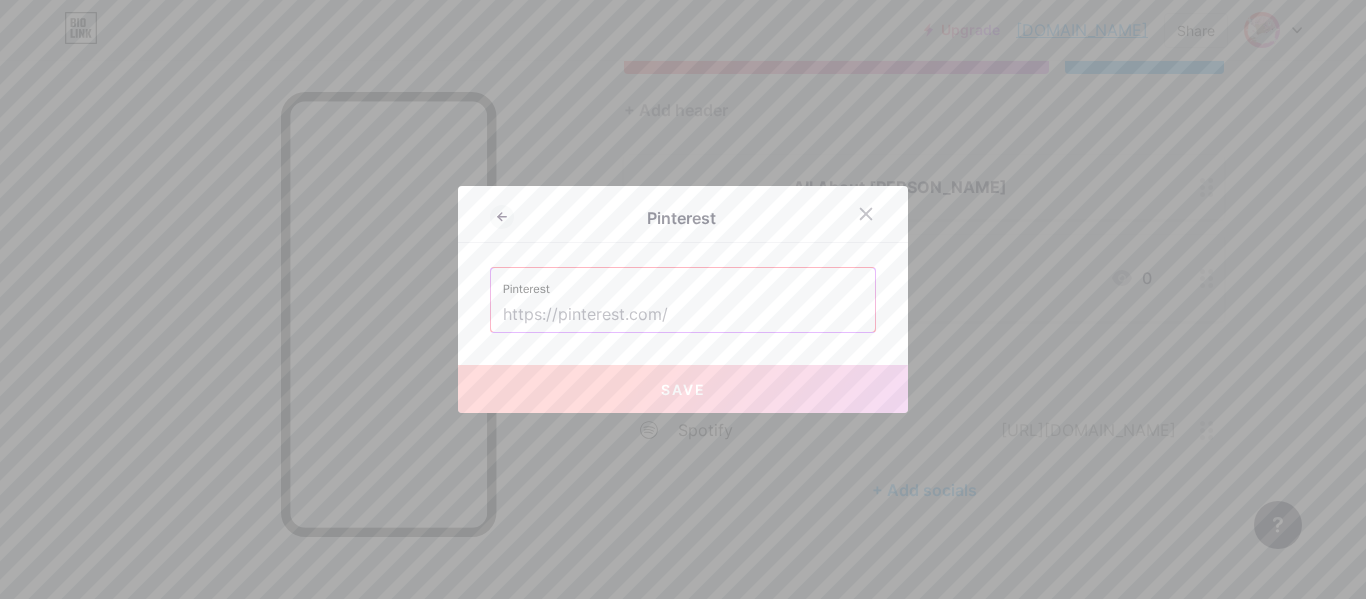 click at bounding box center [683, 315] 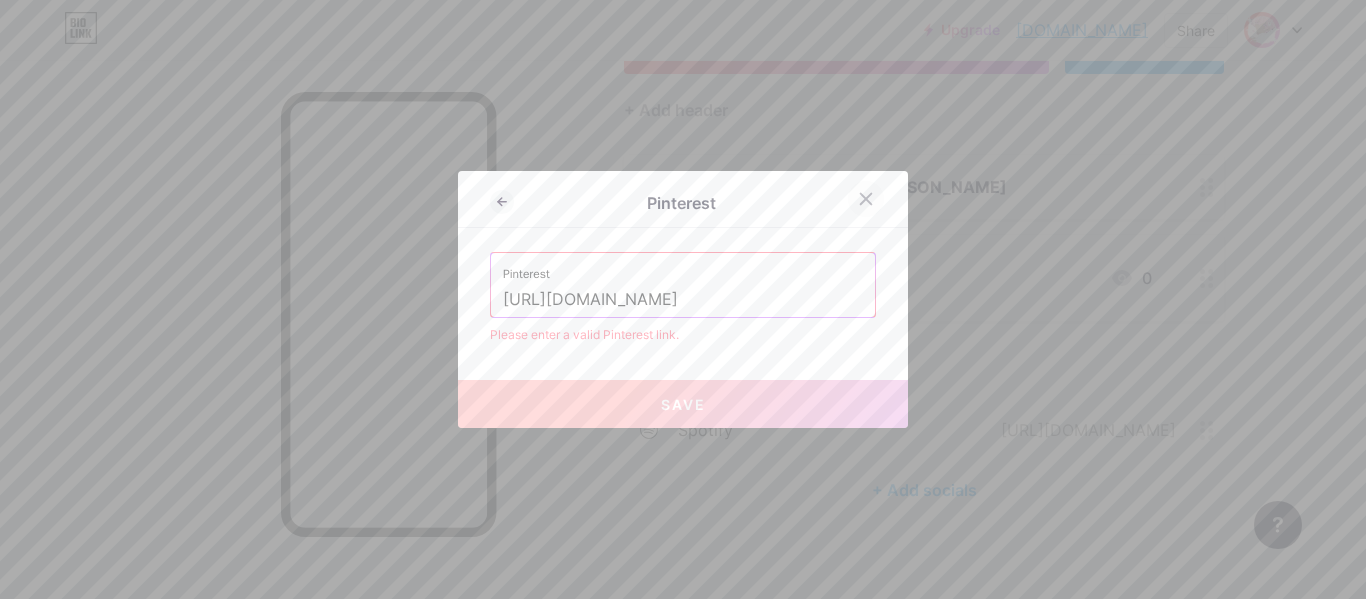 type on "https://pin.it/2slWKeN3U" 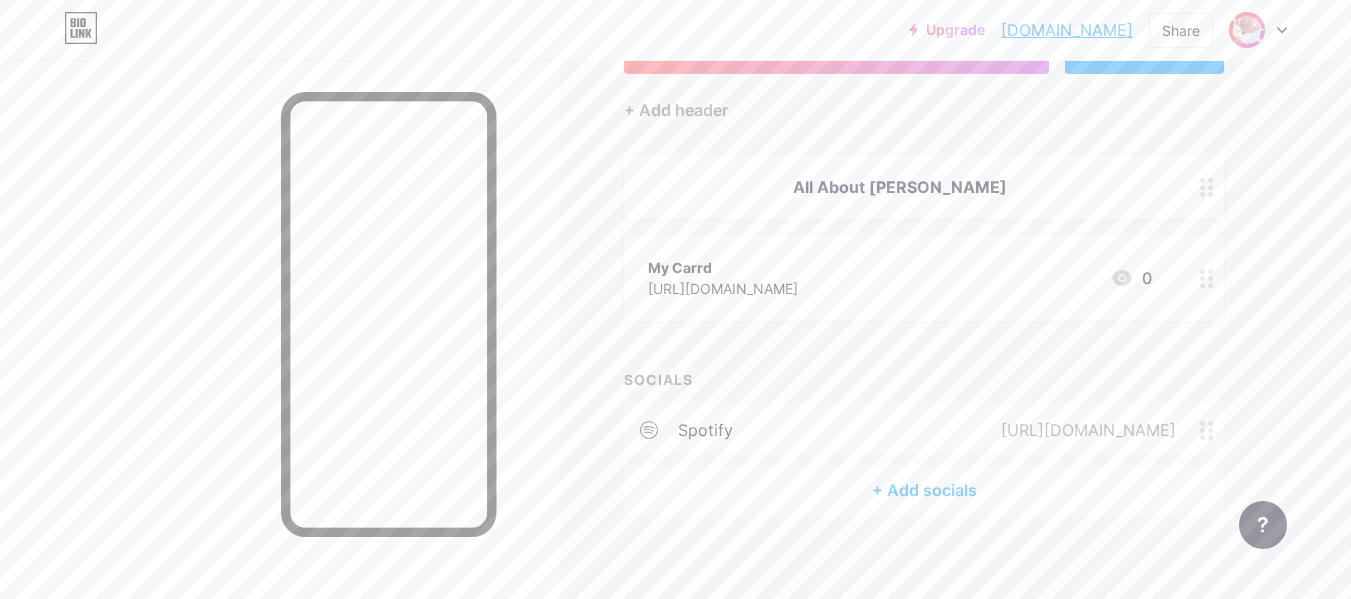 click on "+ Add socials" at bounding box center (924, 490) 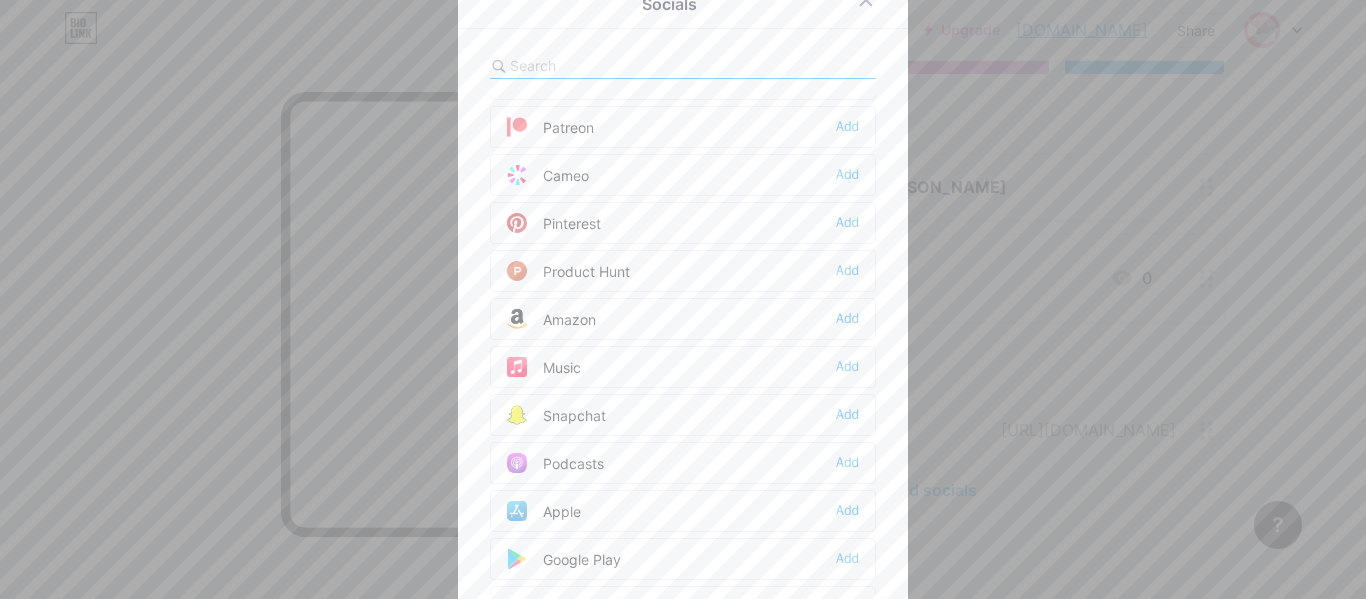 scroll, scrollTop: 1154, scrollLeft: 0, axis: vertical 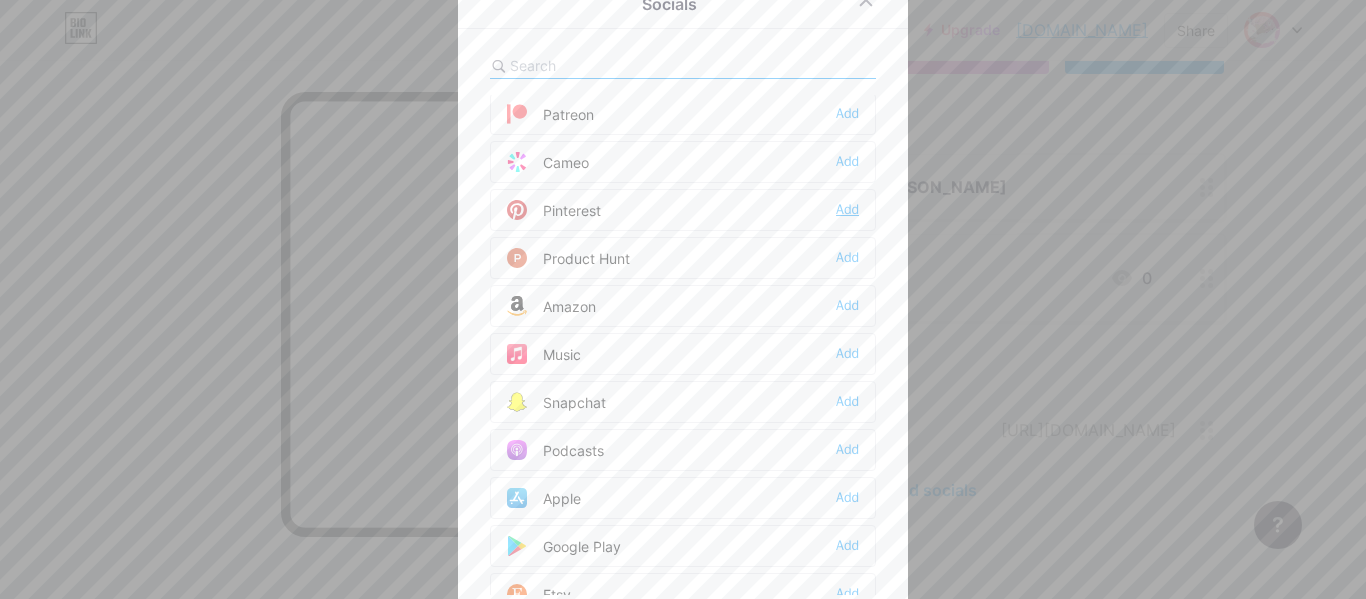 click on "Add" at bounding box center (847, 210) 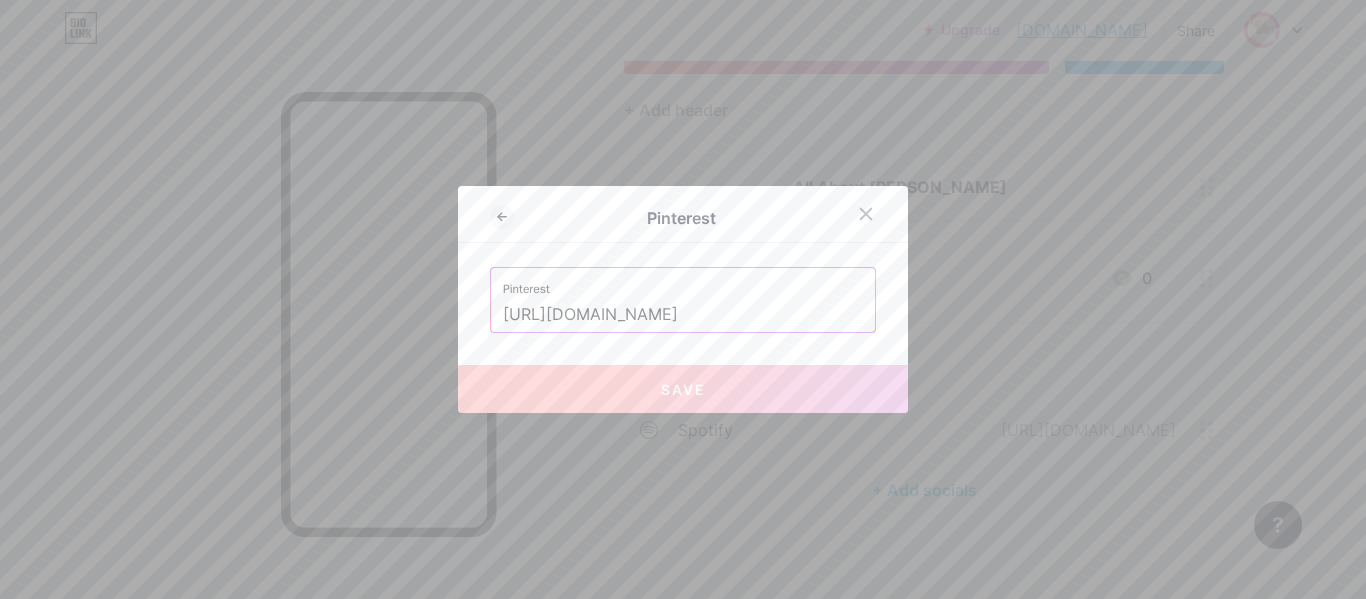 click on "https://pin.it/2slWKeN3U" at bounding box center (683, 315) 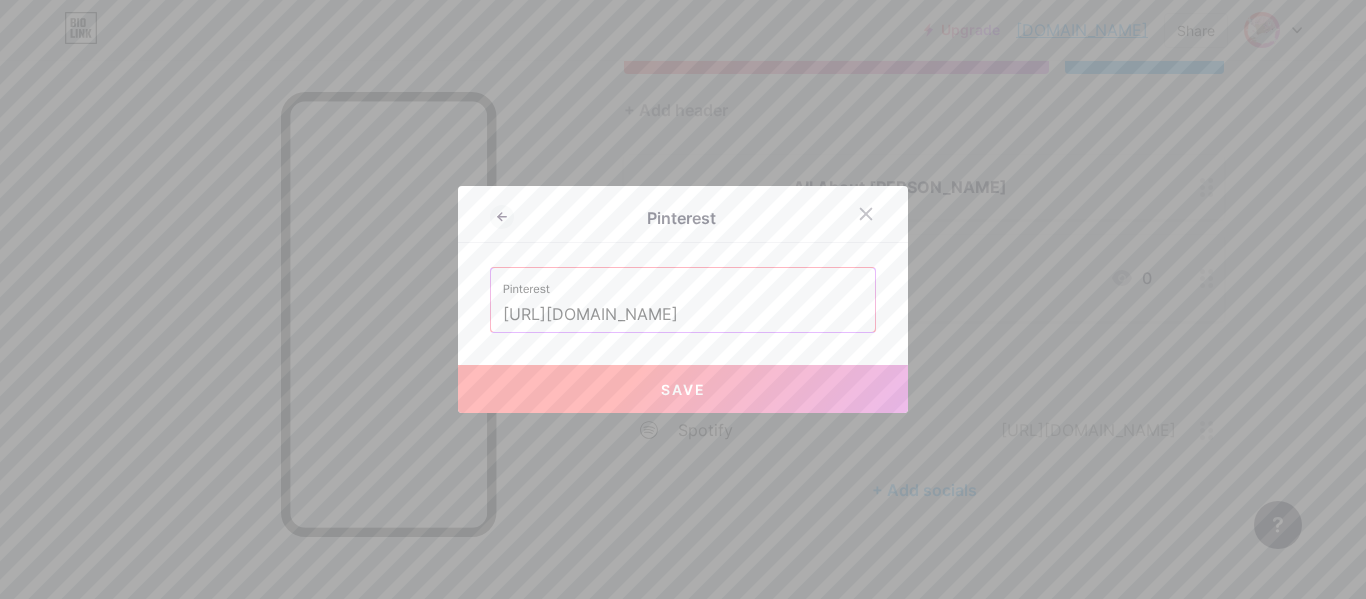 type on "https://www.pinterest.com/MiloLeo_Chubby/" 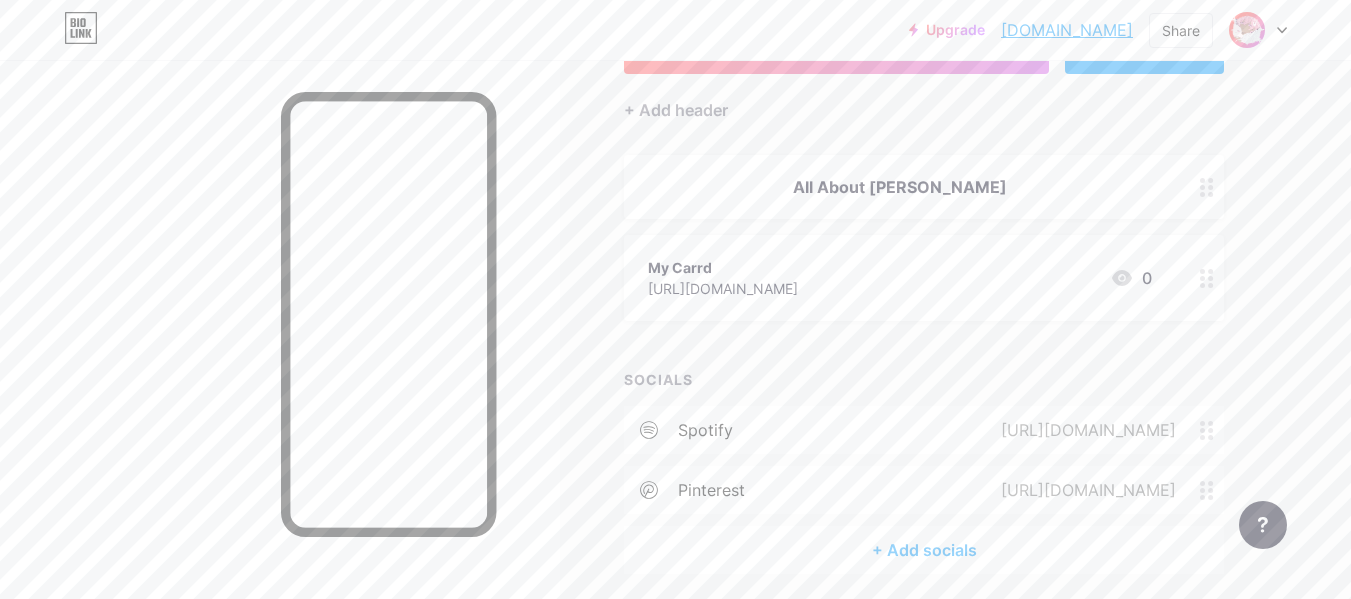 click on "+ Add socials" at bounding box center (924, 550) 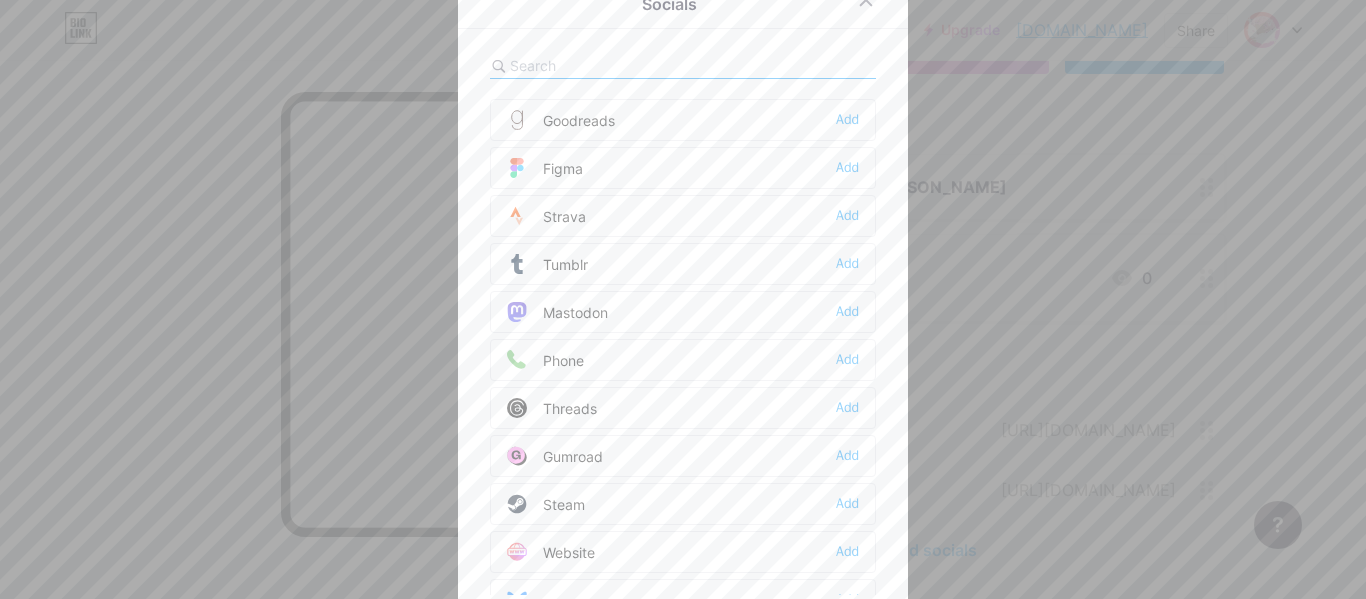 scroll, scrollTop: 1804, scrollLeft: 0, axis: vertical 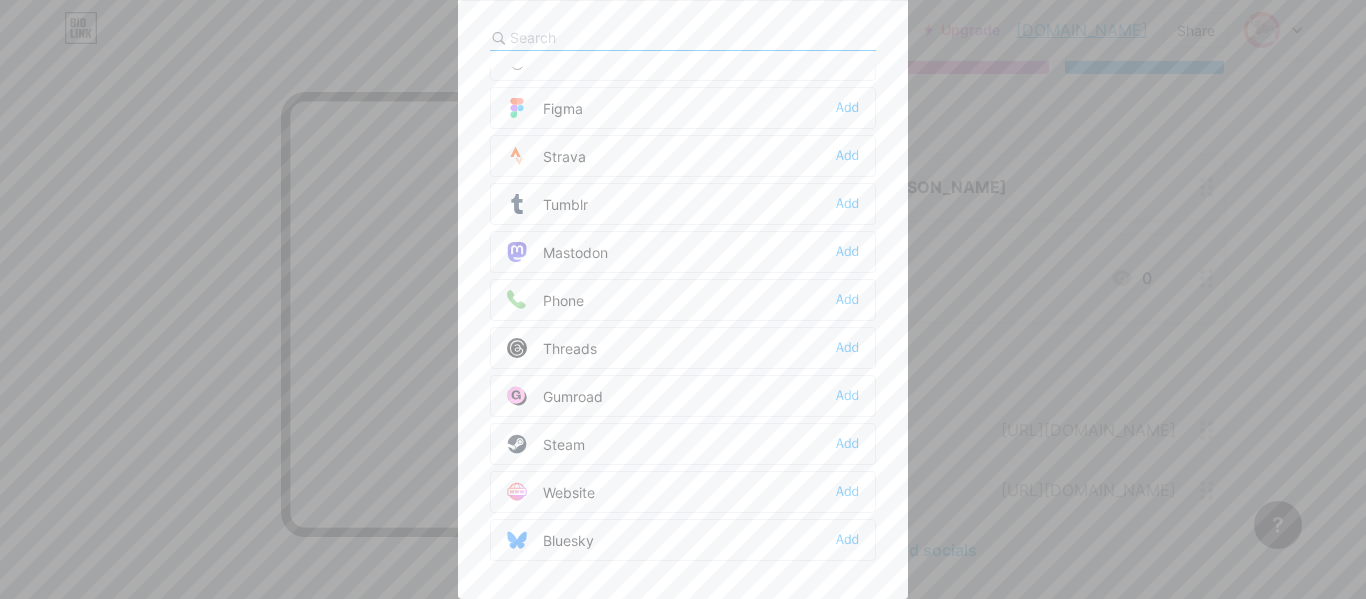 click at bounding box center [683, 271] 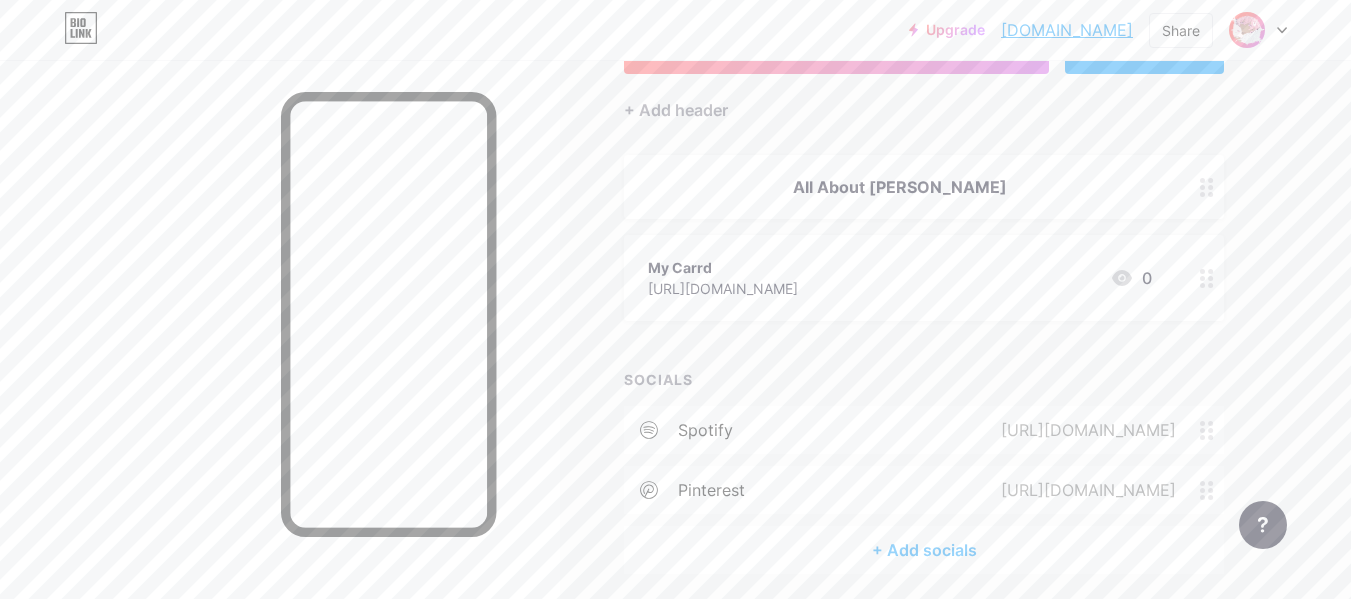 click at bounding box center [1258, 30] 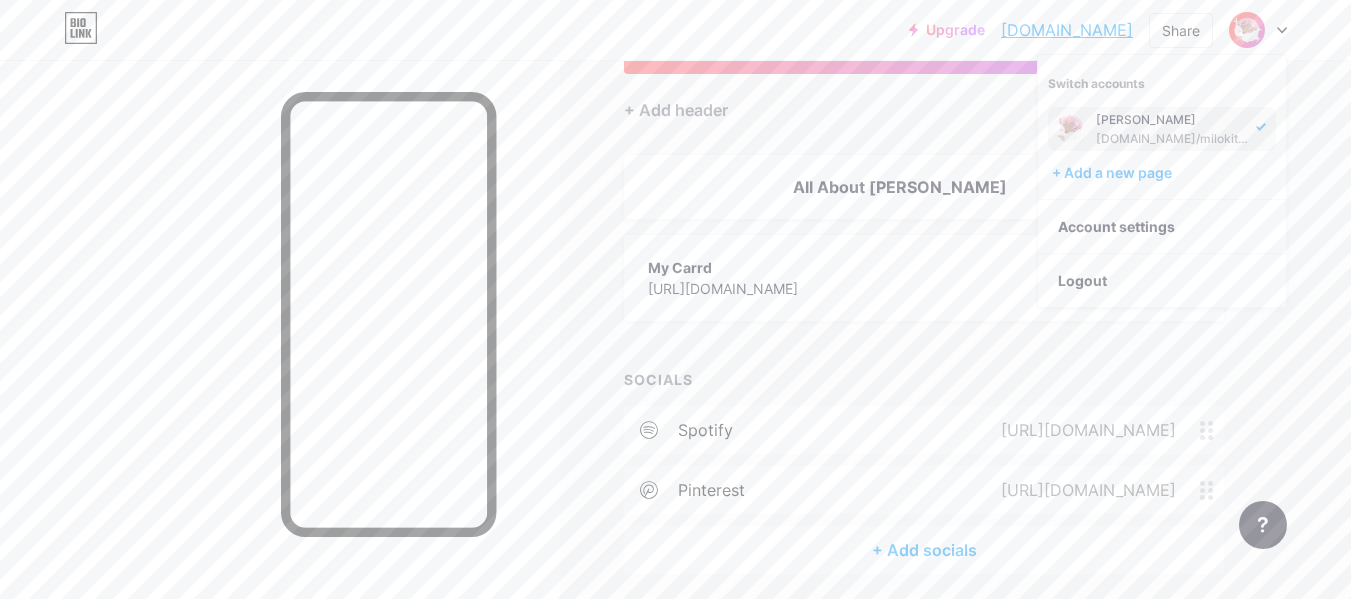 click on "Links
Posts
Design
Subscribers
NEW
Stats
Settings       + ADD LINK     + ADD EMBED
+ Add header
All About Milo
My Carrd
https://milokittyhello.carrd.co
0
SOCIALS
spotify
https://open.spotify.com/user/he757gk2s2itukhb9sfed6488?si=936ff50289b348da
pinterest
https://www.pinterest.com/MiloLeo_Chubby/               + Add socials                       Feature requests             Help center         Contact support" at bounding box center (654, 287) 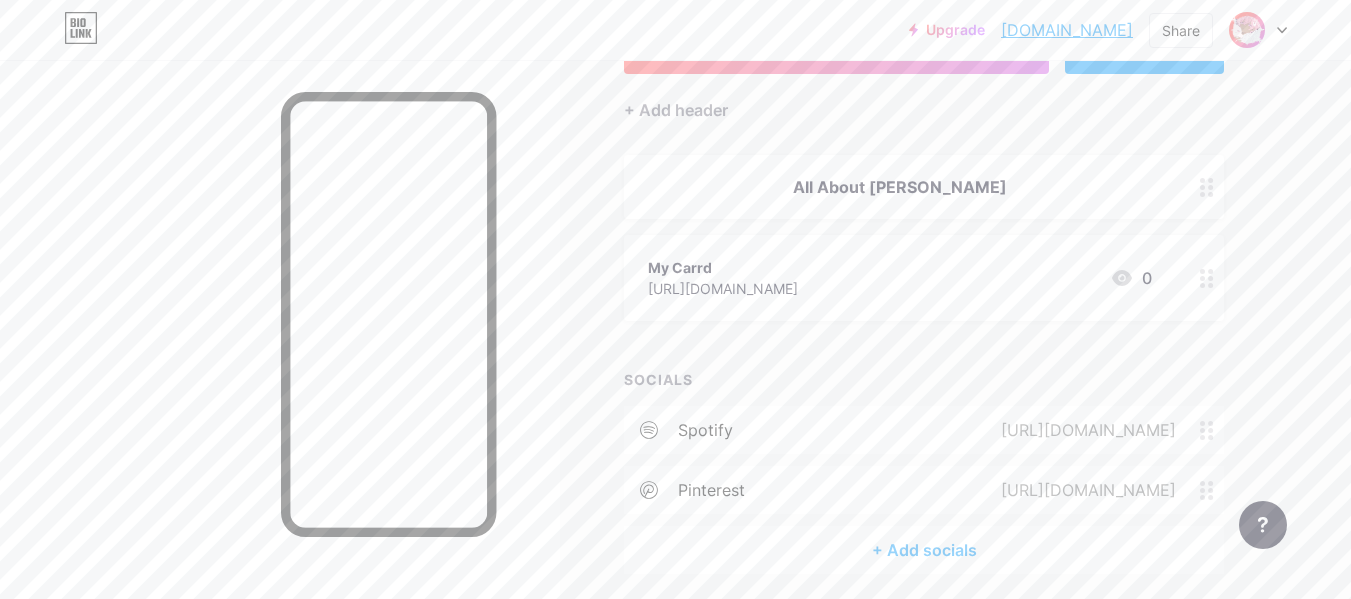 scroll, scrollTop: 0, scrollLeft: 0, axis: both 